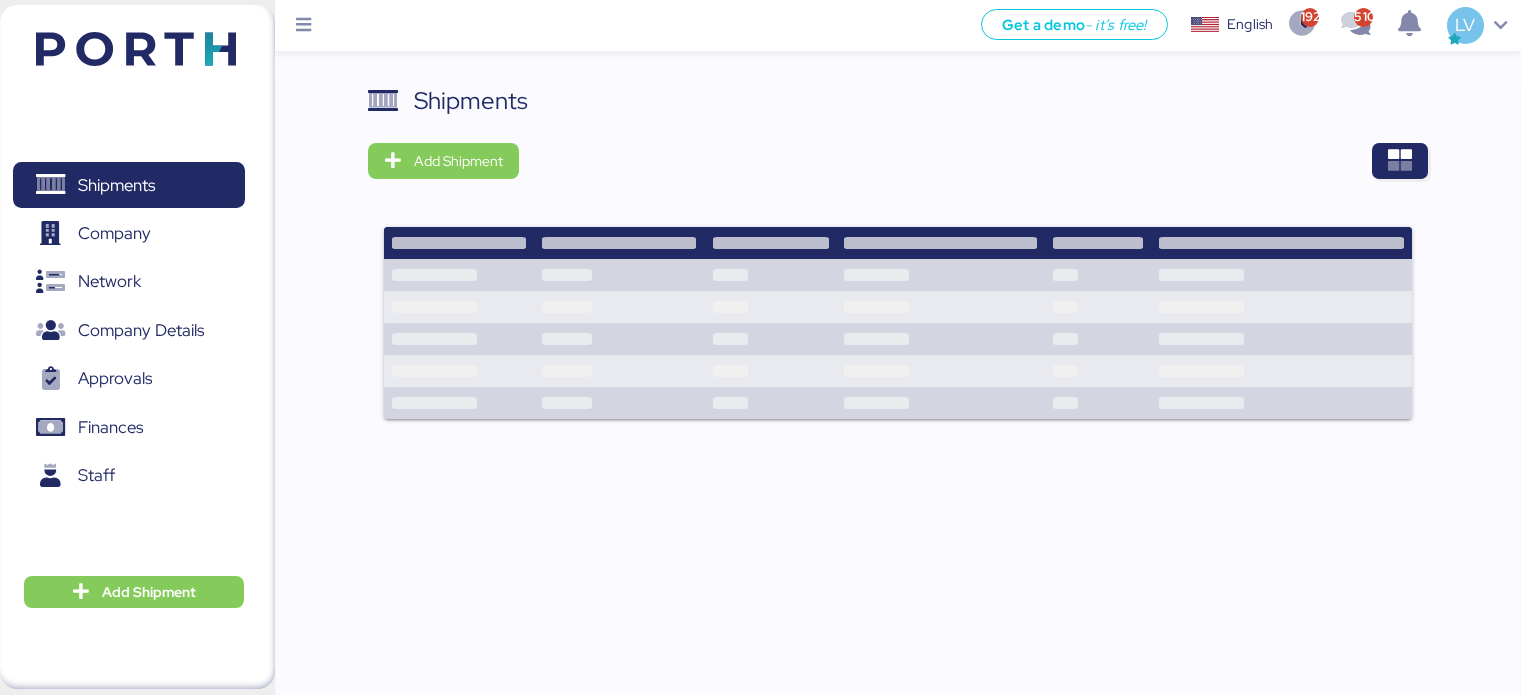 scroll, scrollTop: 0, scrollLeft: 0, axis: both 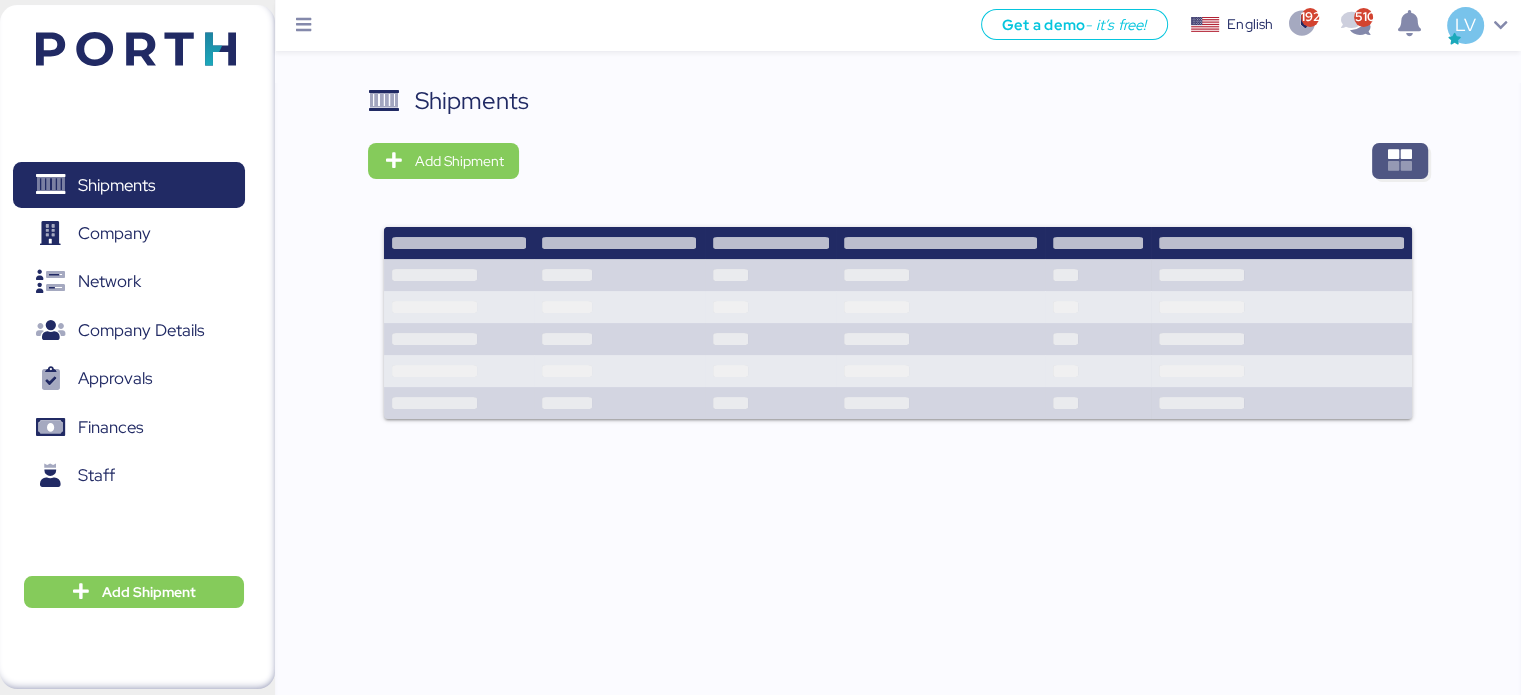 click at bounding box center [1400, 161] 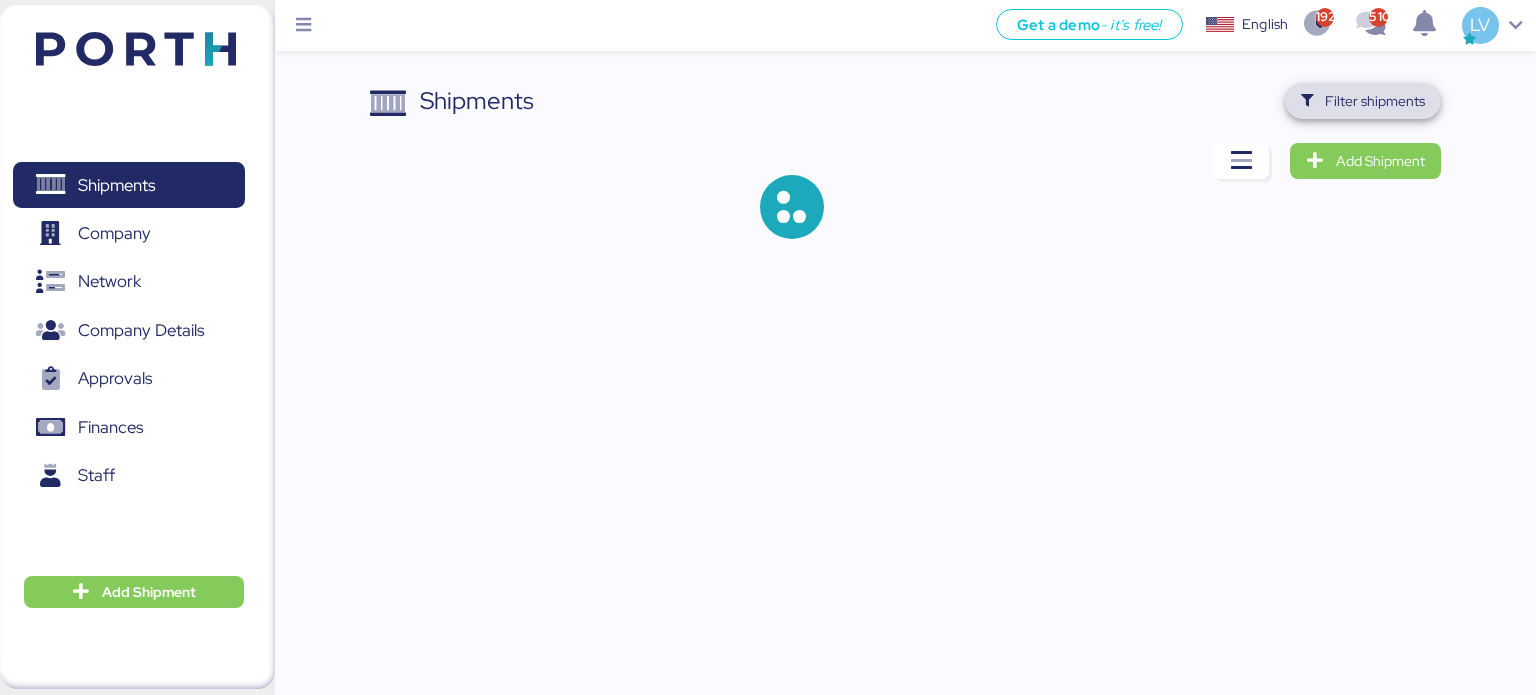 click on "Filter shipments" at bounding box center (1363, 101) 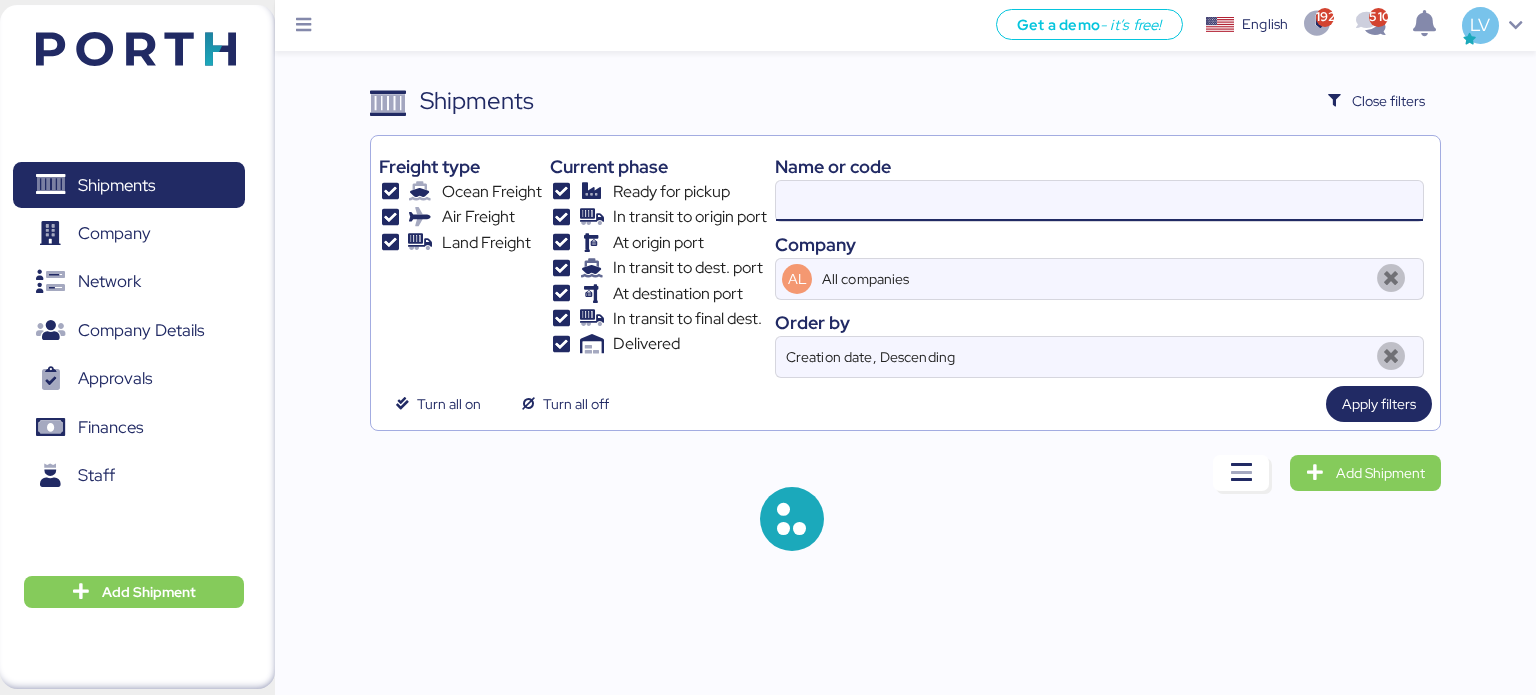 click at bounding box center [1099, 201] 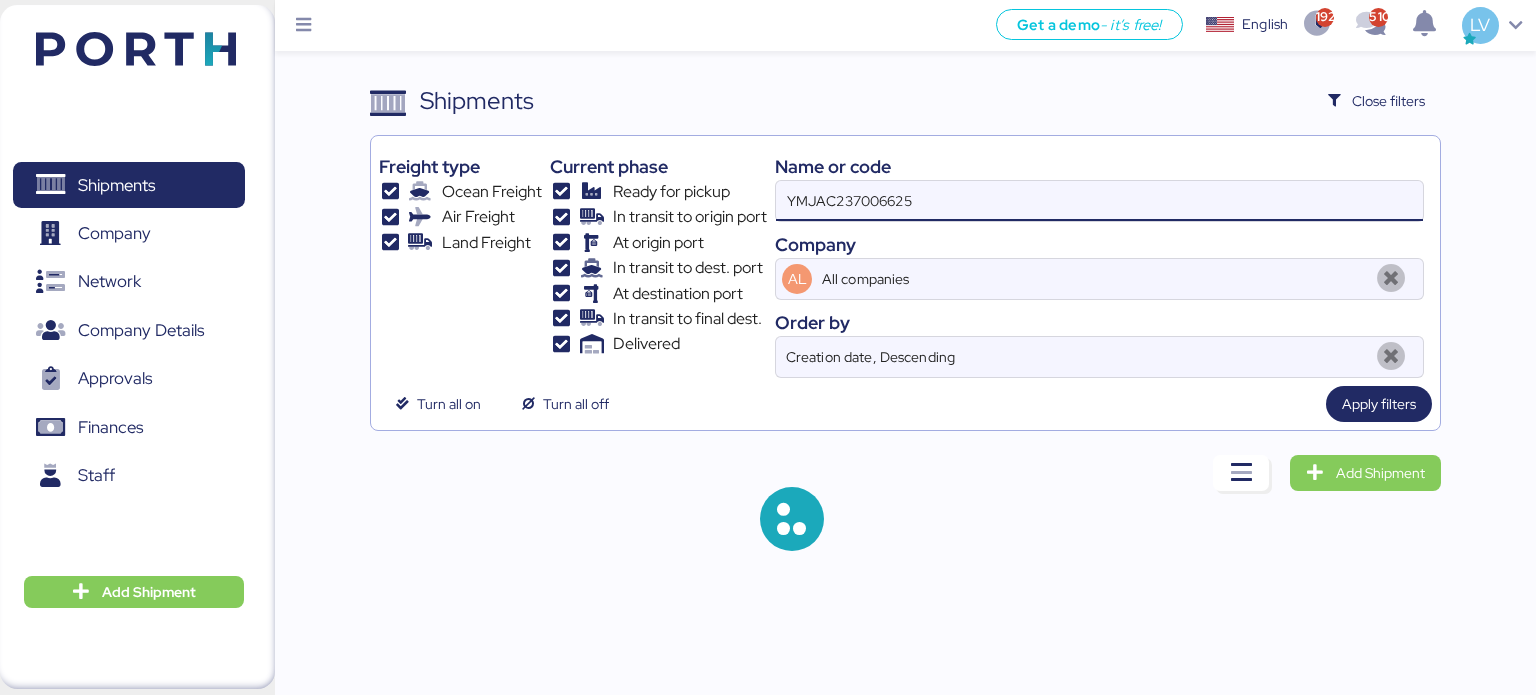 type on "YMJAC237006625" 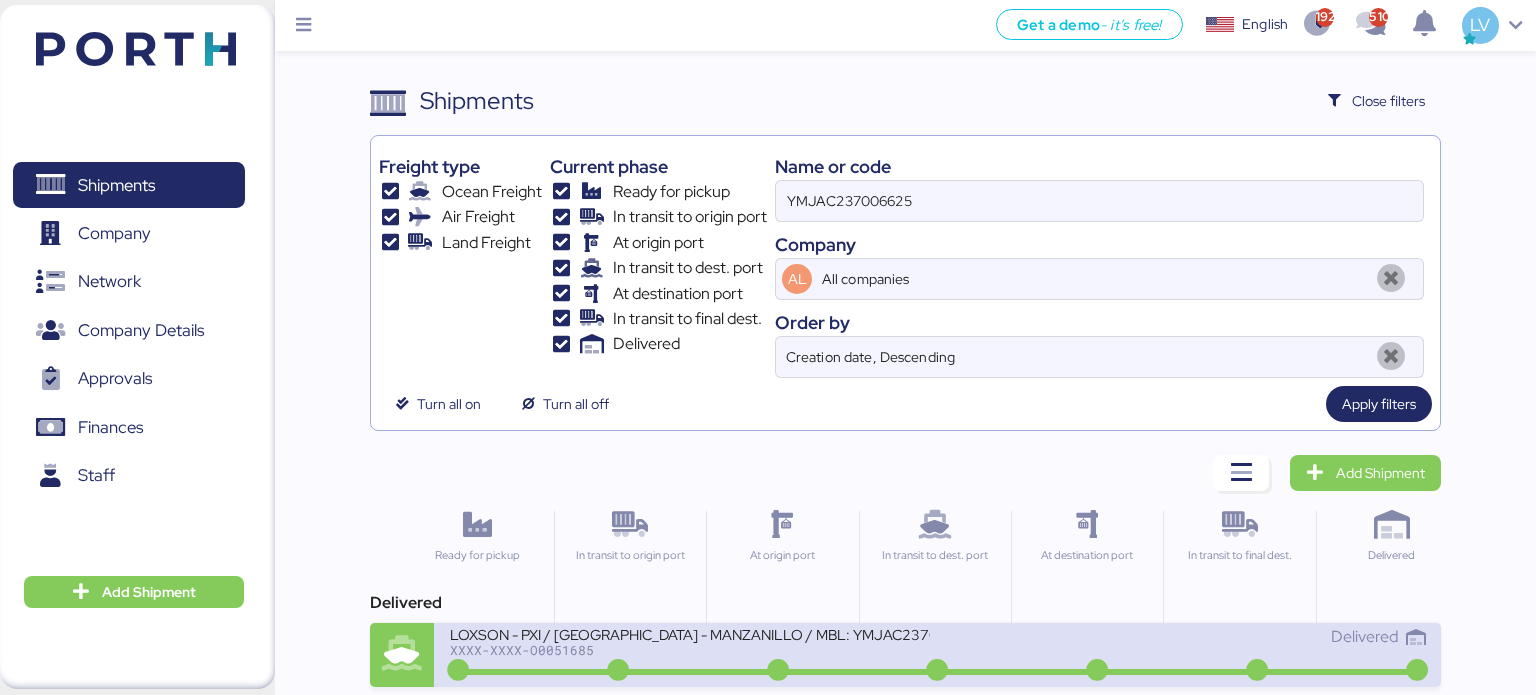 click on "LOXSON - PXI / [GEOGRAPHIC_DATA] - MANZANILLO / MBL: YMJAC237006625  - HBL: CSSE250501127 / 2X40HQ" at bounding box center (690, 633) 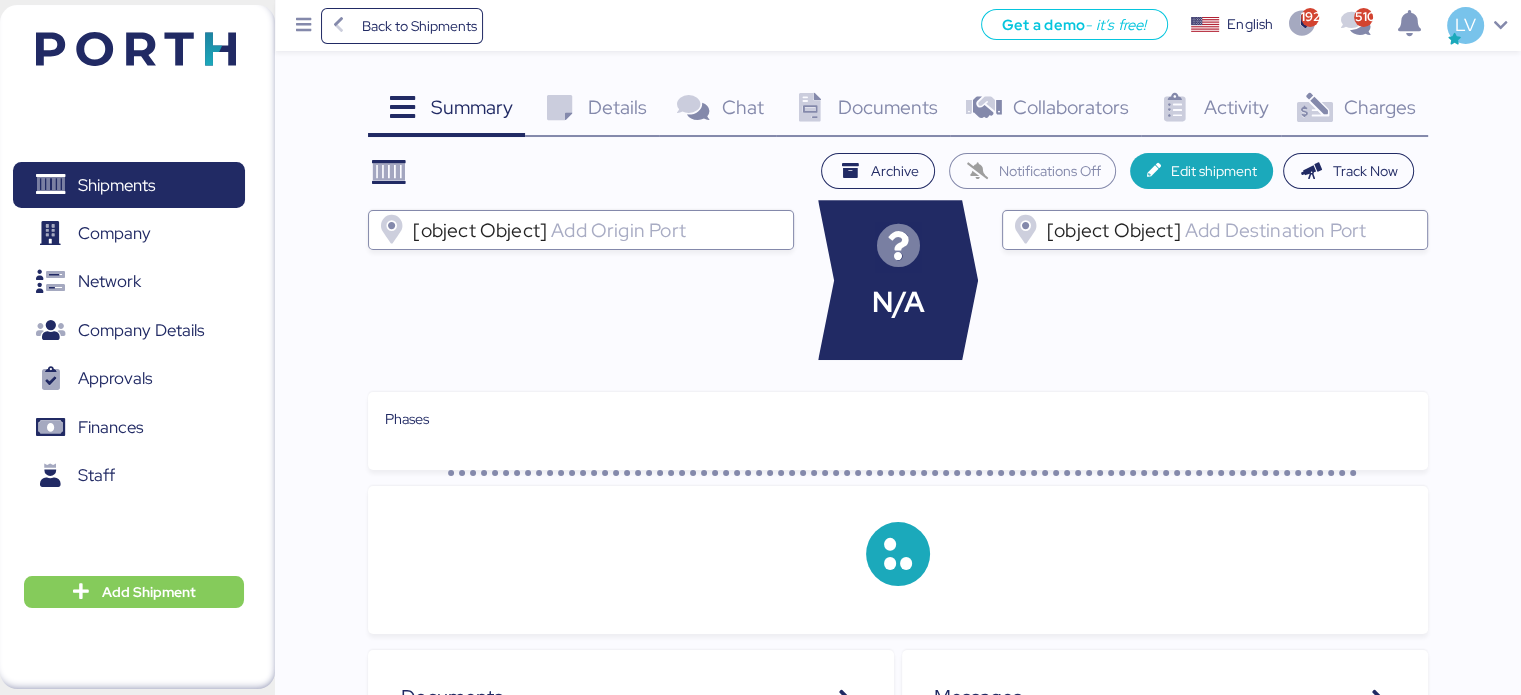 click on "[object Object]   N/A   [object Object]" at bounding box center [897, 280] 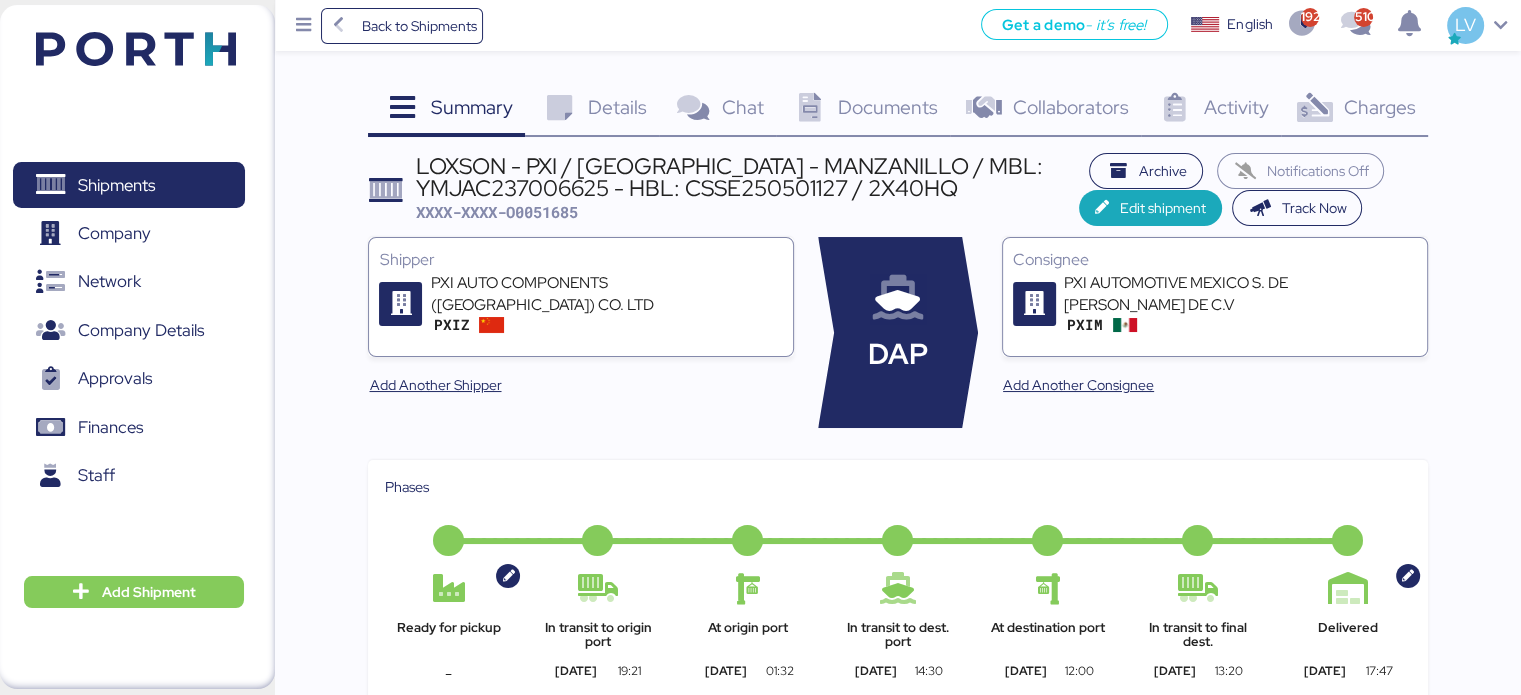 click on "Charges" at bounding box center (1379, 107) 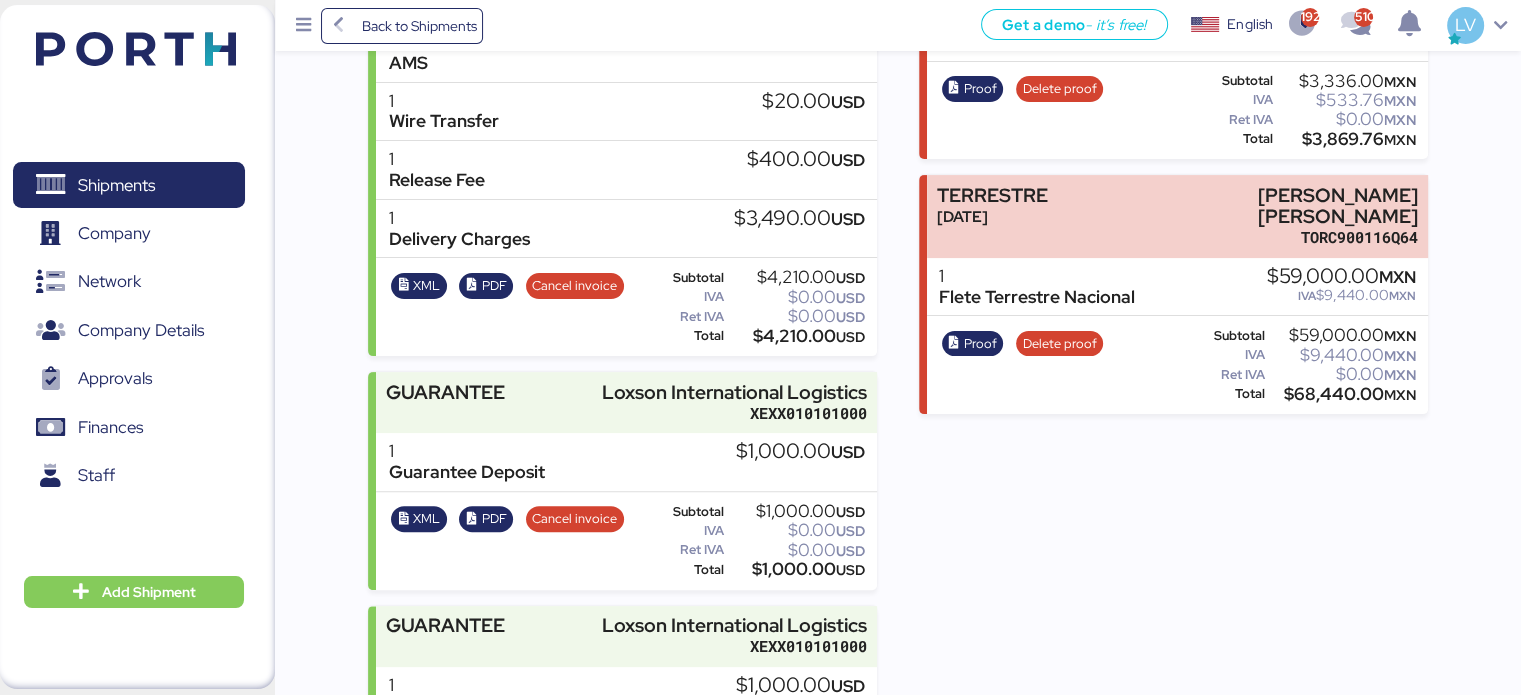 scroll, scrollTop: 0, scrollLeft: 0, axis: both 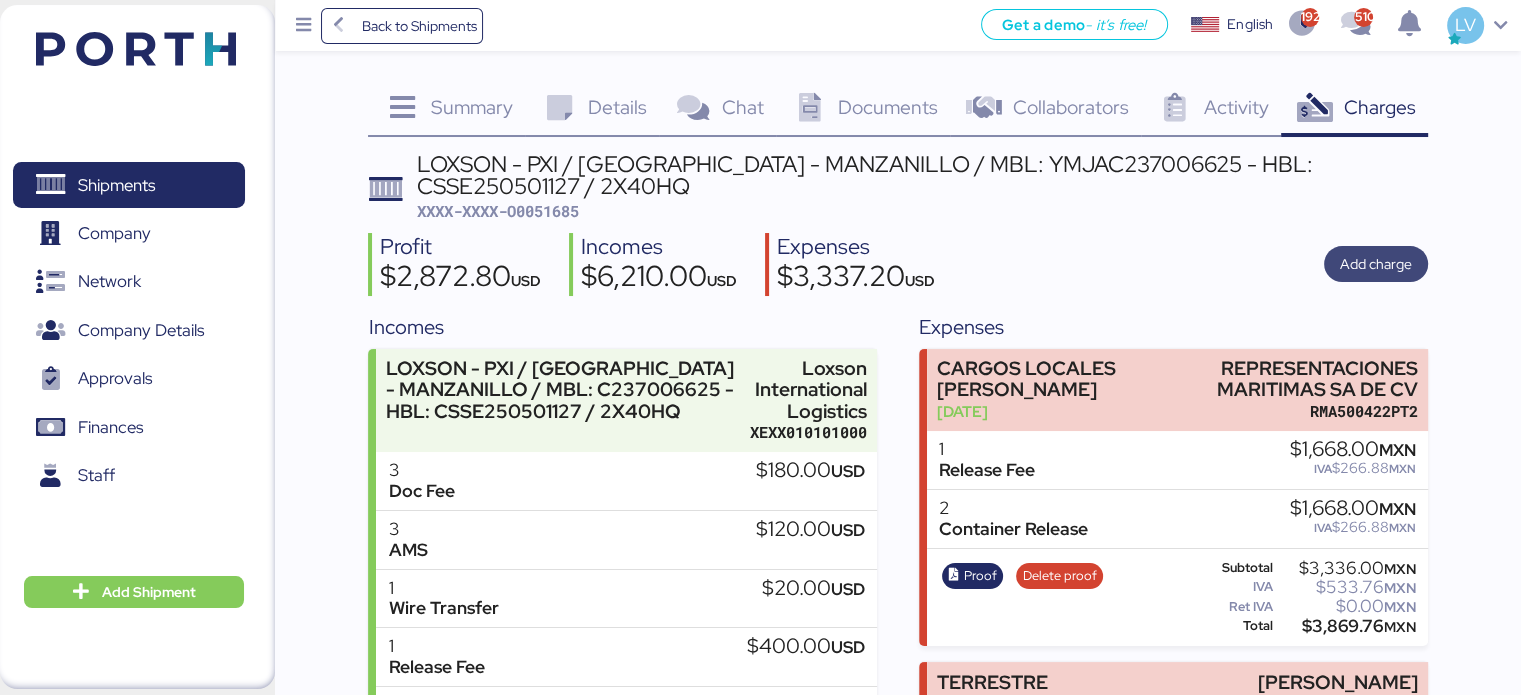 click on "Add charge" at bounding box center [1376, 264] 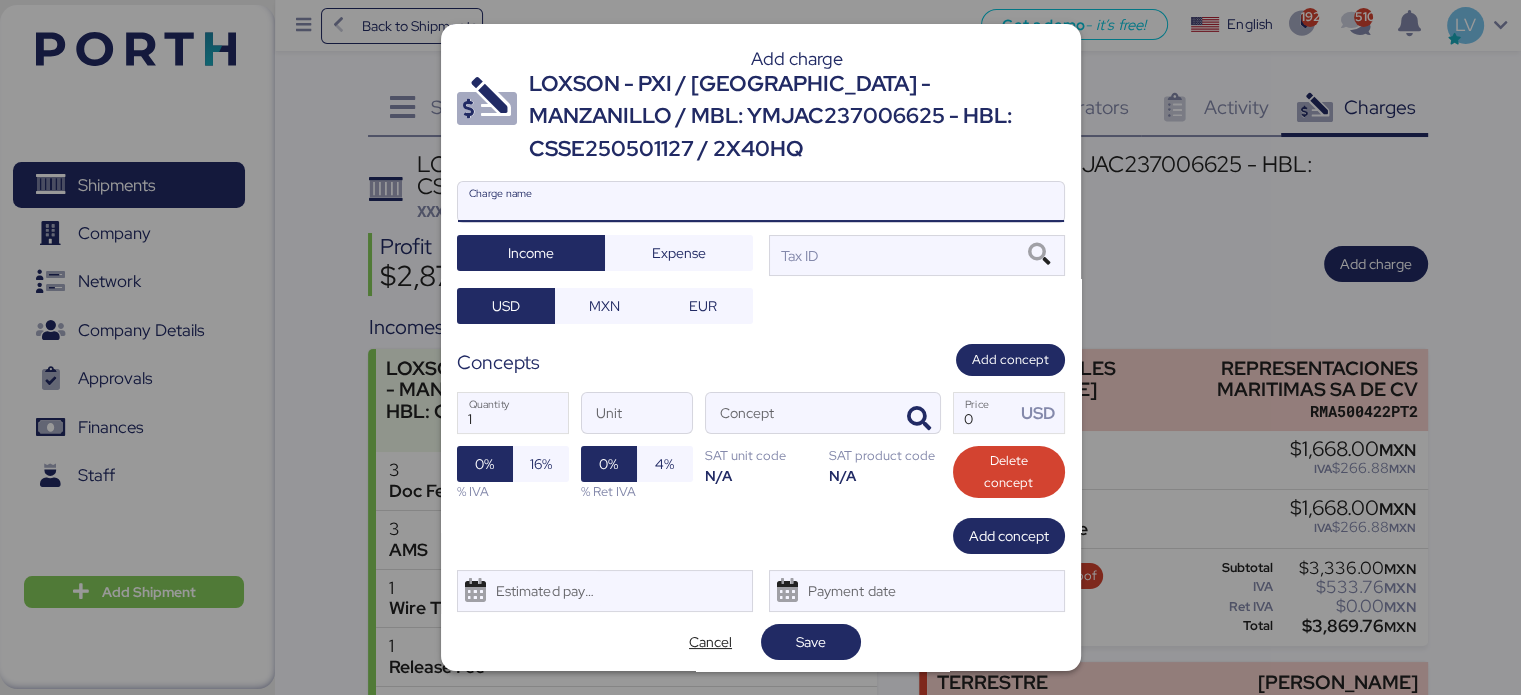 click on "Charge name" at bounding box center [761, 202] 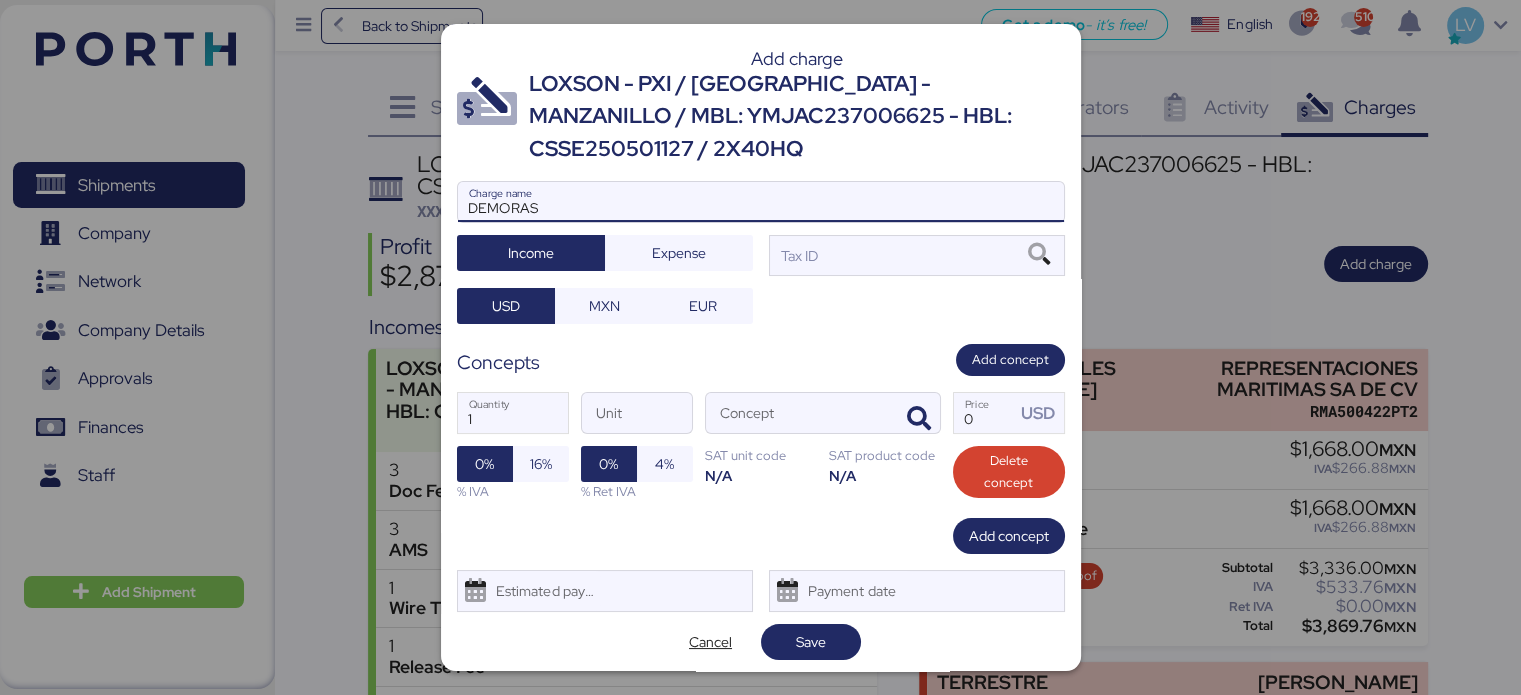 paste on "TCNU1847438" 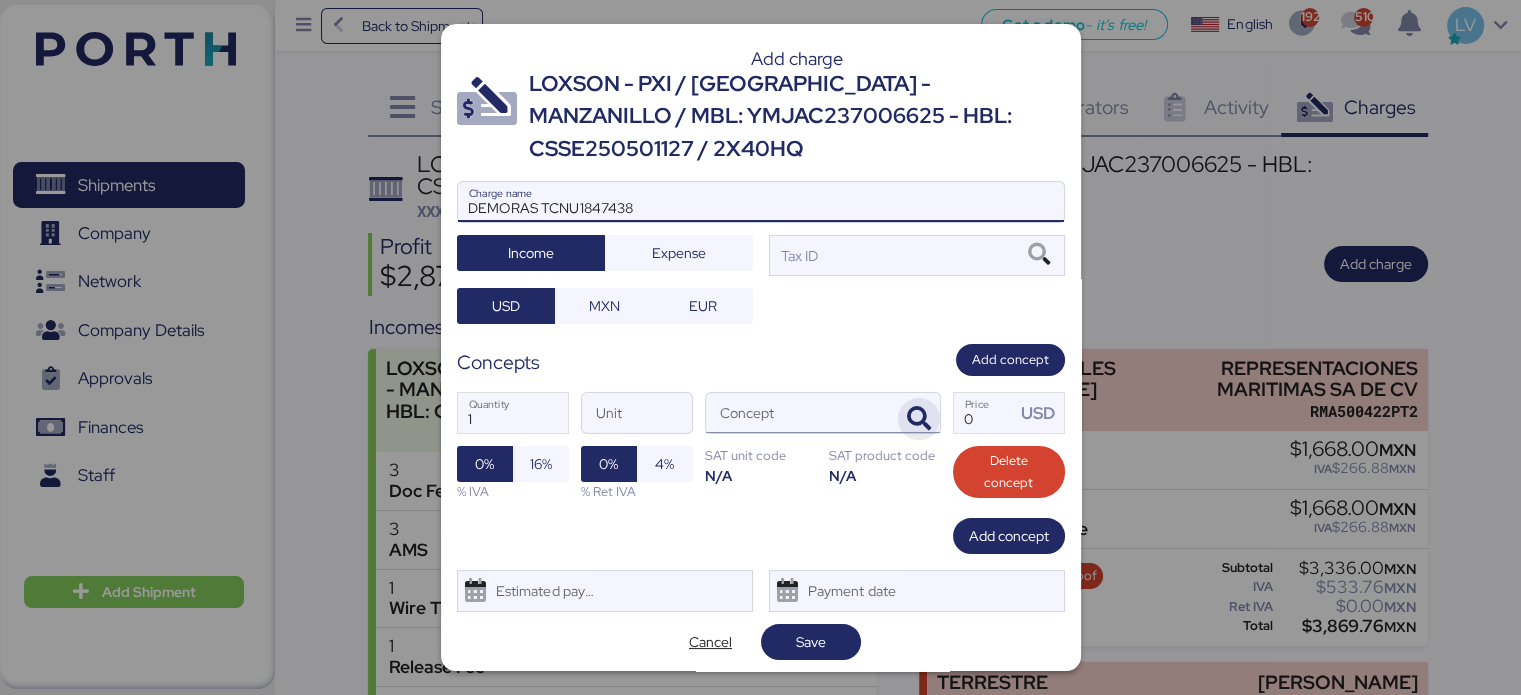 type on "DEMORAS TCNU1847438" 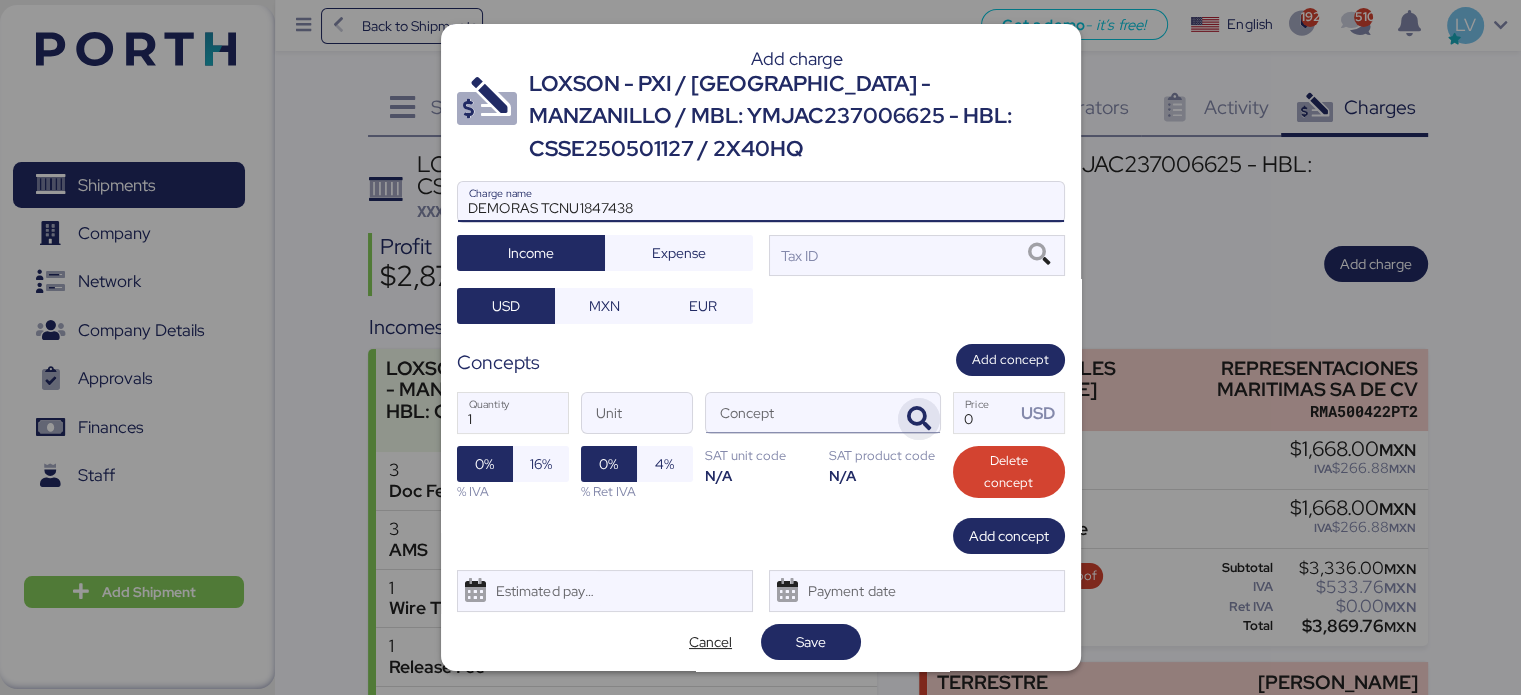 click at bounding box center [919, 419] 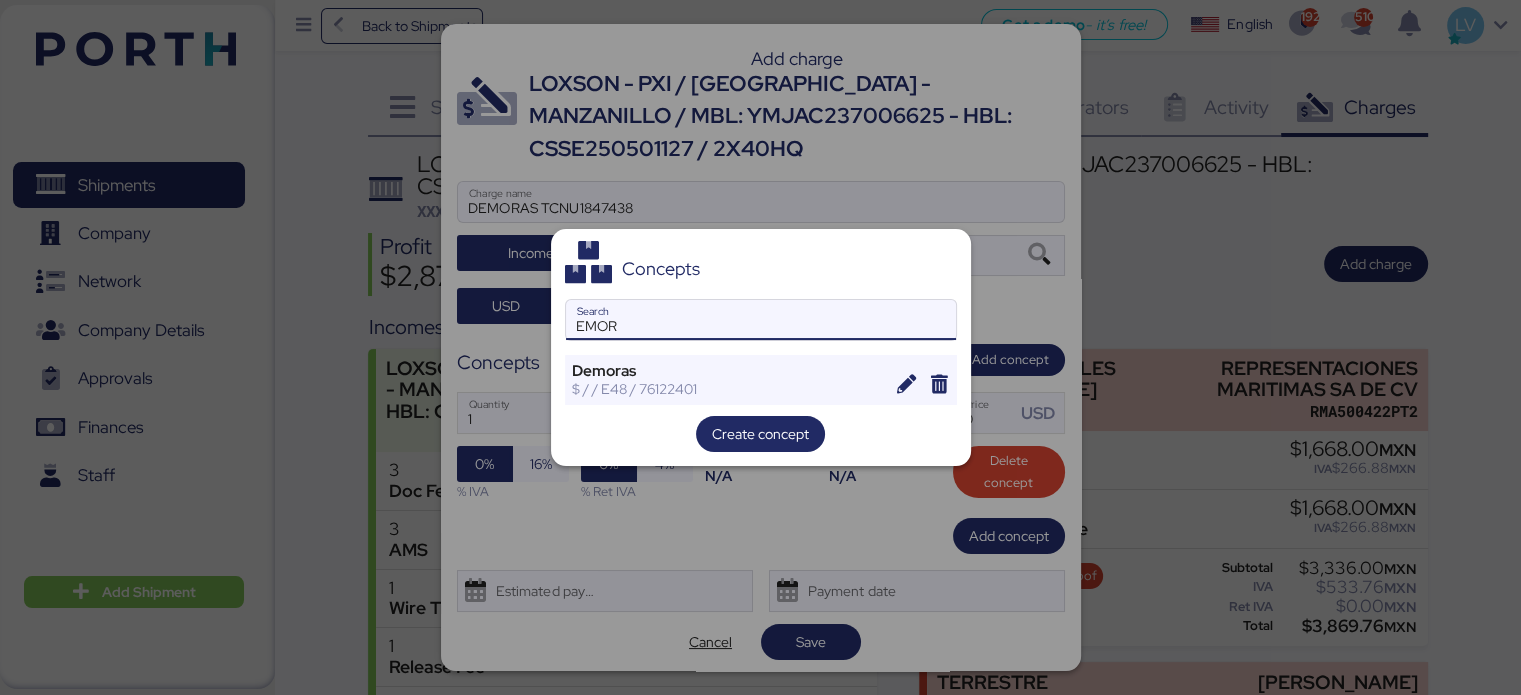 type on "EMOR" 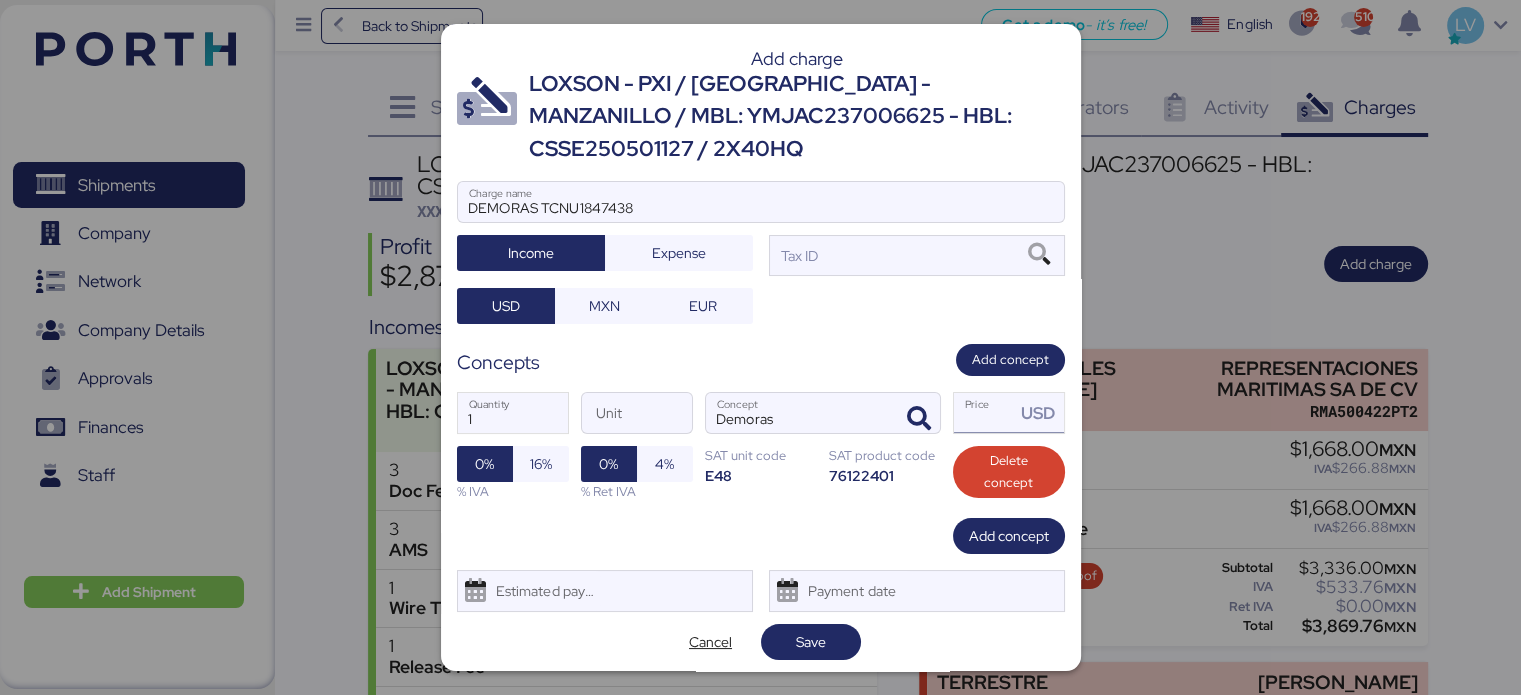 click on "Price USD" at bounding box center (985, 413) 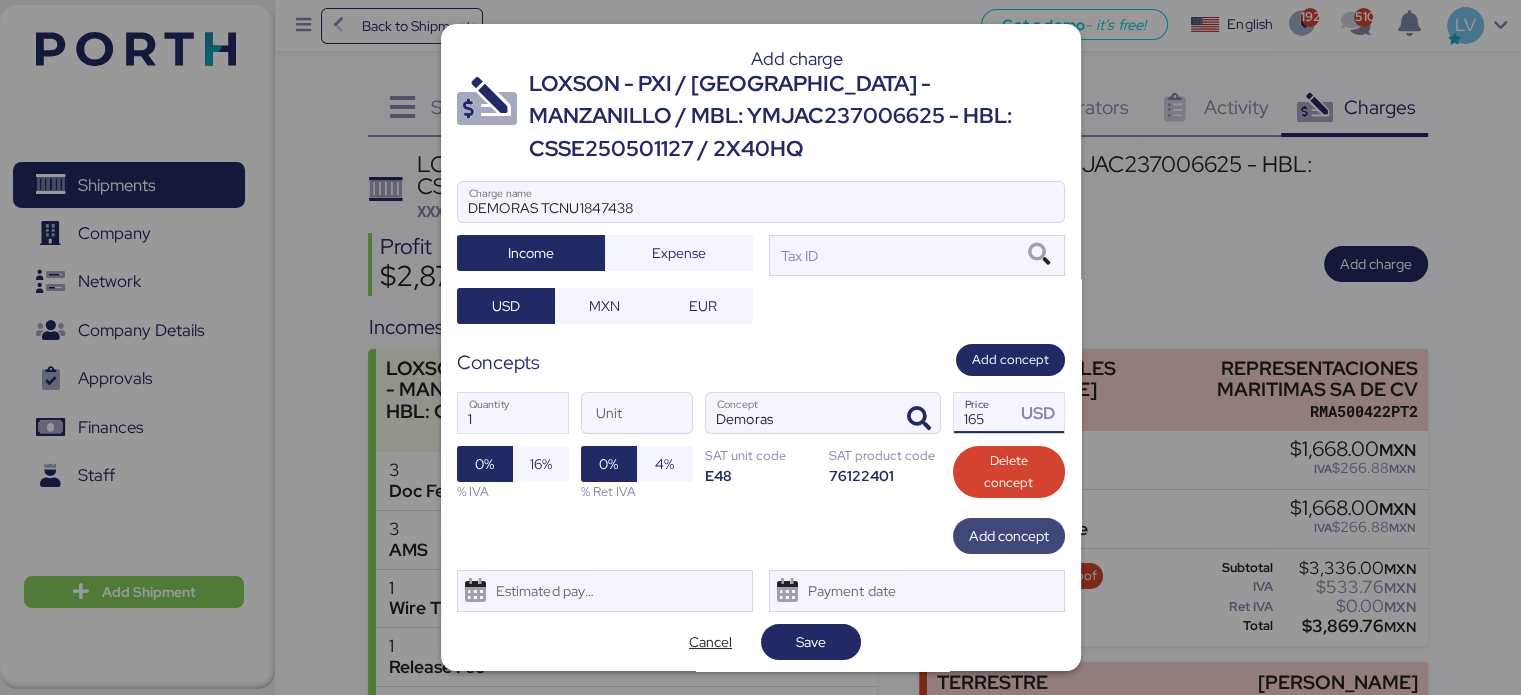 type on "165" 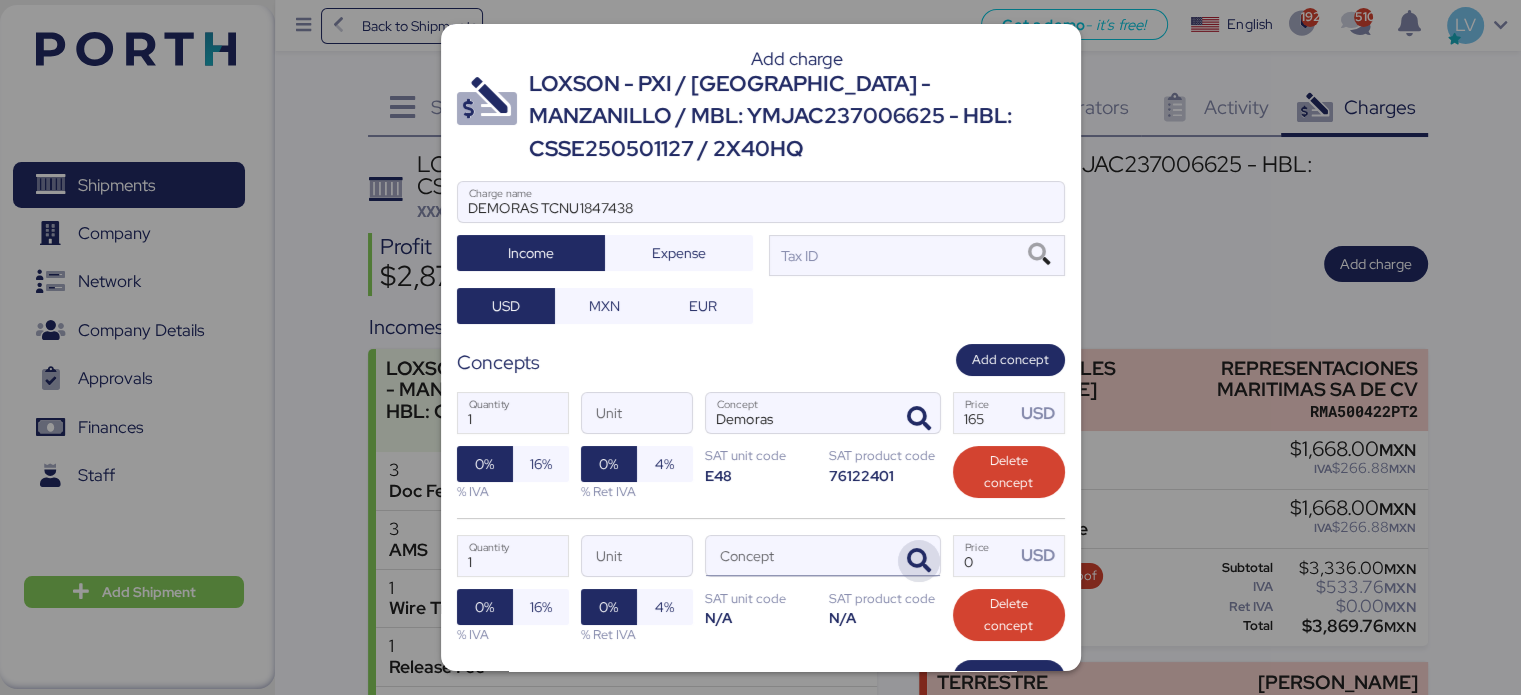 click at bounding box center (919, 561) 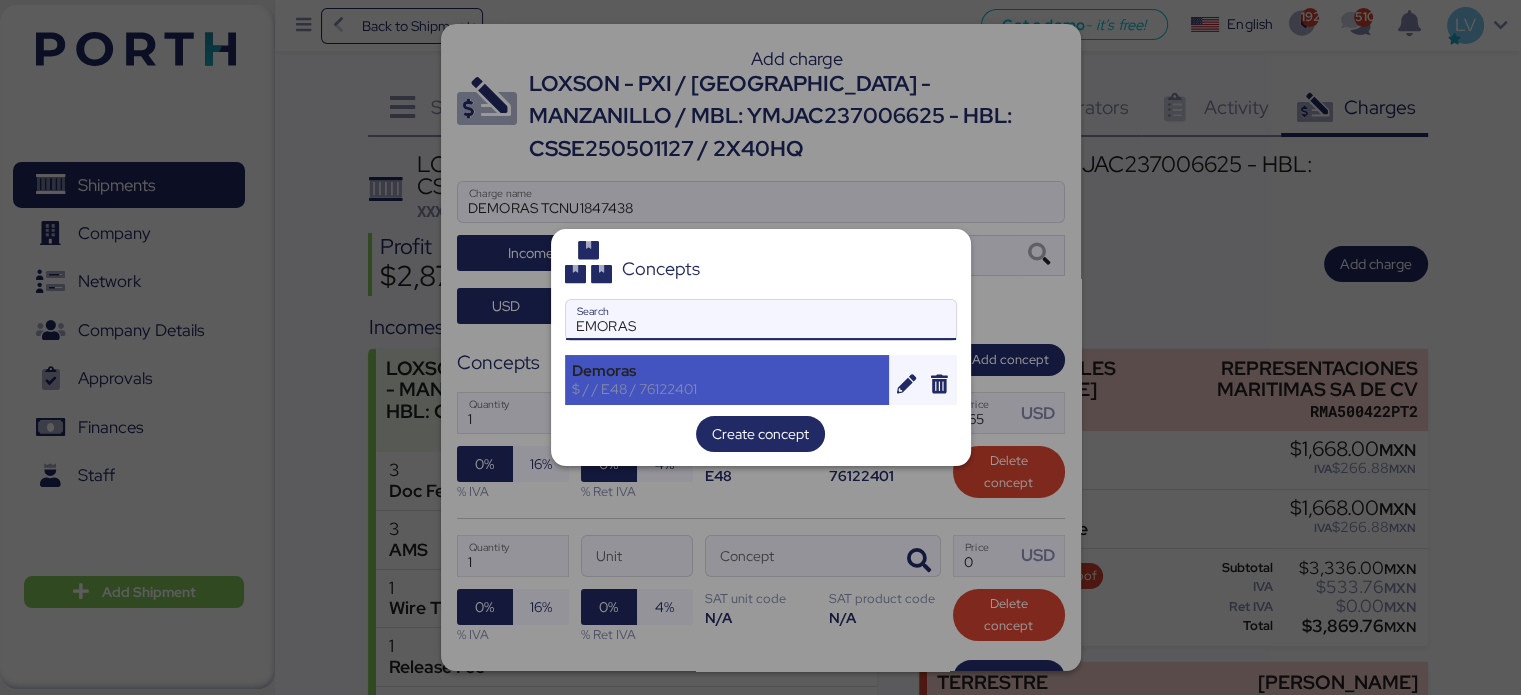 type on "EMORAS" 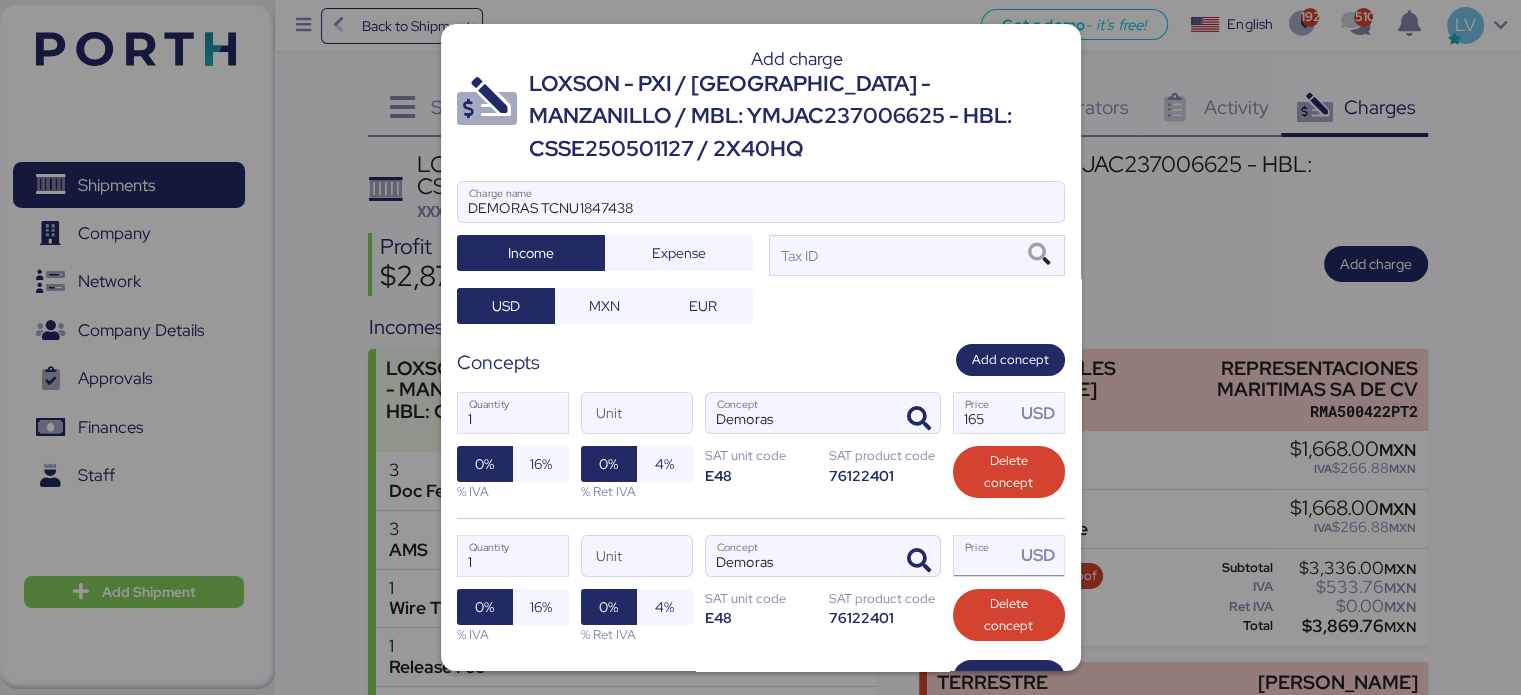 click on "Price USD" at bounding box center [985, 556] 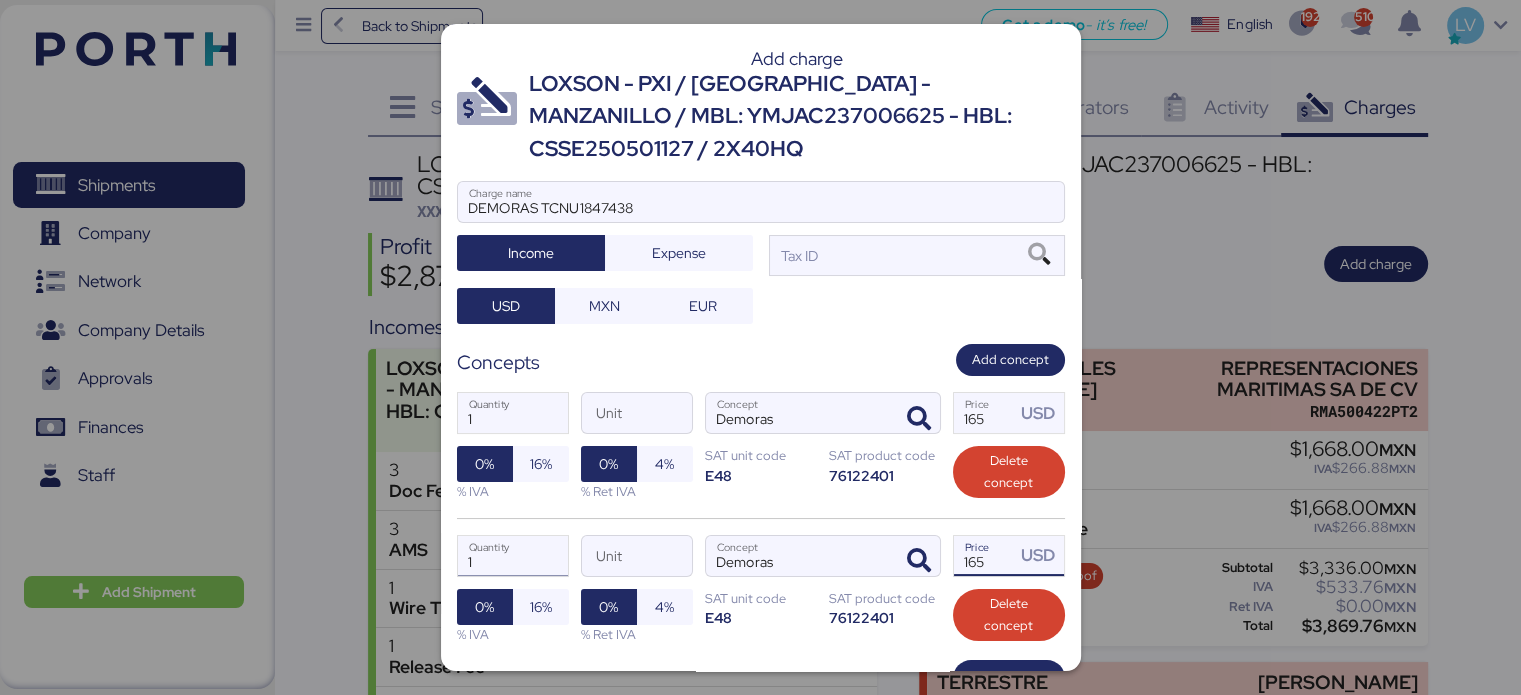 type on "165" 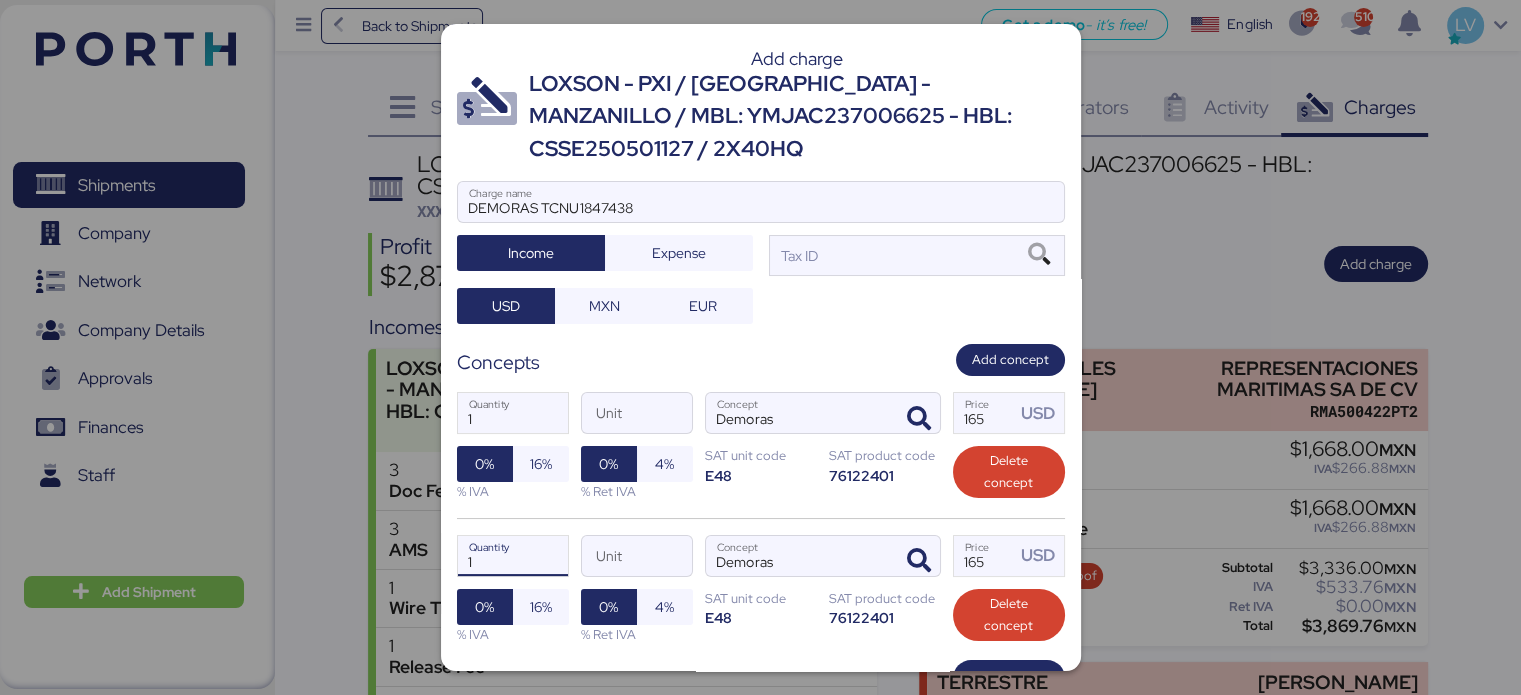 click on "1" at bounding box center (513, 556) 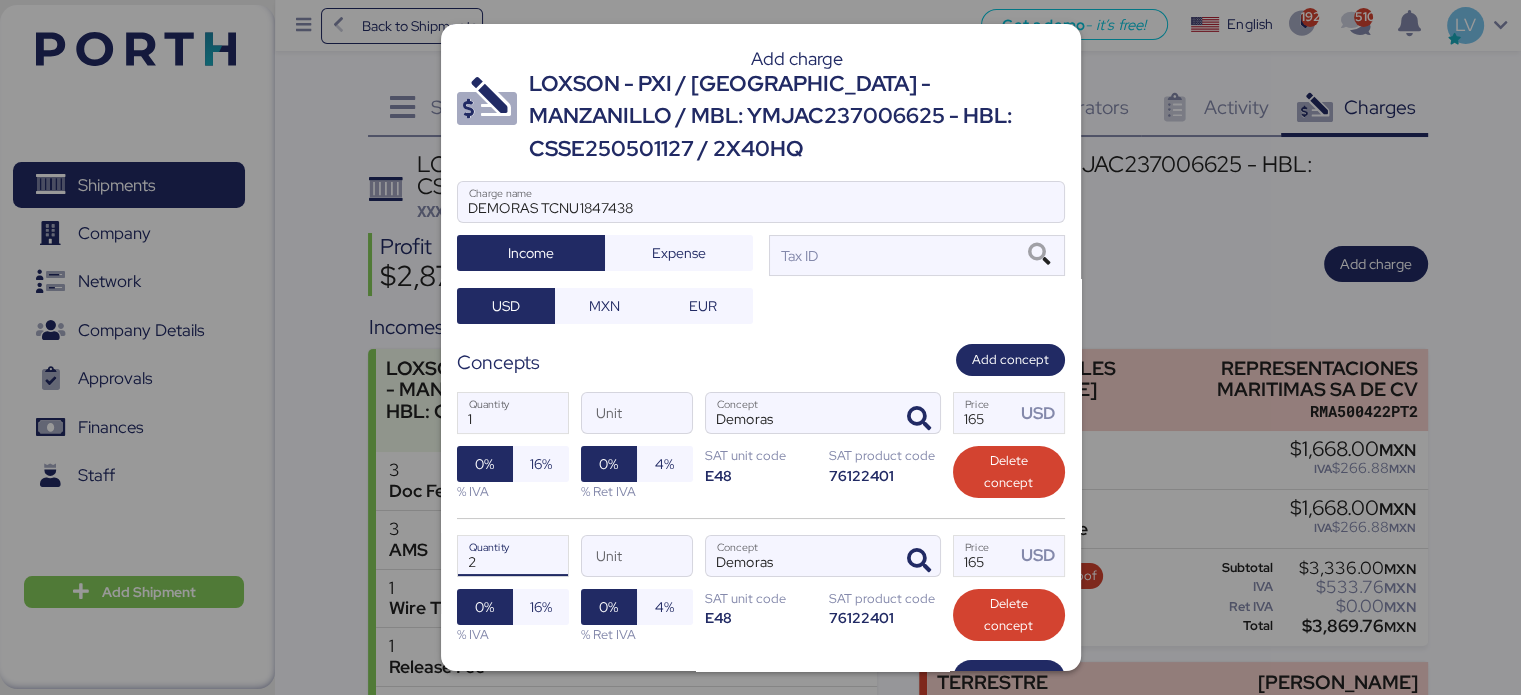 type on "1" 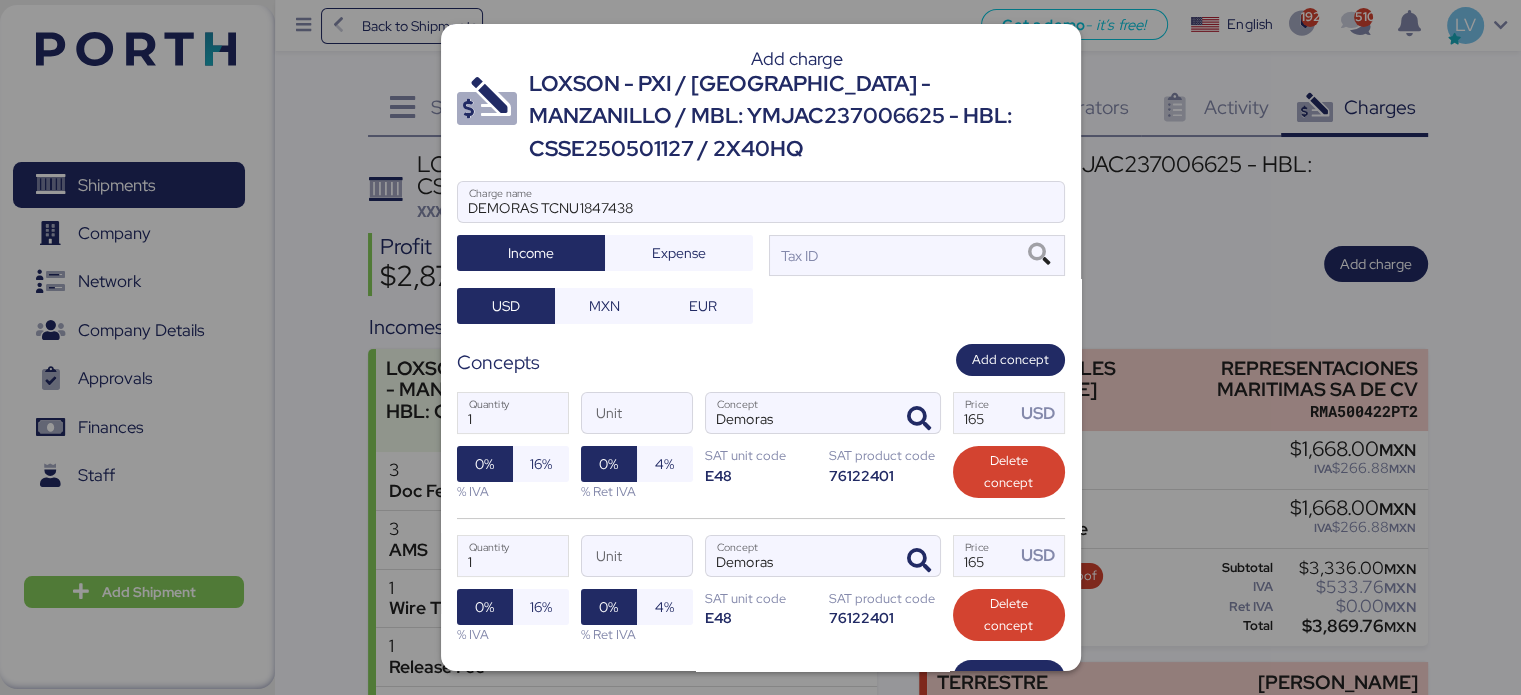 click on "1 Quantity Unit Demoras Concept   165 Price USD 0% 16% % IVA 0% 4% % Ret IVA SAT unit code E48 SAT product code 76122401 Delete concept" at bounding box center [761, 446] 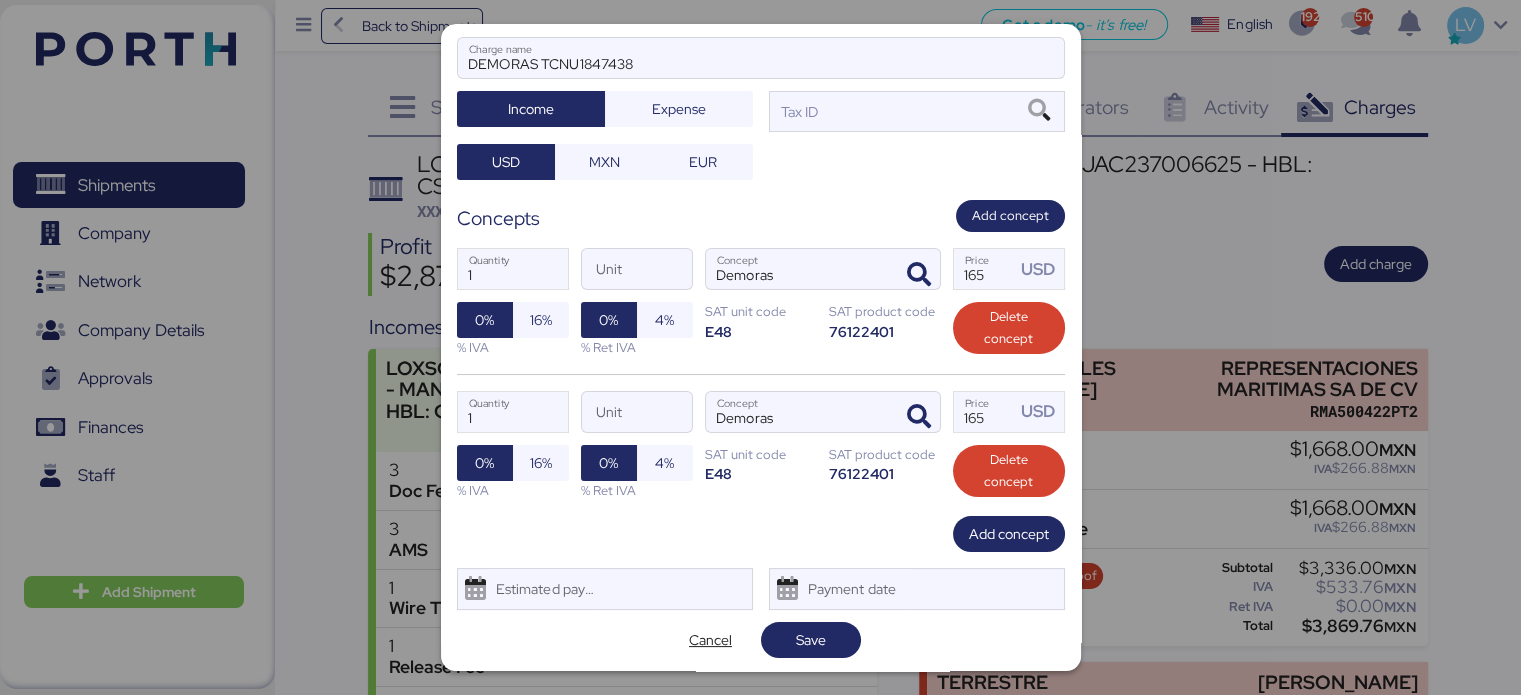 click on "Add charge LOXSON - PXI / [GEOGRAPHIC_DATA] - MANZANILLO / MBL: YMJAC237006625  - HBL: CSSE250501127 / 2X40HQ DEMORAS TCNU1847438 Charge name Income Expense Tax ID   USD MXN EUR Concepts Add concept 1 Quantity Unit Demoras Concept   165 Price USD 0% 16% % IVA 0% 4% % Ret IVA SAT unit code E48 SAT product code 76122401 Delete concept 1 Quantity Unit Demoras Concept   165 Price USD 0% 16% % IVA 0% 4% % Ret IVA SAT unit code E48 SAT product code 76122401 Delete concept Add concept   Estimated payment date   Payment date Cancel Save" at bounding box center [761, 347] 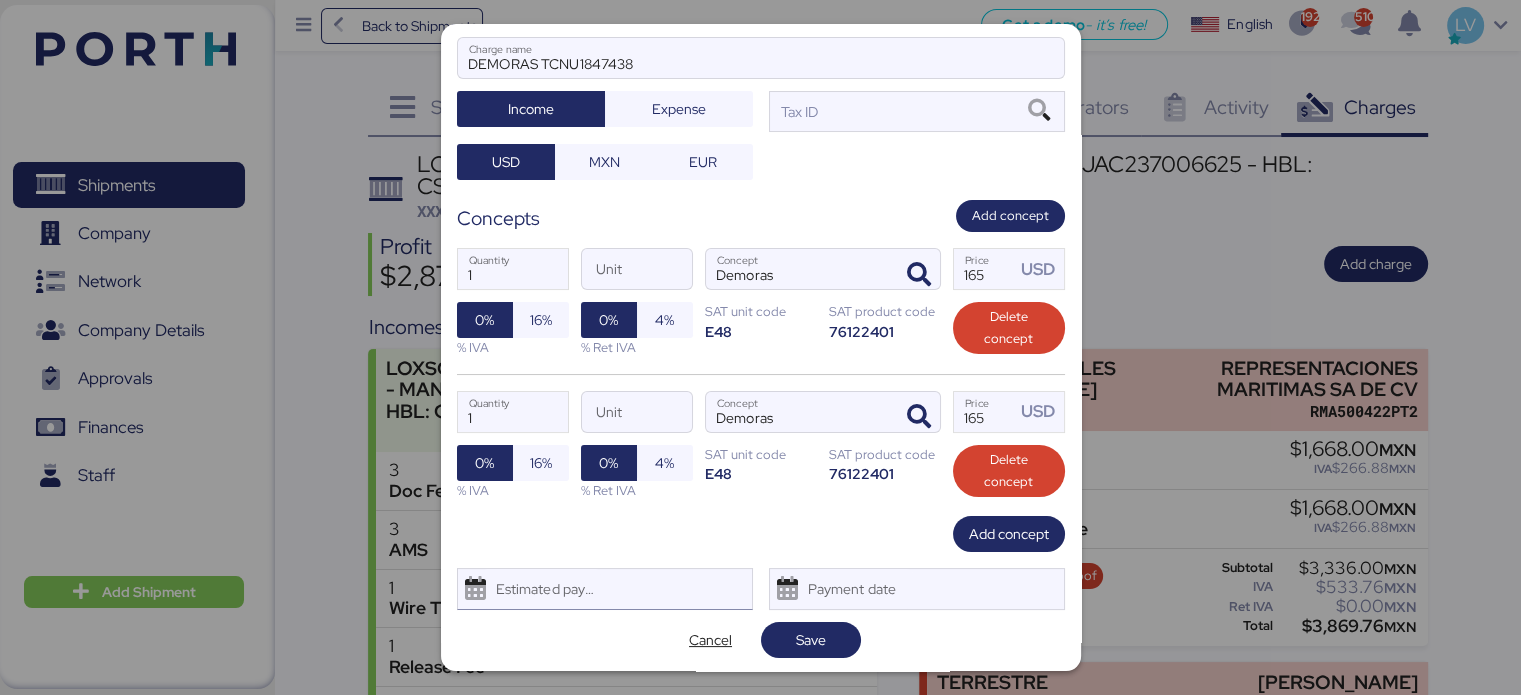 click on "Estimated payment date" at bounding box center [541, 589] 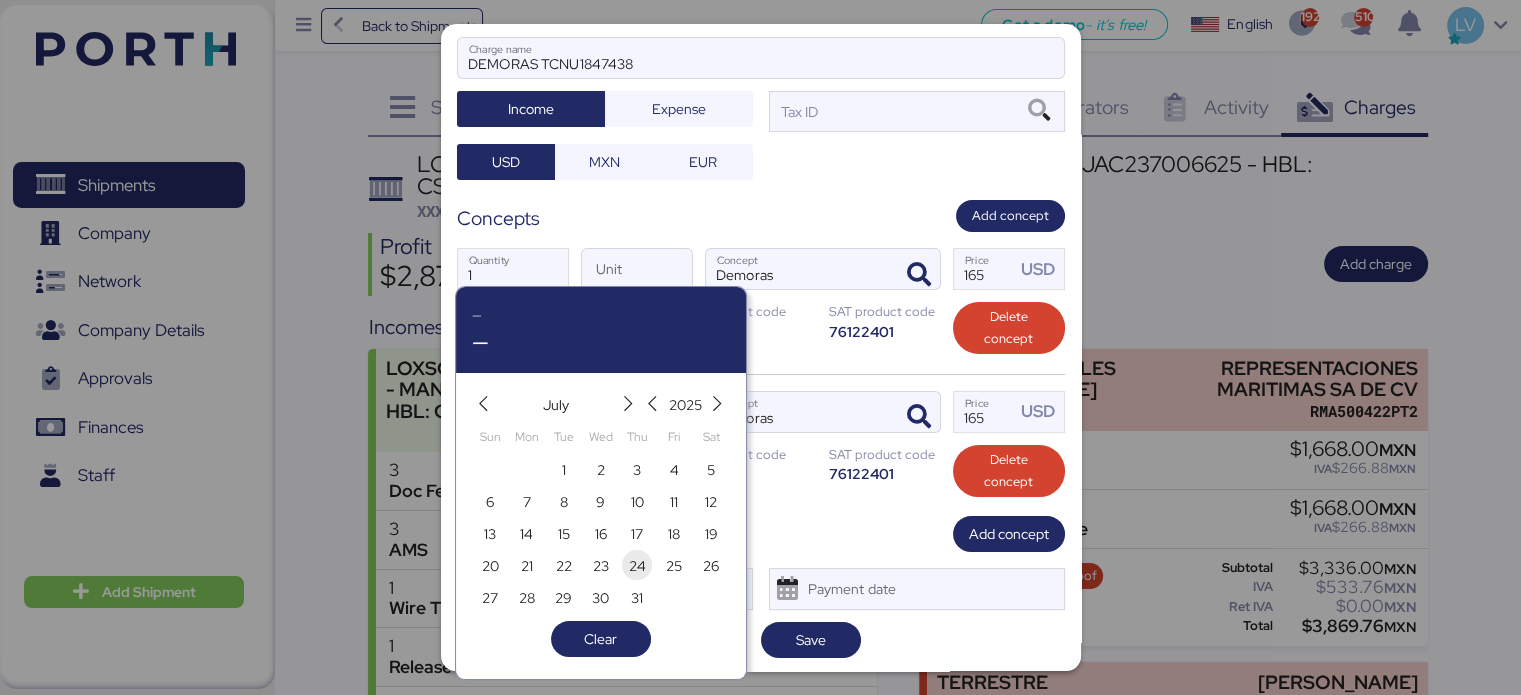 click on "24" at bounding box center (637, 566) 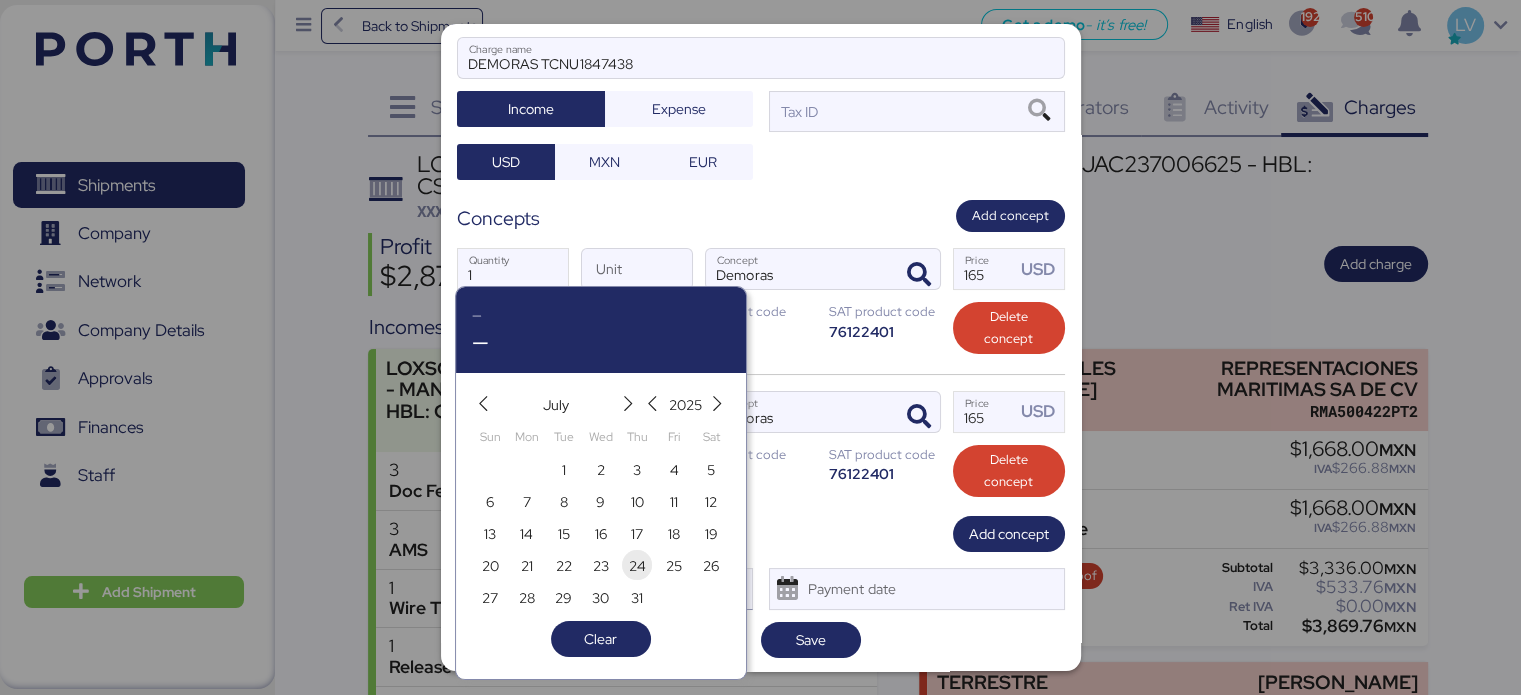 type on "[DATE]" 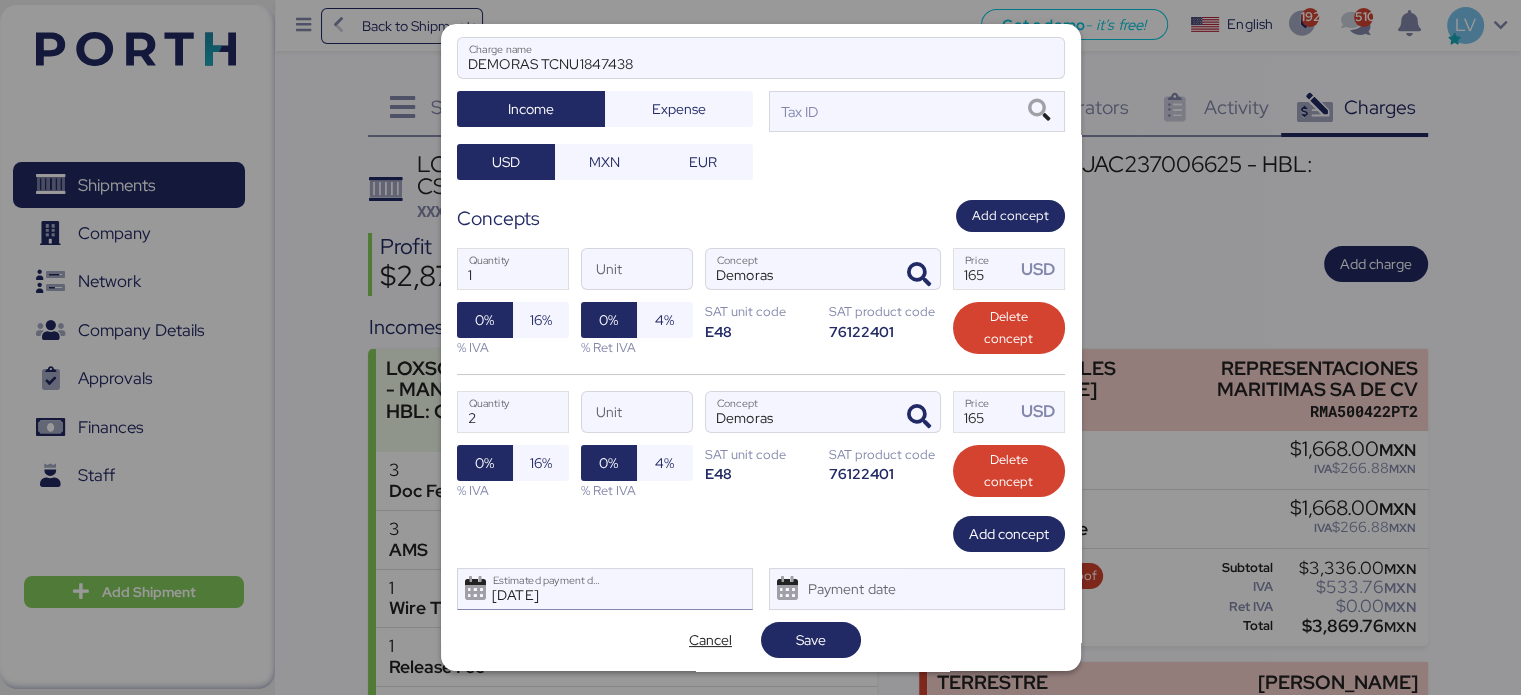 scroll, scrollTop: 71, scrollLeft: 0, axis: vertical 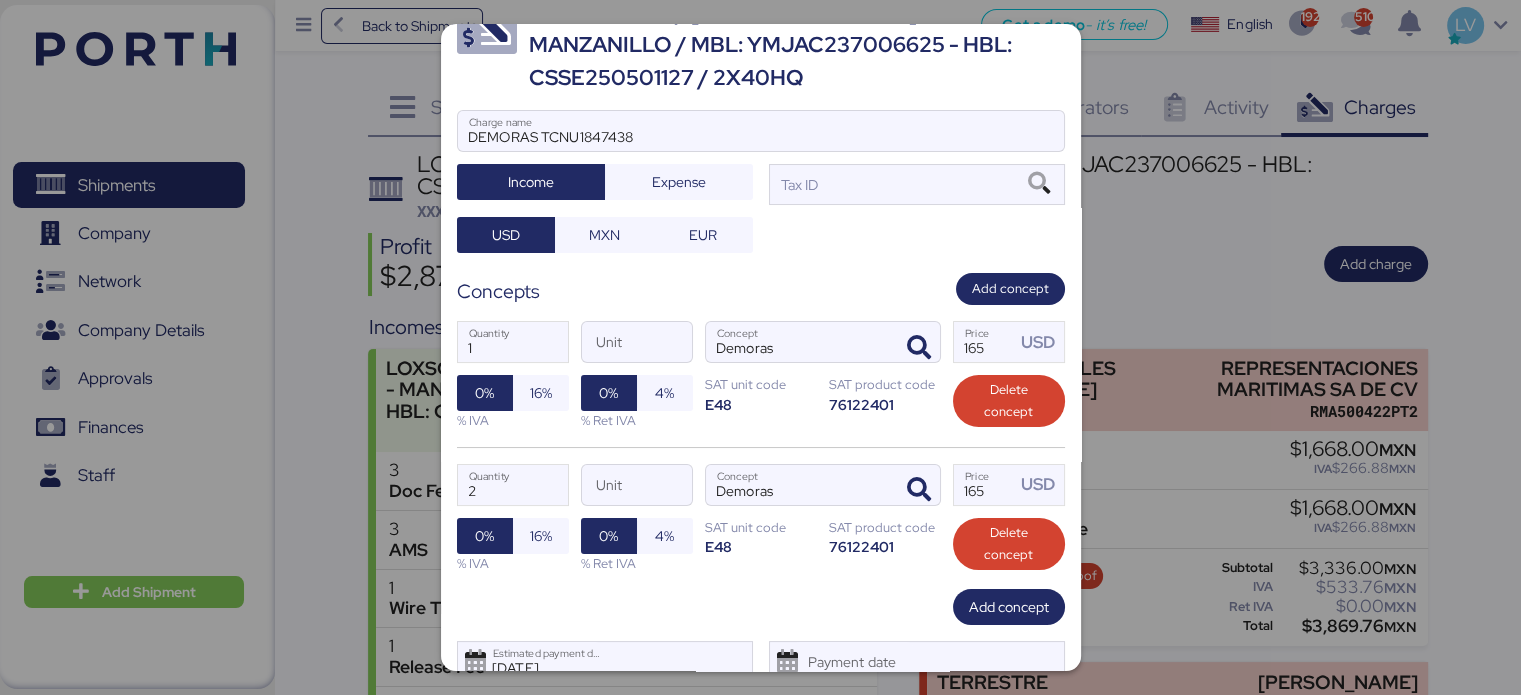 click at bounding box center [761, 161] 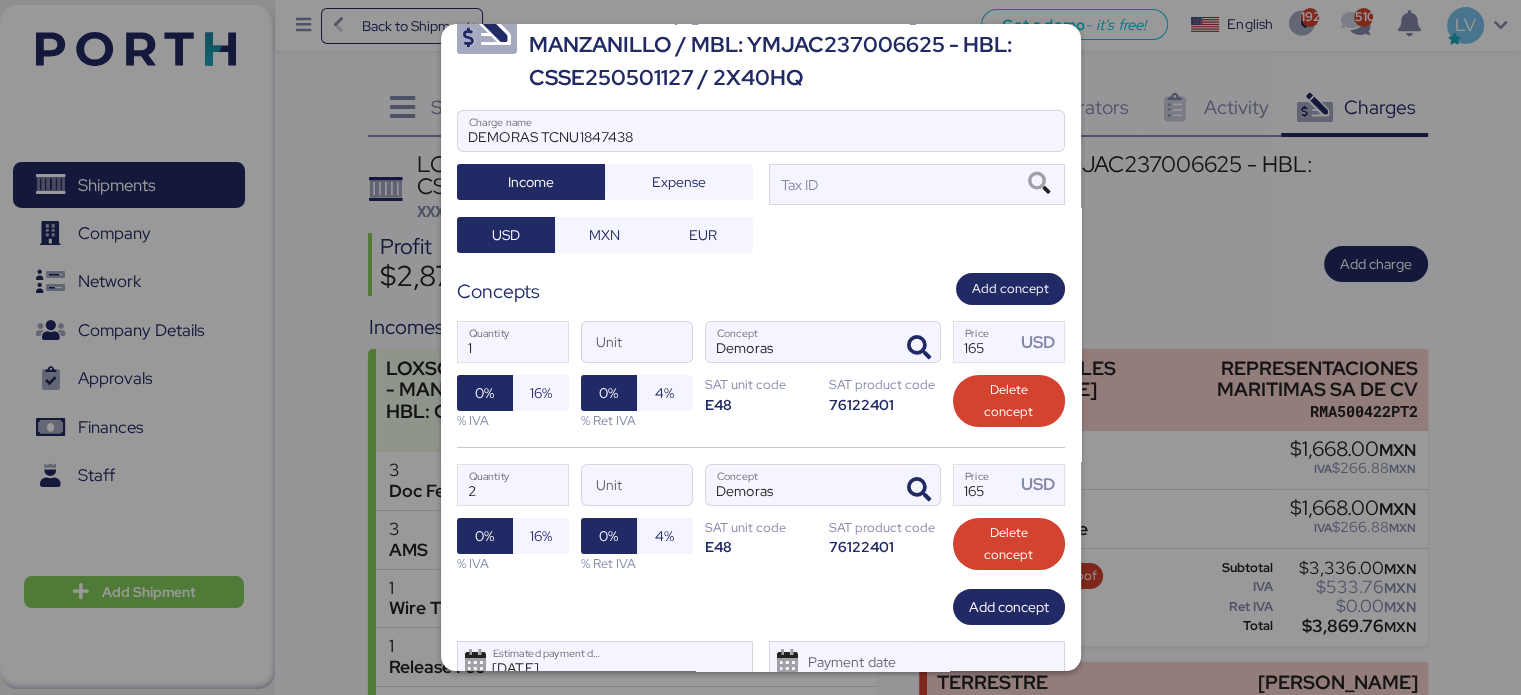 click on "DEMORAS TCNU1847438" at bounding box center (761, 131) 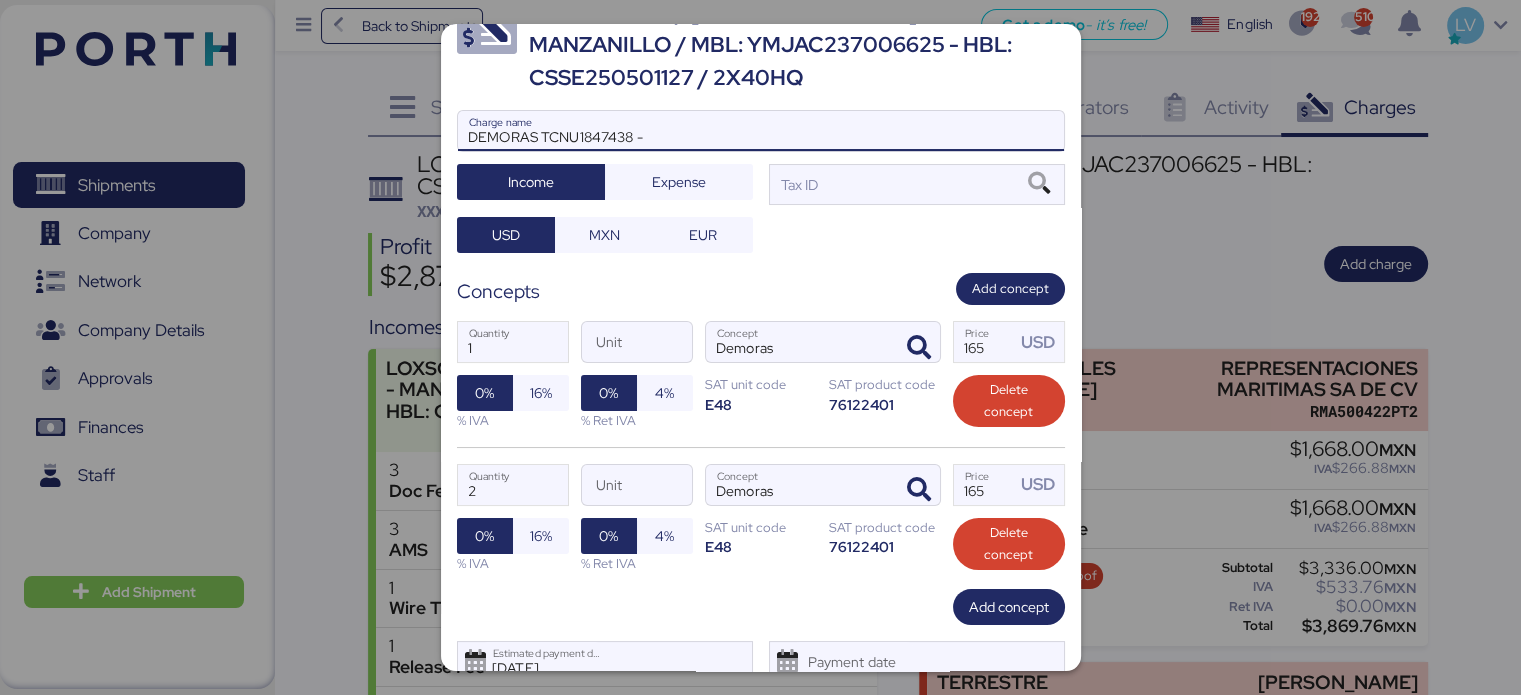 paste on "YMMU6825639" 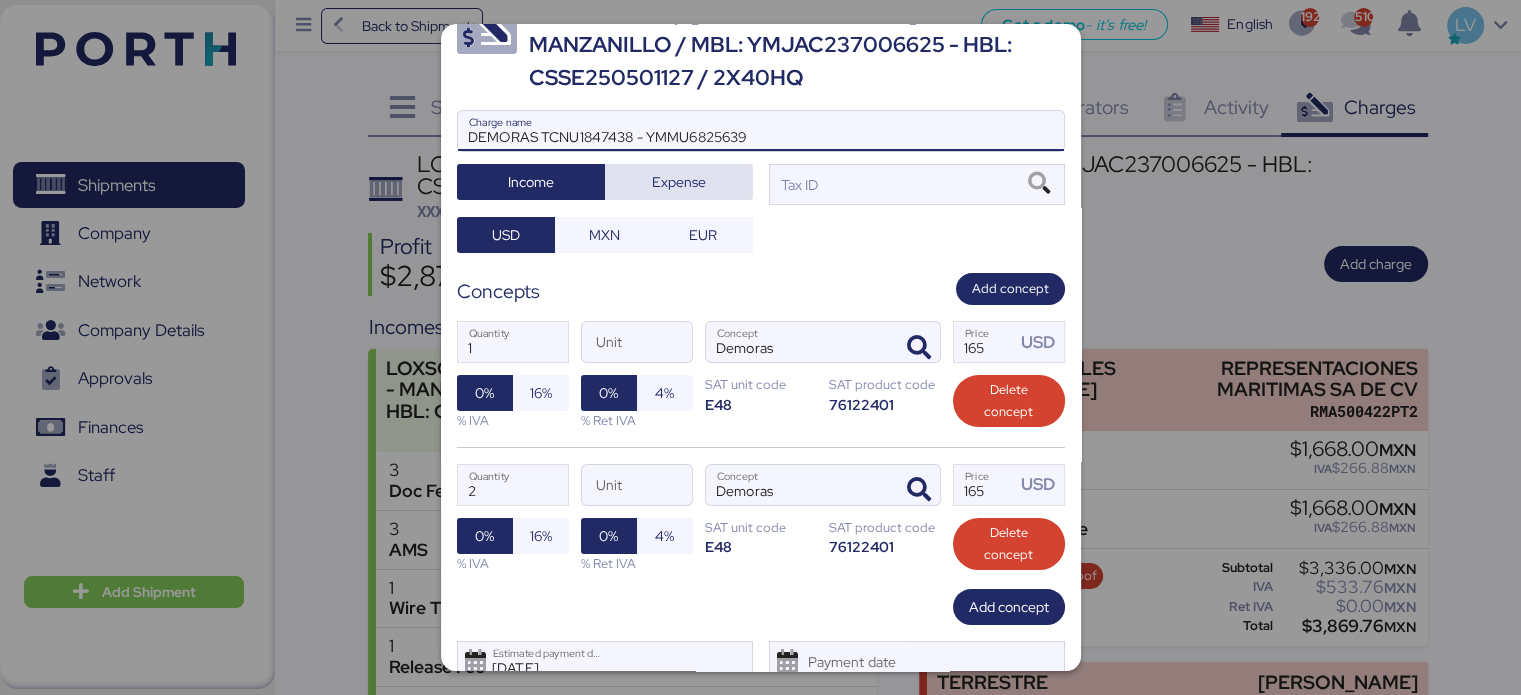 type on "DEMORAS TCNU1847438 - YMMU6825639" 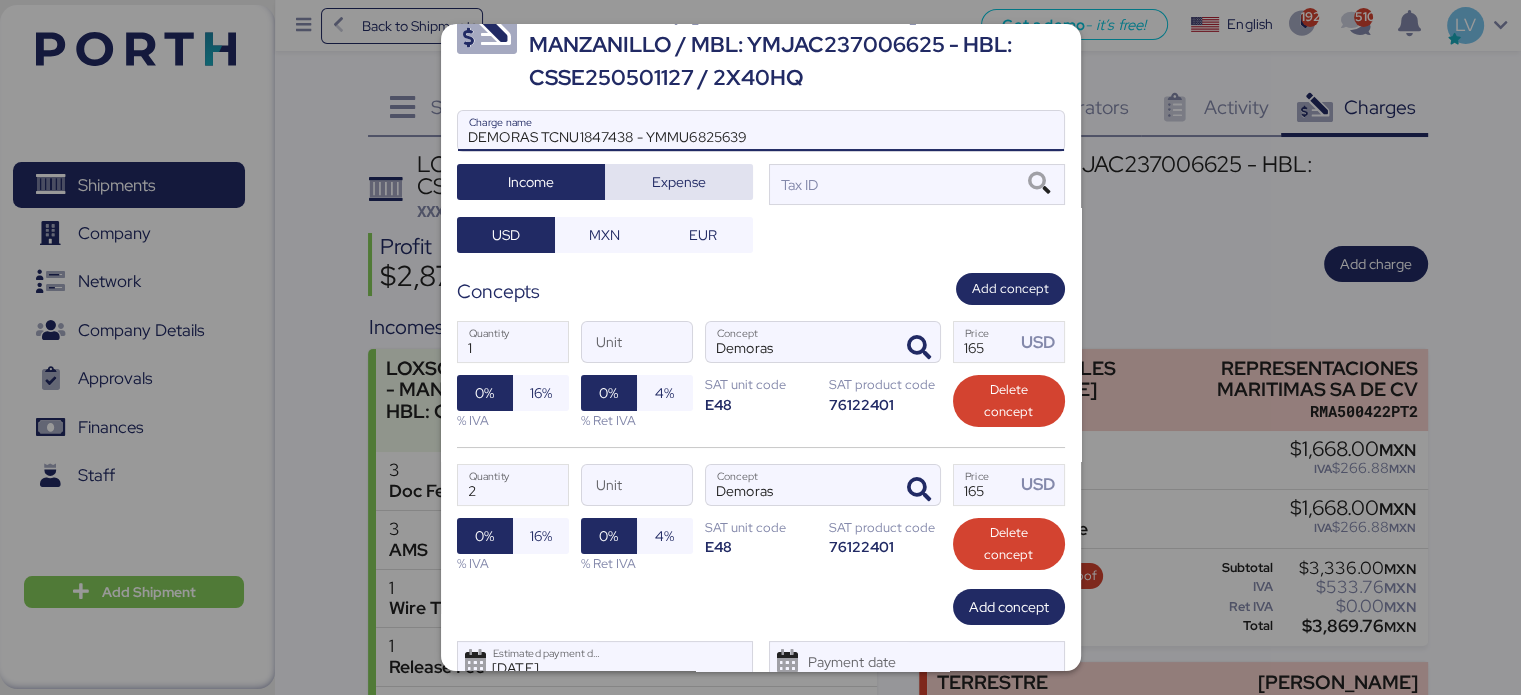 click on "Expense" at bounding box center (679, 182) 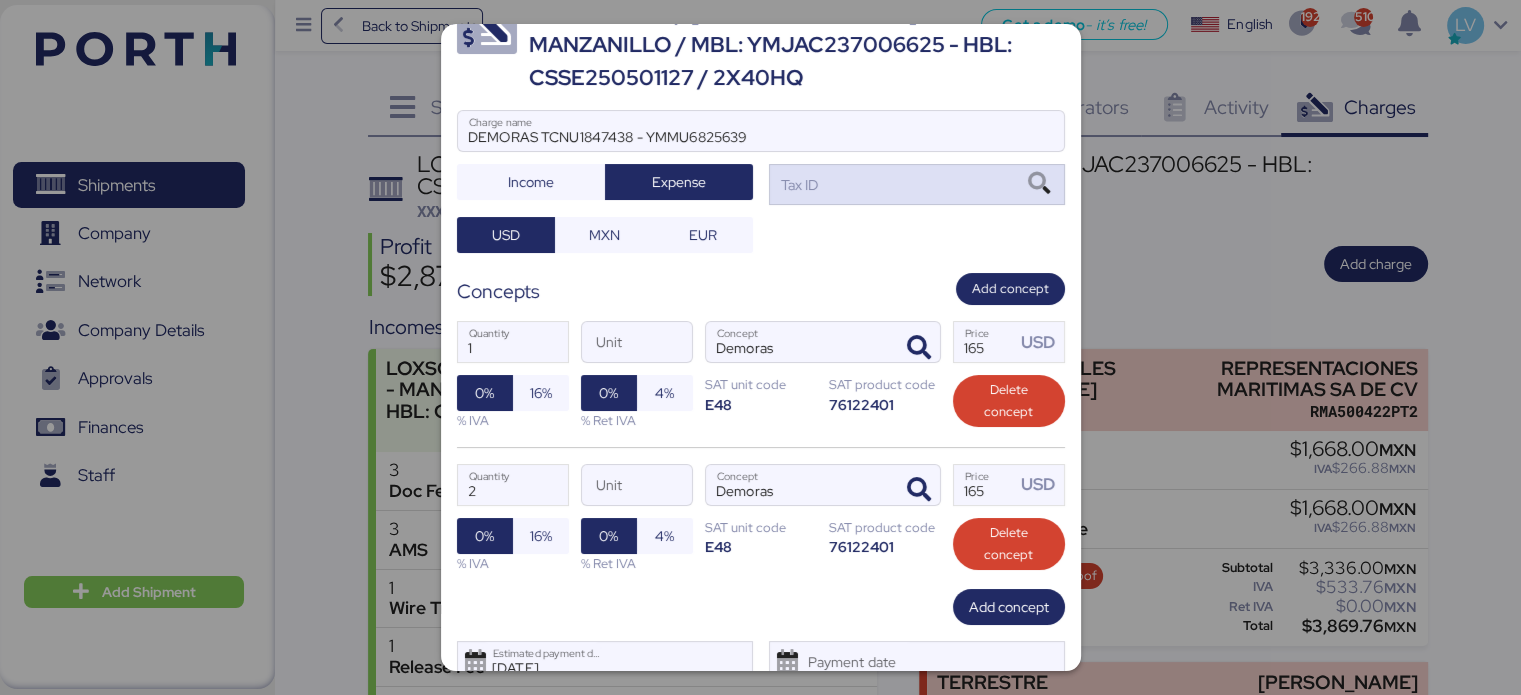 click on "Tax ID" at bounding box center (917, 184) 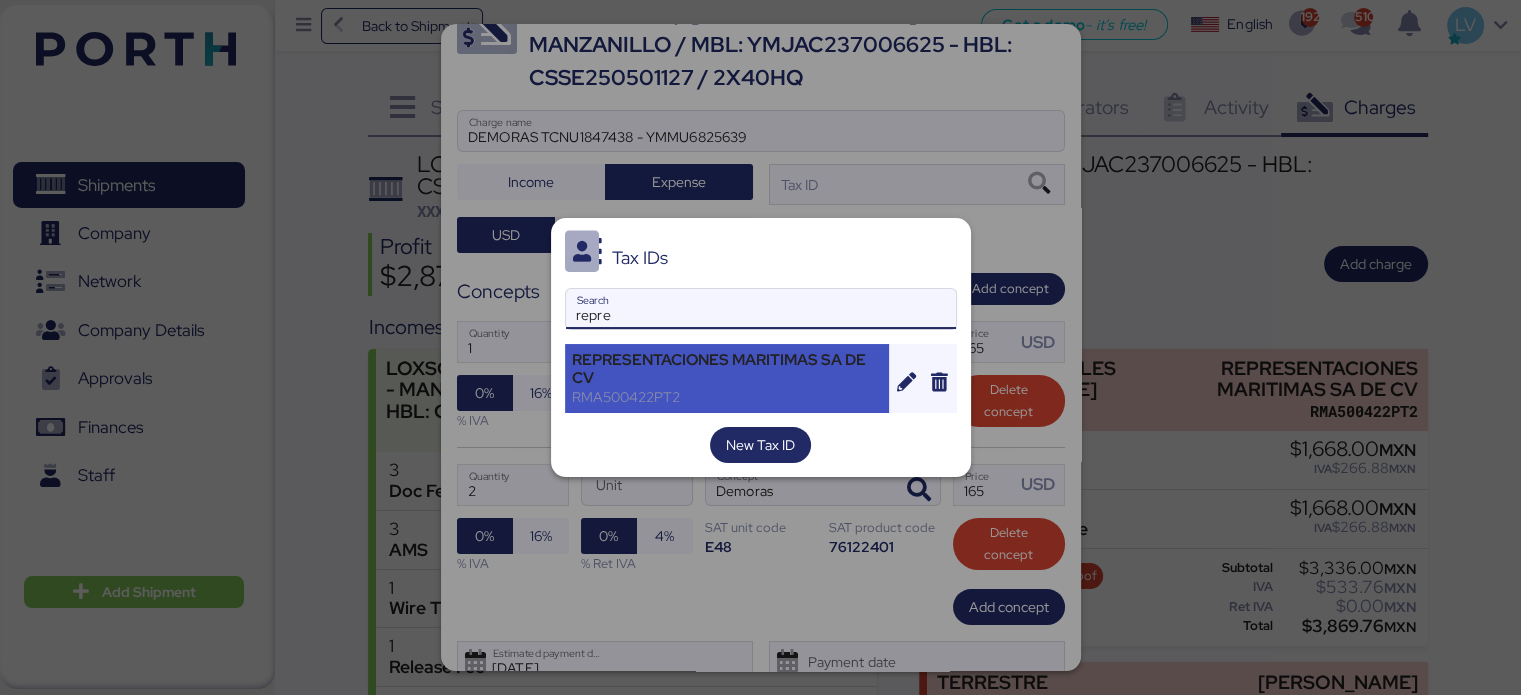 type on "repre" 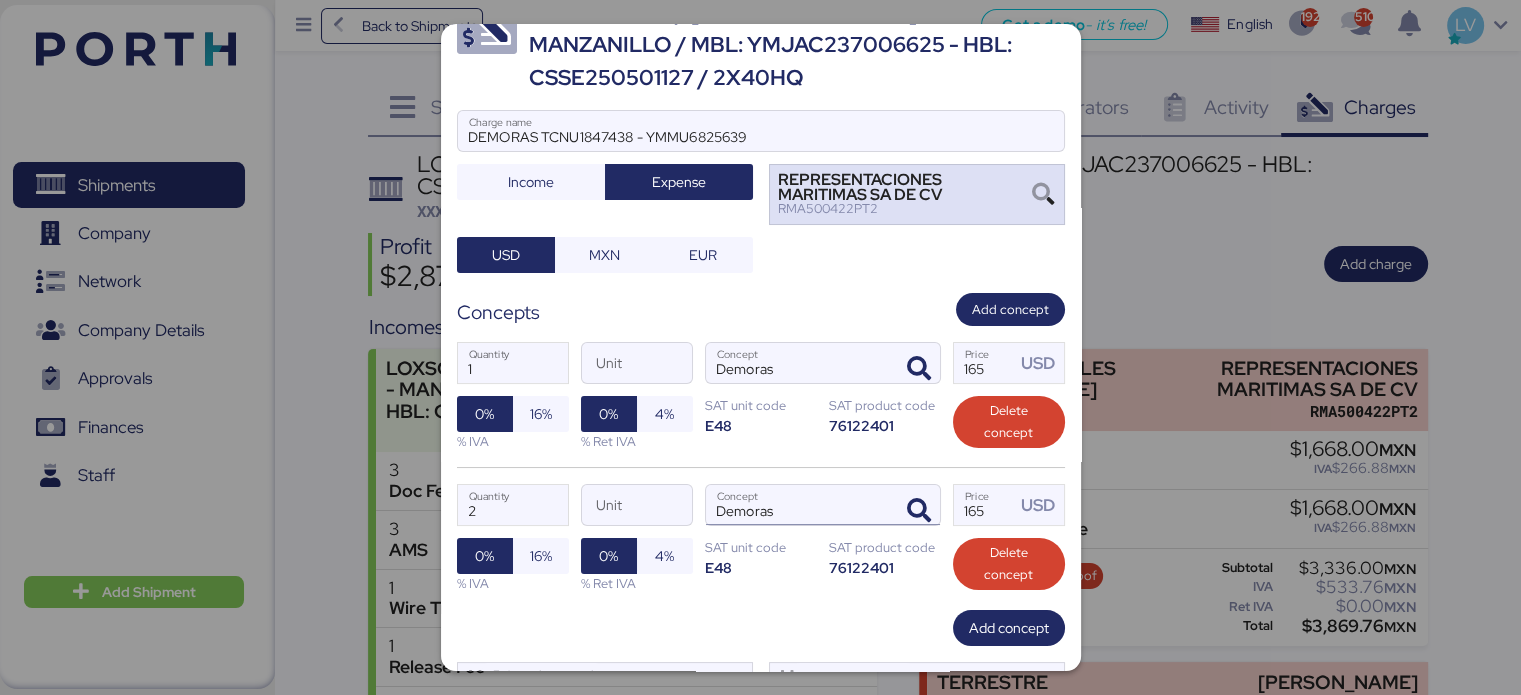 scroll, scrollTop: 165, scrollLeft: 0, axis: vertical 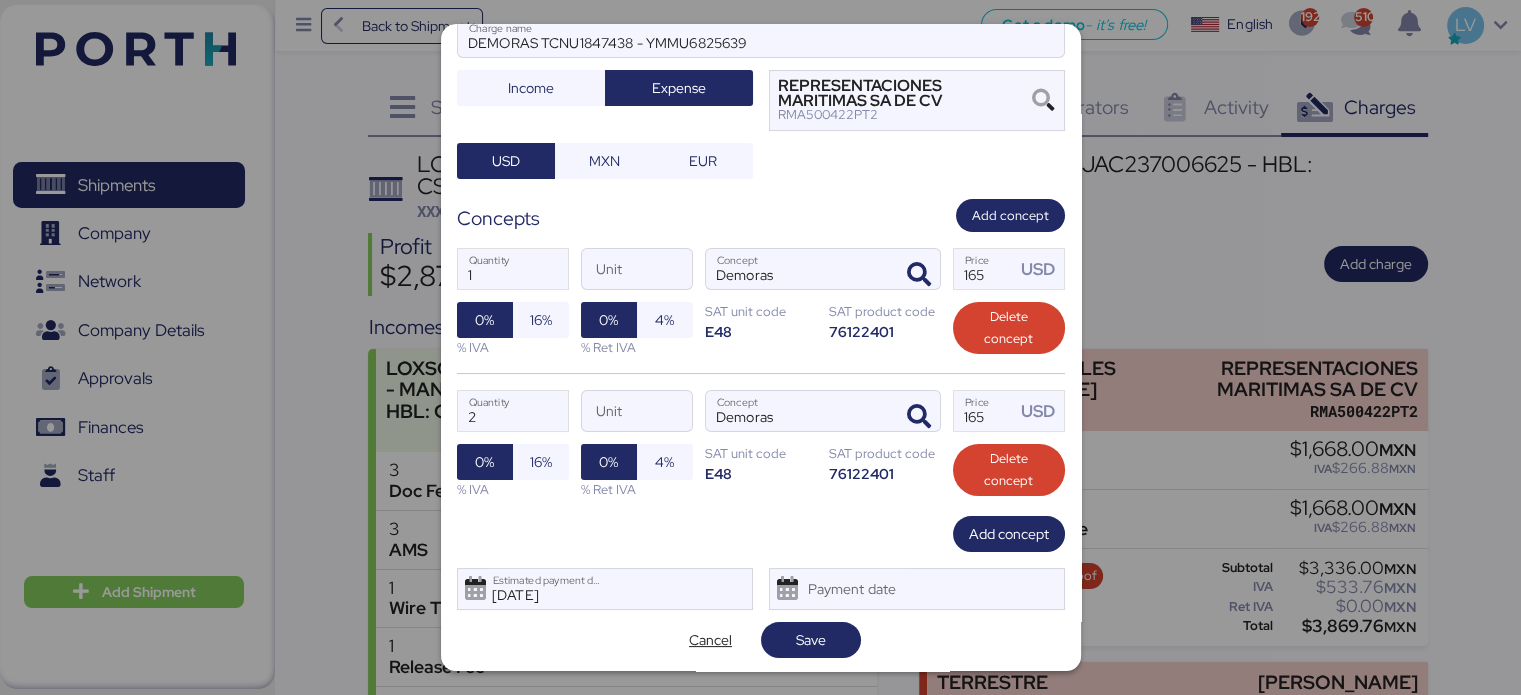drag, startPoint x: 799, startPoint y: 637, endPoint x: 780, endPoint y: 656, distance: 26.870058 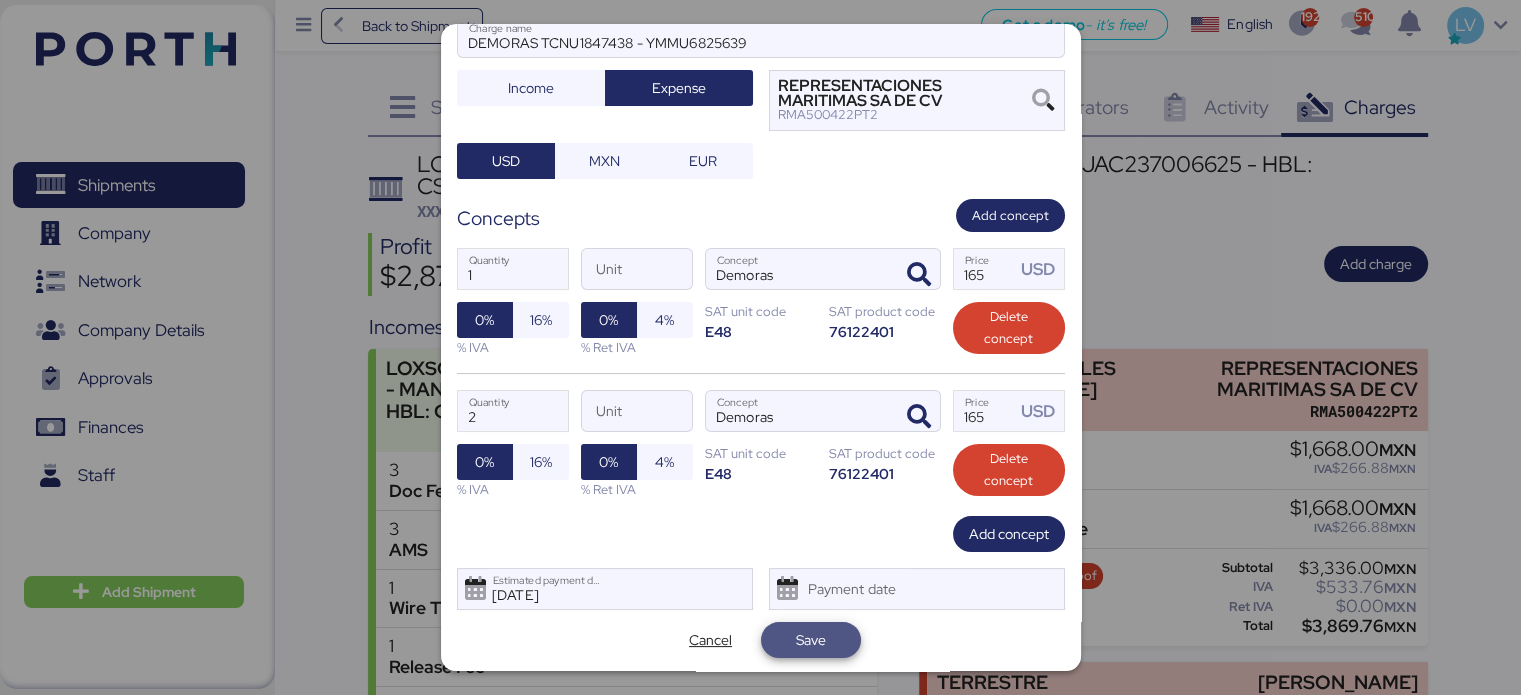 drag, startPoint x: 783, startPoint y: 654, endPoint x: 757, endPoint y: 637, distance: 31.06445 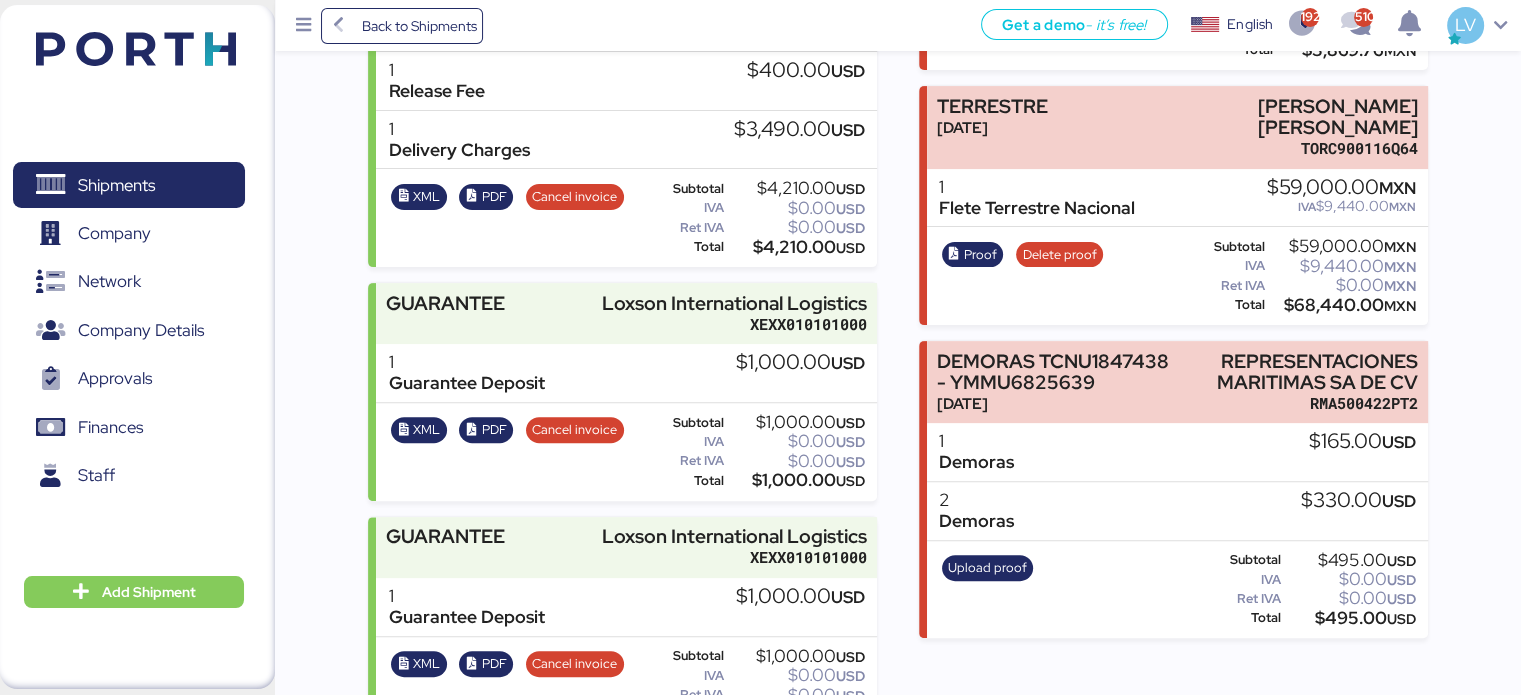 scroll, scrollTop: 627, scrollLeft: 0, axis: vertical 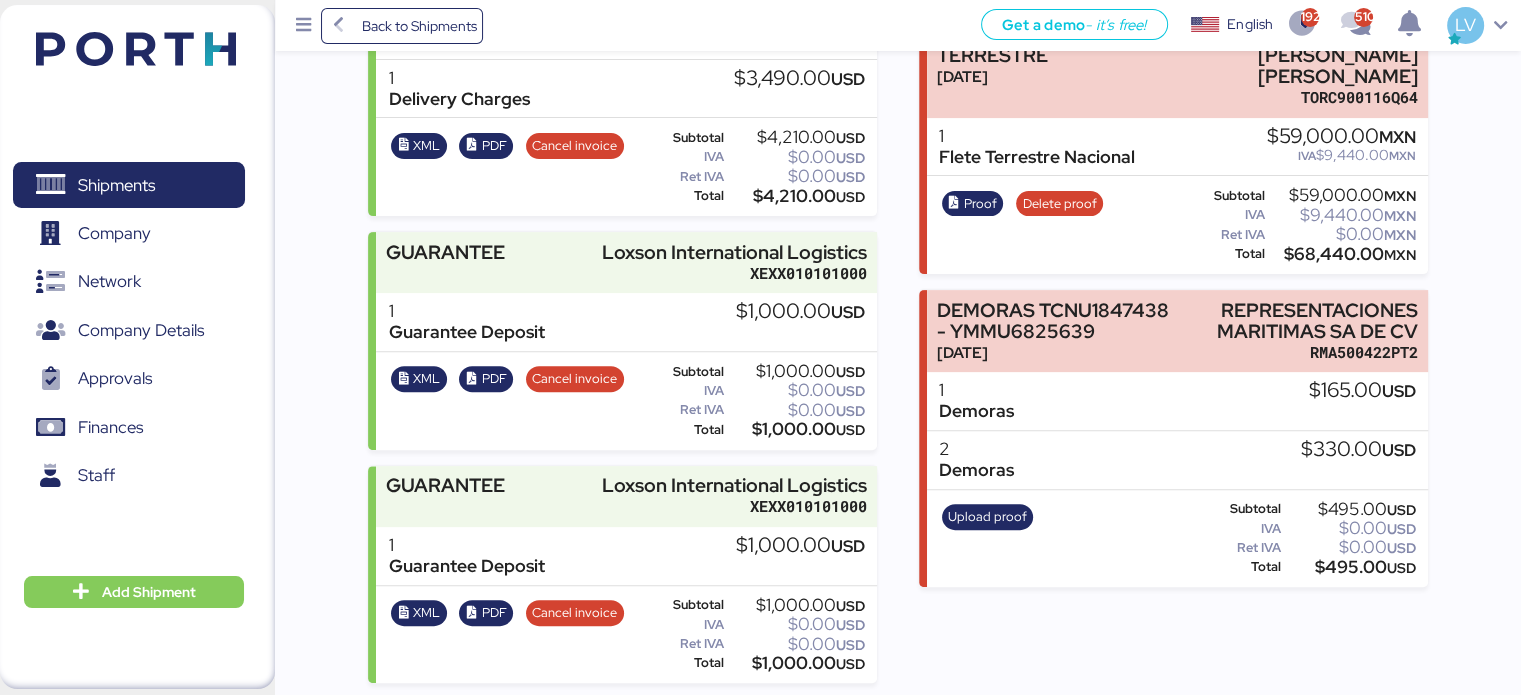 click on "Upload proof" at bounding box center (987, 539) 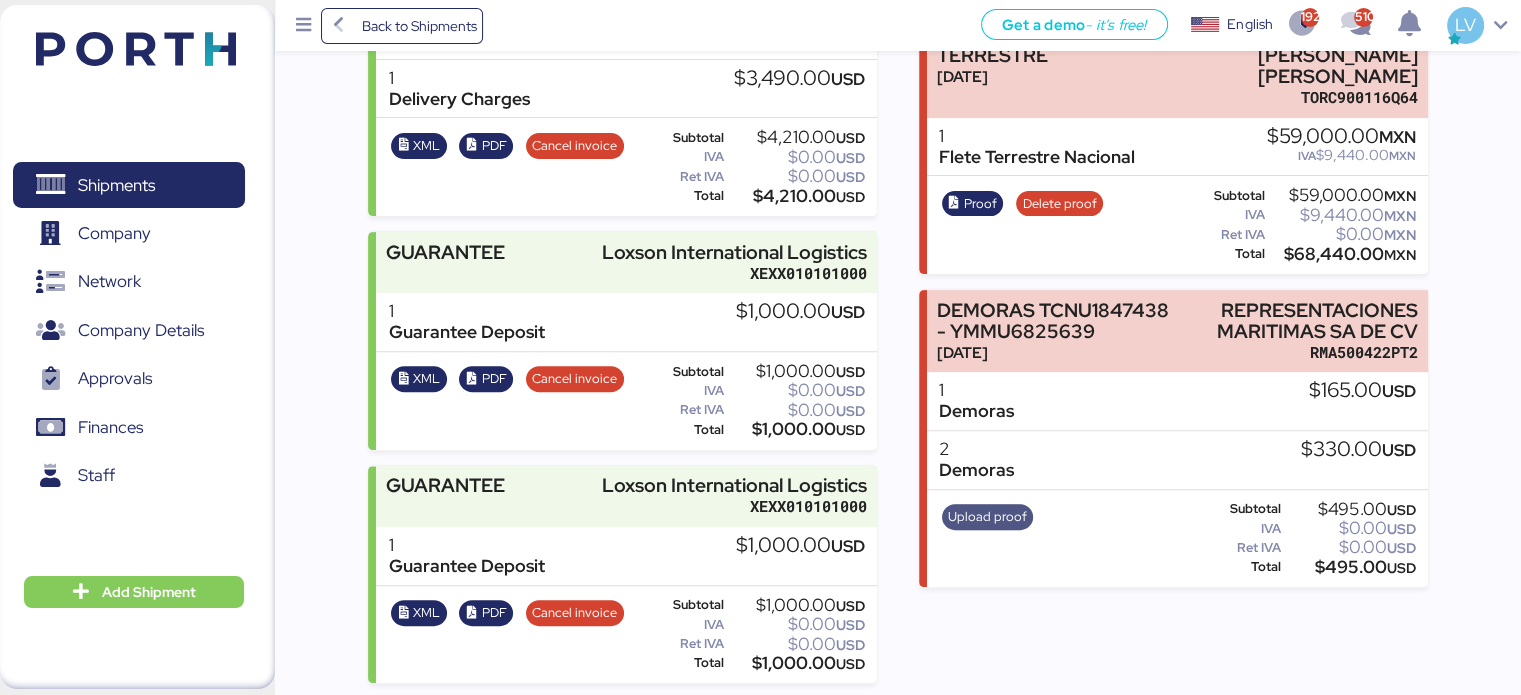click on "Upload proof" at bounding box center (988, 517) 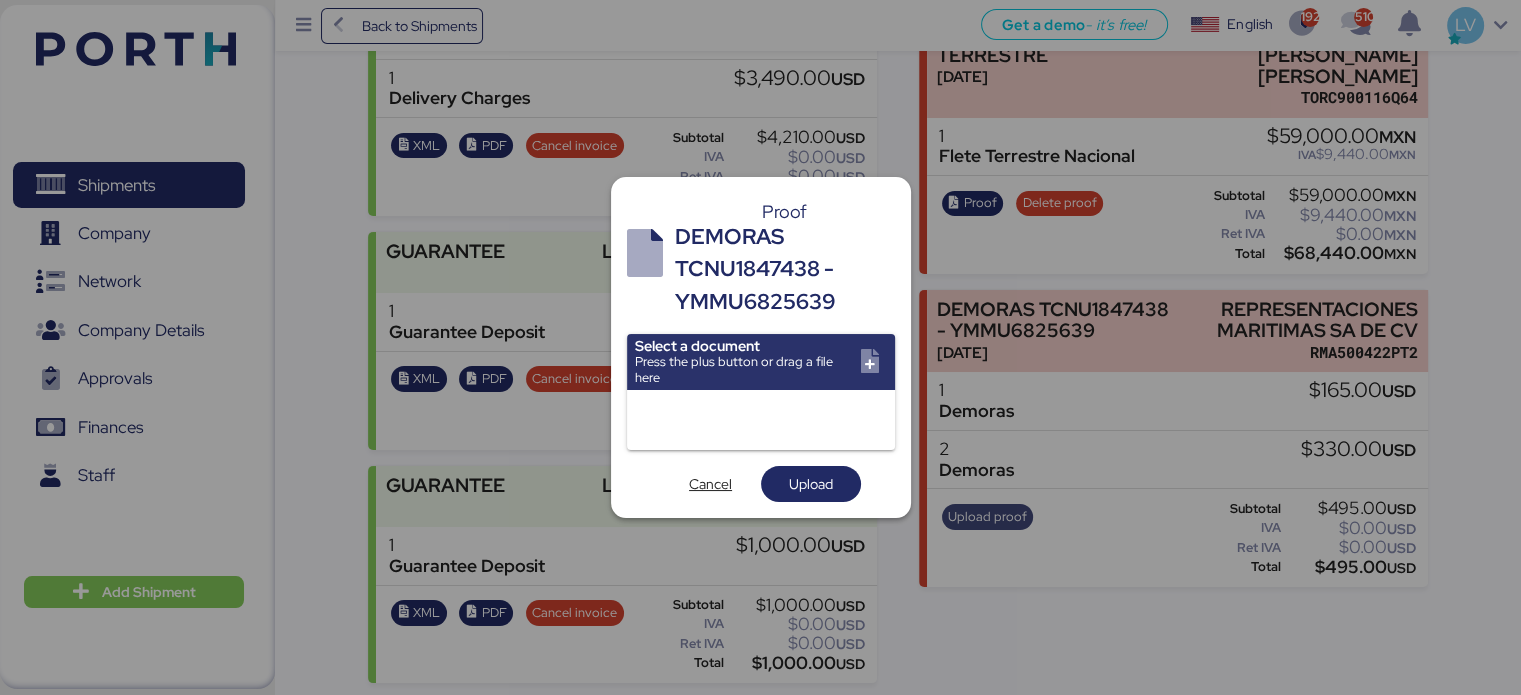 scroll, scrollTop: 0, scrollLeft: 0, axis: both 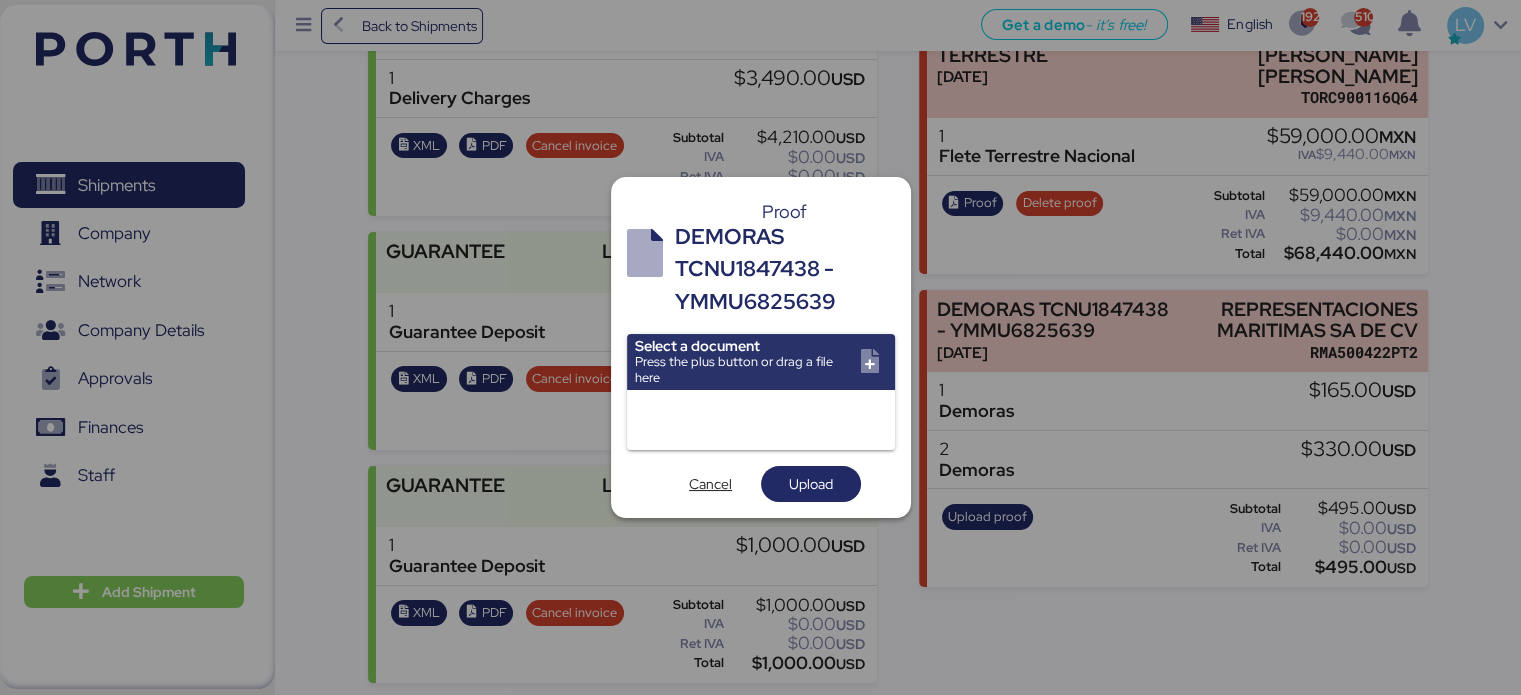 click at bounding box center [761, 362] 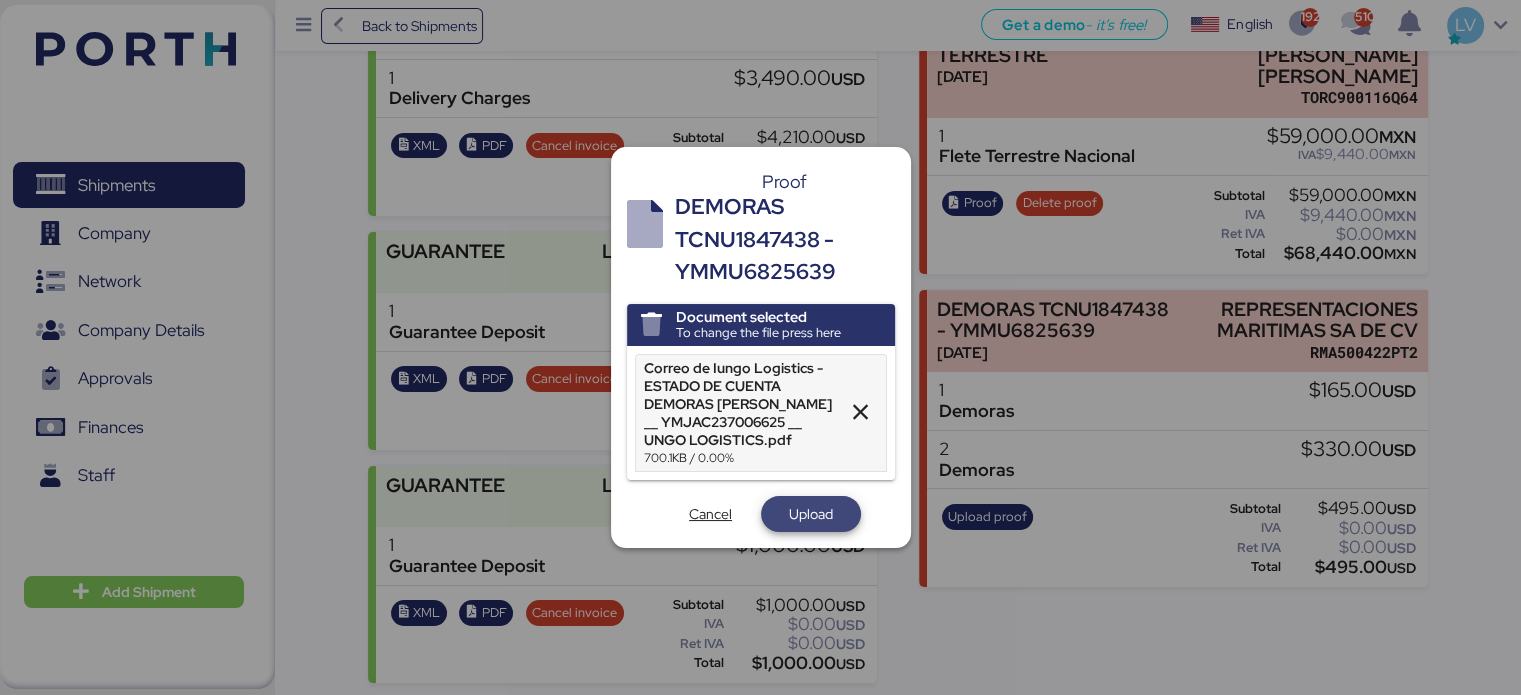 click on "Upload" at bounding box center (811, 514) 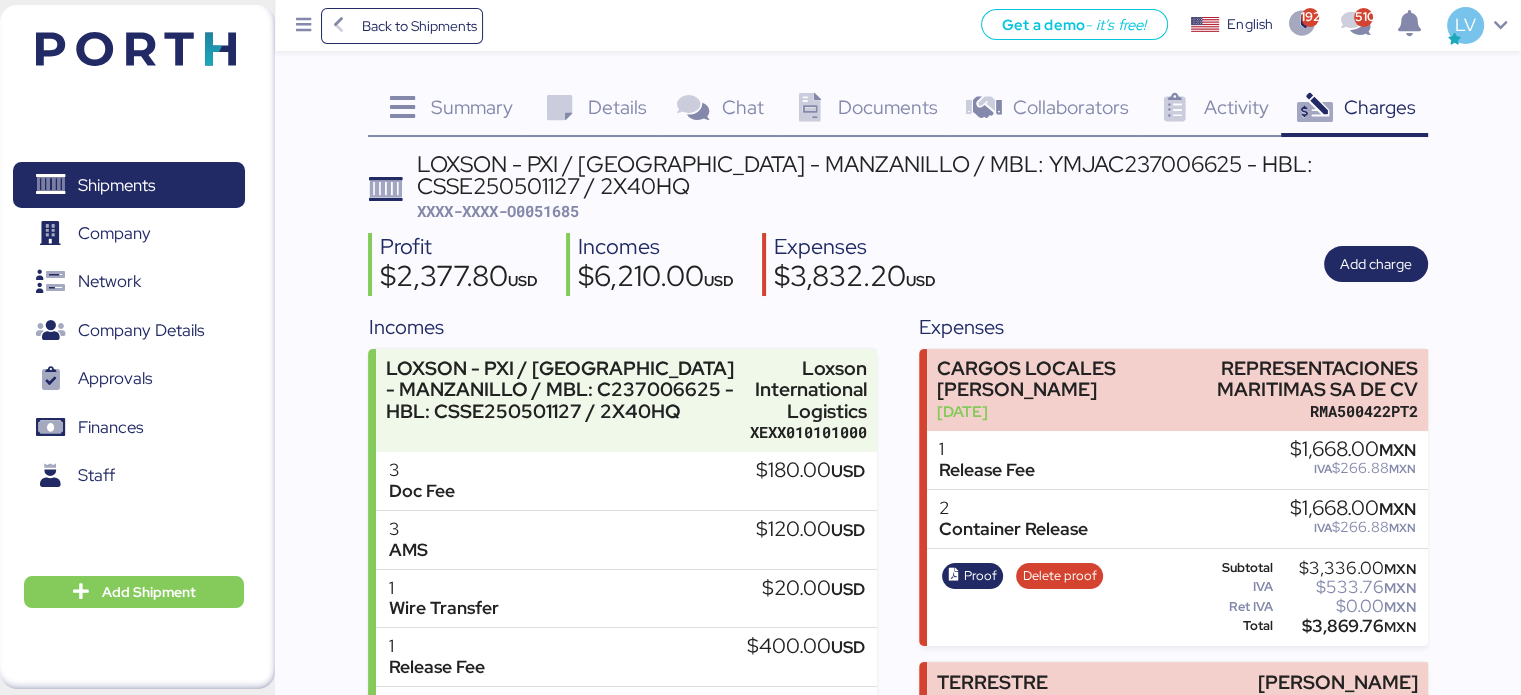 click on "Incomes $6,210.00  USD" at bounding box center (649, 264) 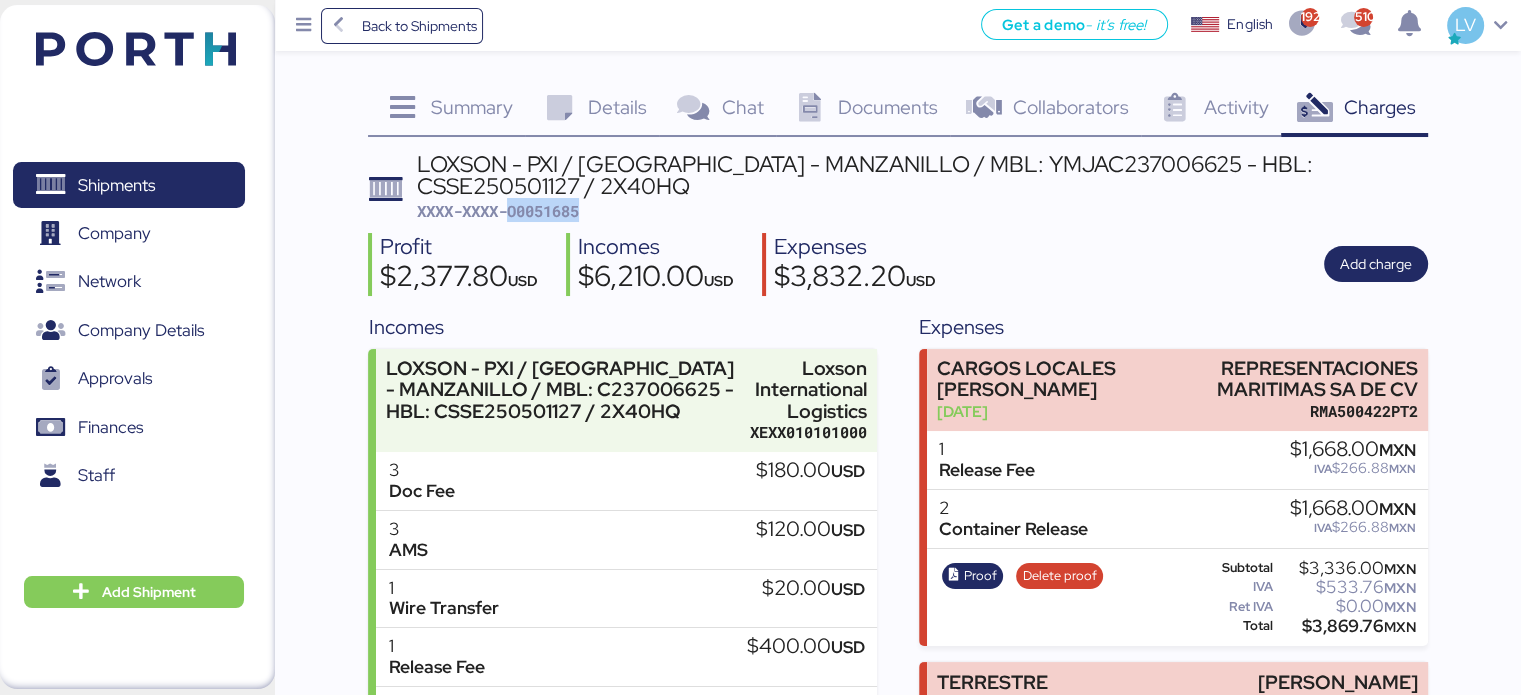 click on "XXXX-XXXX-O0051685" at bounding box center [498, 211] 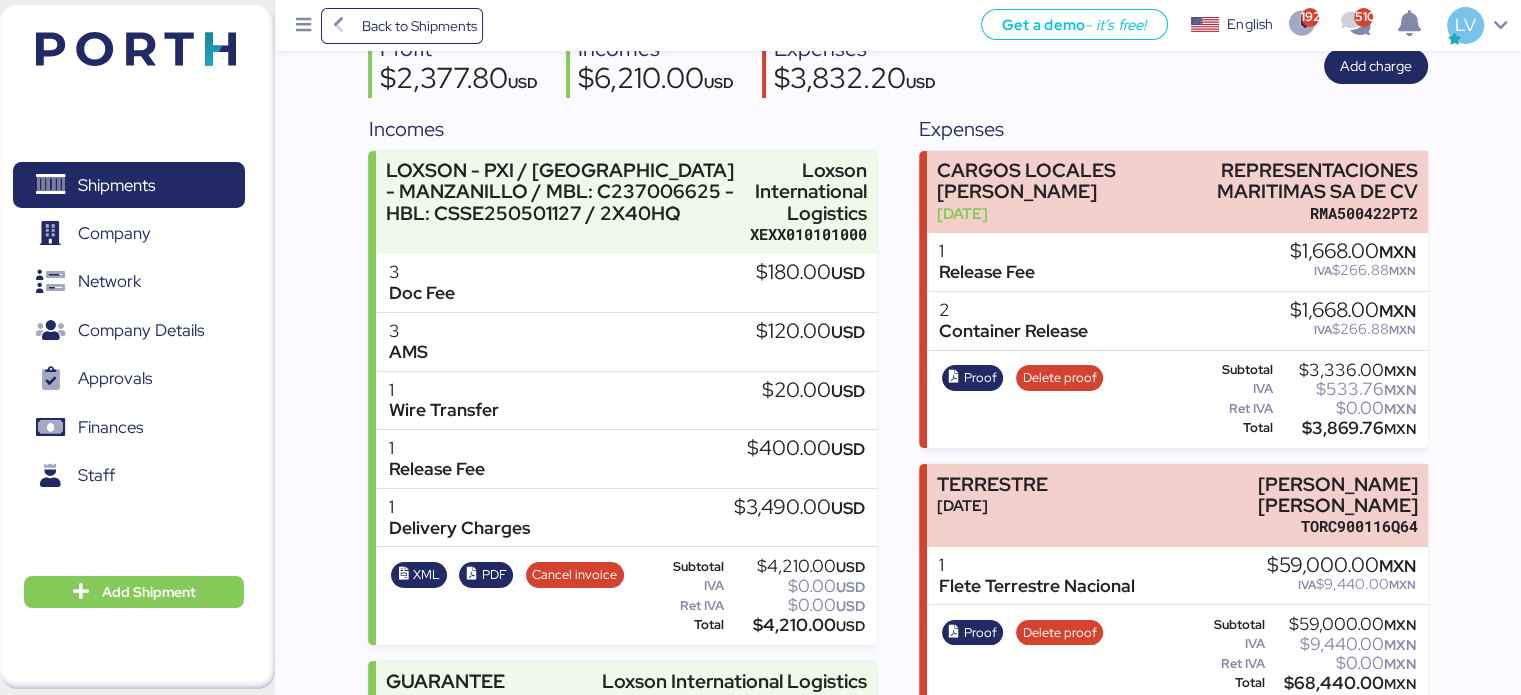 scroll, scrollTop: 0, scrollLeft: 0, axis: both 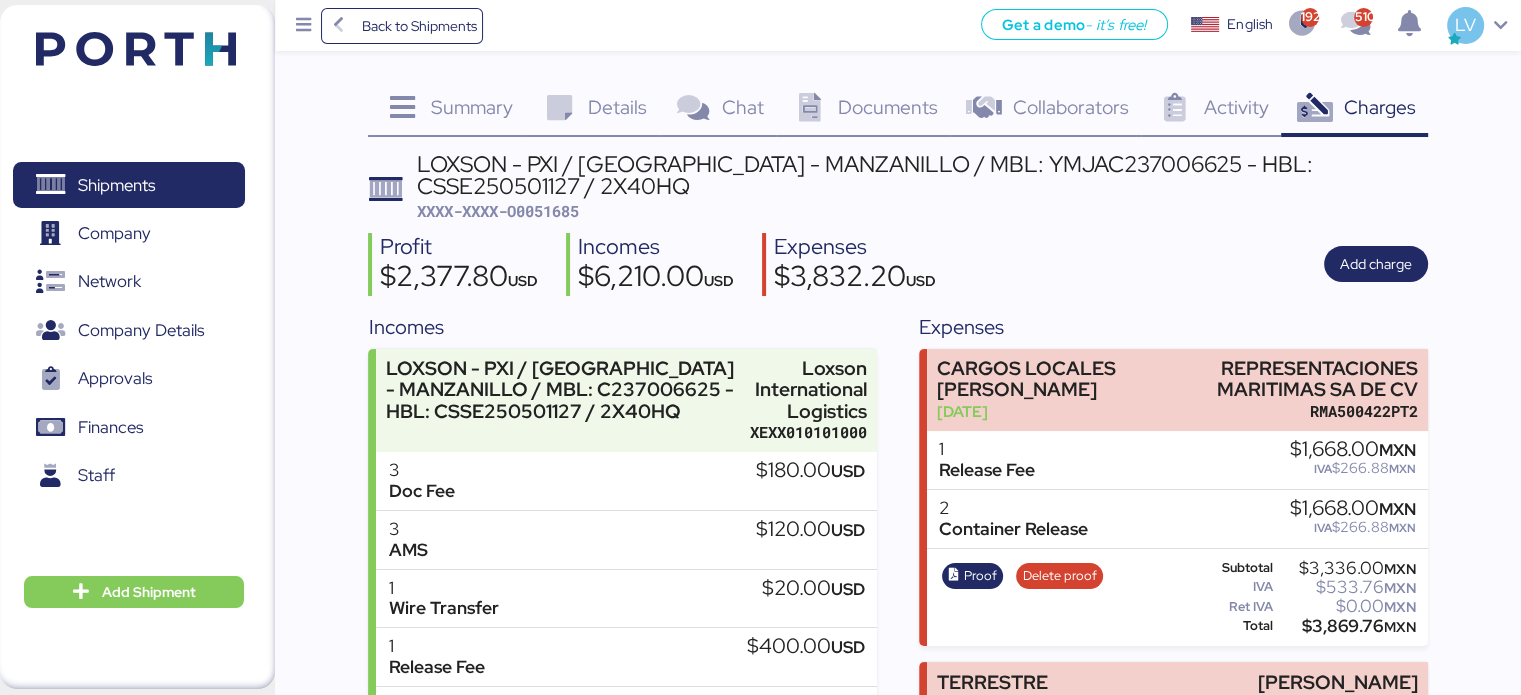 click on "LOXSON - PXI / [GEOGRAPHIC_DATA] - MANZANILLO / MBL: YMJAC237006625  - HBL: CSSE250501127 / 2X40HQ XXXX-XXXX-O0051685 Profit $2,377.80  USD Incomes $6,210.00  USD Expenses $3,832.20  USD Add charge Incomes LOXSON - PXI / SHANGHAI - MANZANILLO / MBL: C237006625 - HBL: CSSE250501127 / 2X40HQ Loxson International Logistics  XEXX010101000 3  Doc Fee
$180.00  USD 3  AMS
$120.00  USD 1  Wire Transfer
$20.00  USD 1  Release Fee
$400.00  USD 1  Delivery Charges
$3,490.00  USD   XML   PDF Cancel invoice Subtotal
$4,210.00  USD IVA
$0.00  USD Ret IVA
$0.00  USD Total
$4,210.00  USD GUARANTEE Loxson International Logistics  XEXX010101000 1  Guarantee Deposit
$1,000.00  USD   XML   PDF Cancel invoice Subtotal
$1,000.00  USD IVA
$0.00  USD Ret IVA
$0.00  USD Total
$1,000.00  USD GUARANTEE Loxson International Logistics  XEXX010101000 1  Guarantee Deposit
$1,000.00  USD   XML   PDF Cancel invoice" at bounding box center (897, 732) 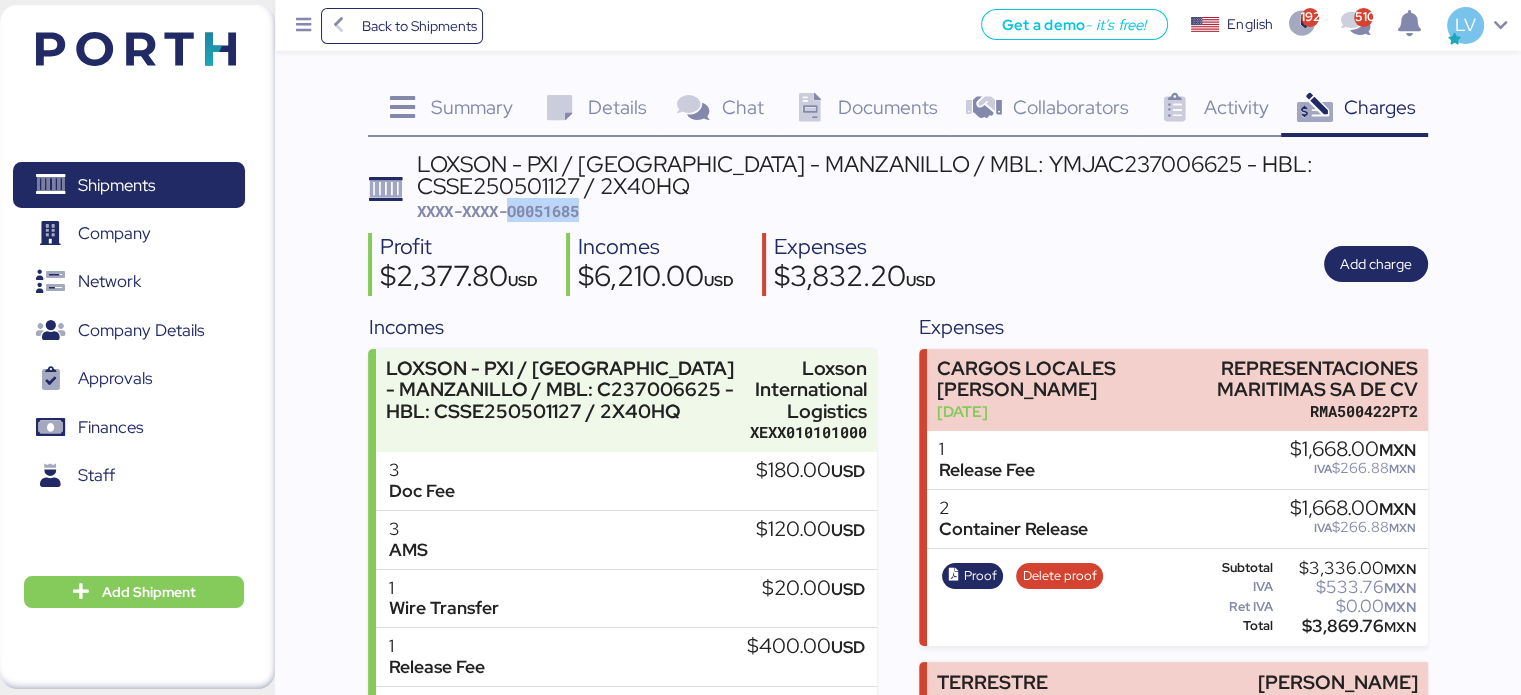 click on "XXXX-XXXX-O0051685" at bounding box center [498, 211] 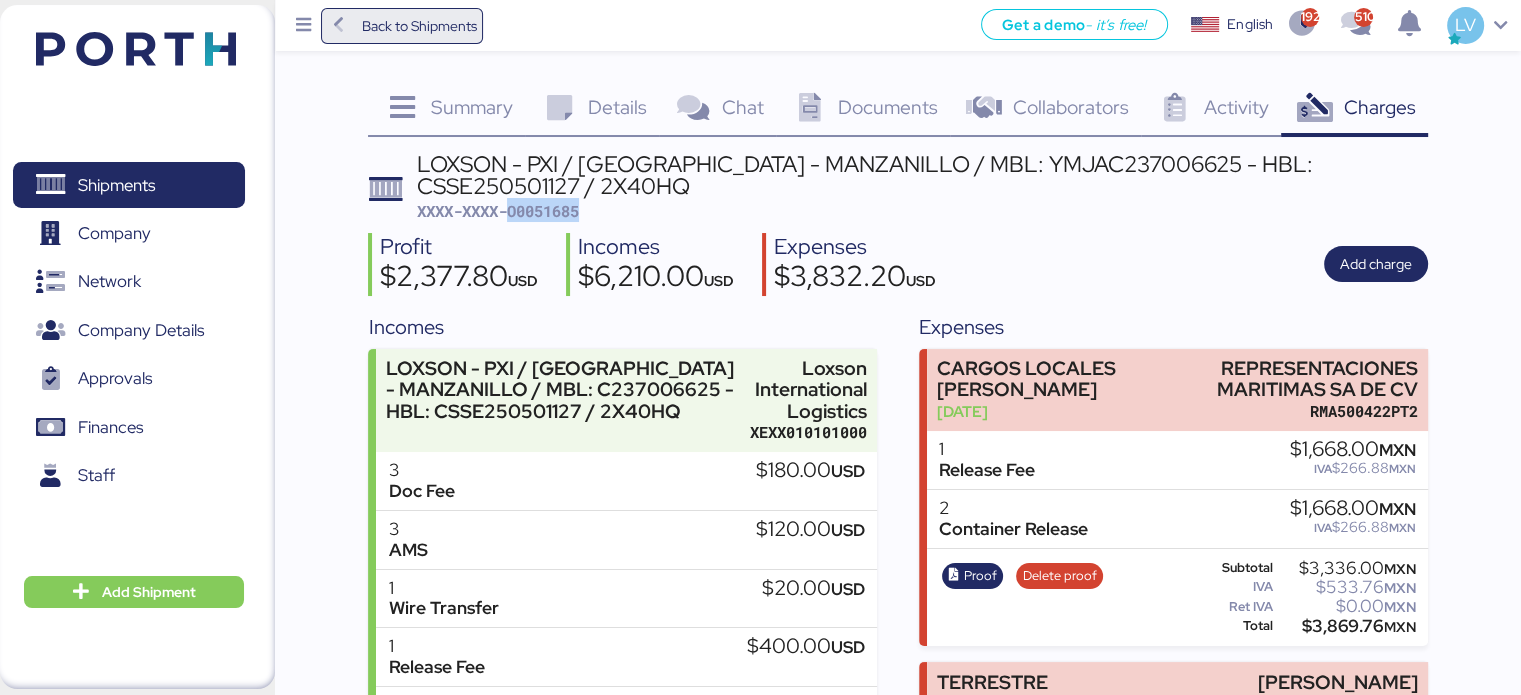click on "Back to Shipments" at bounding box center [418, 26] 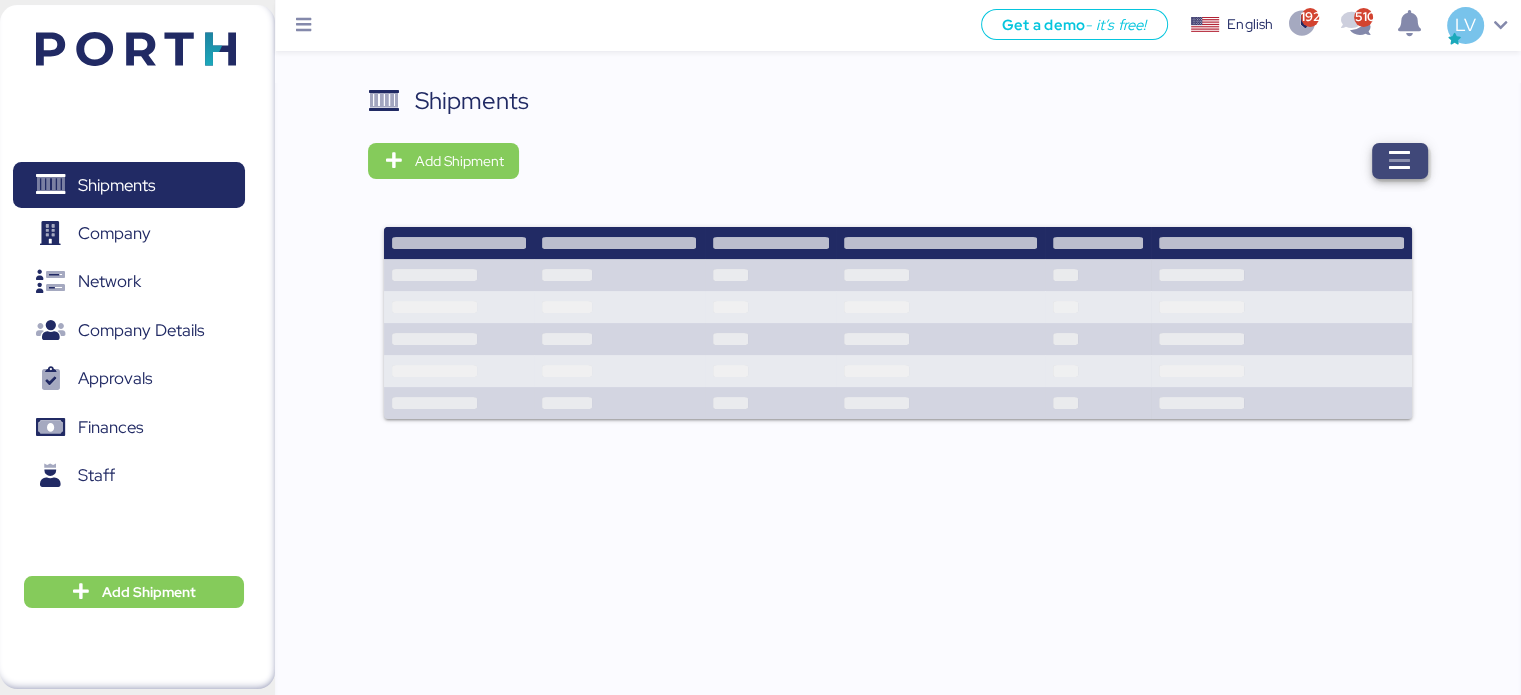 click at bounding box center (1400, 161) 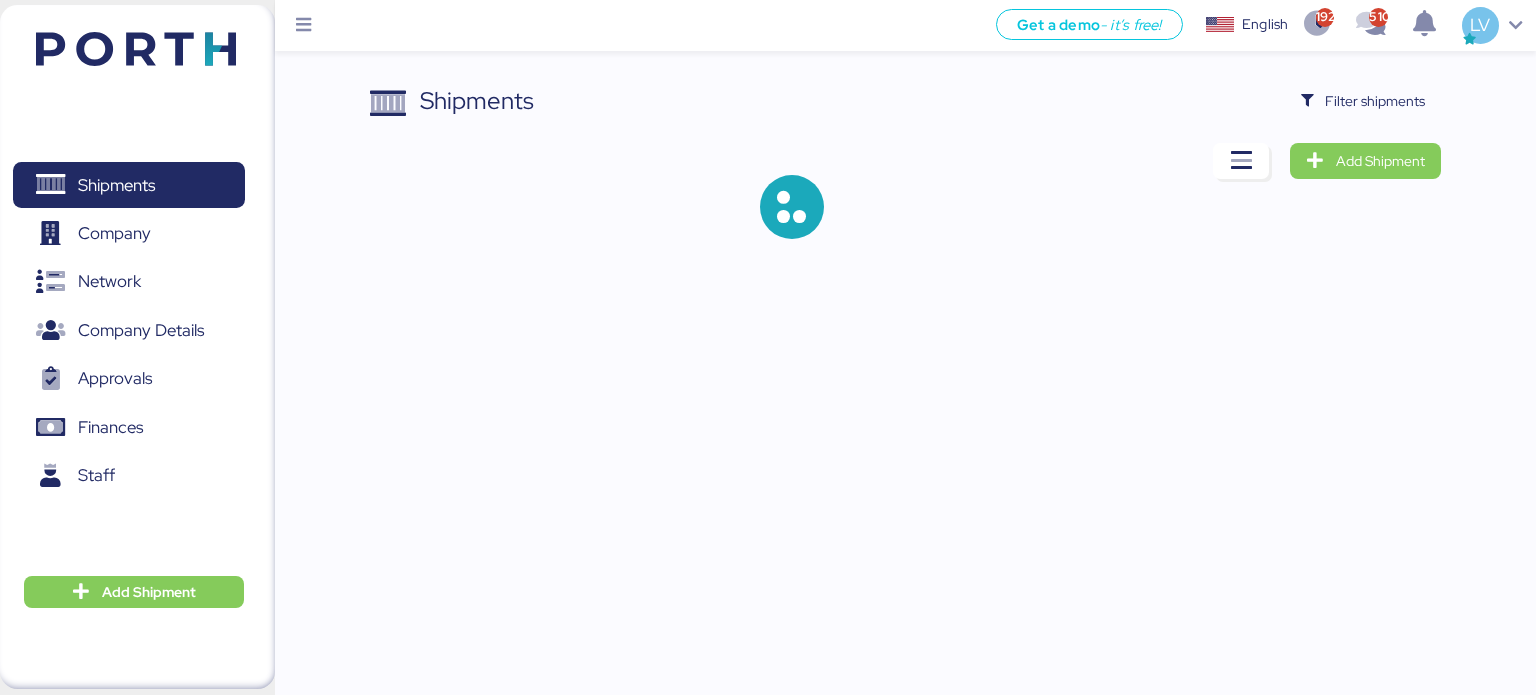 click on "Shipments   Filter shipments     Add Shipment" at bounding box center (768, 135) 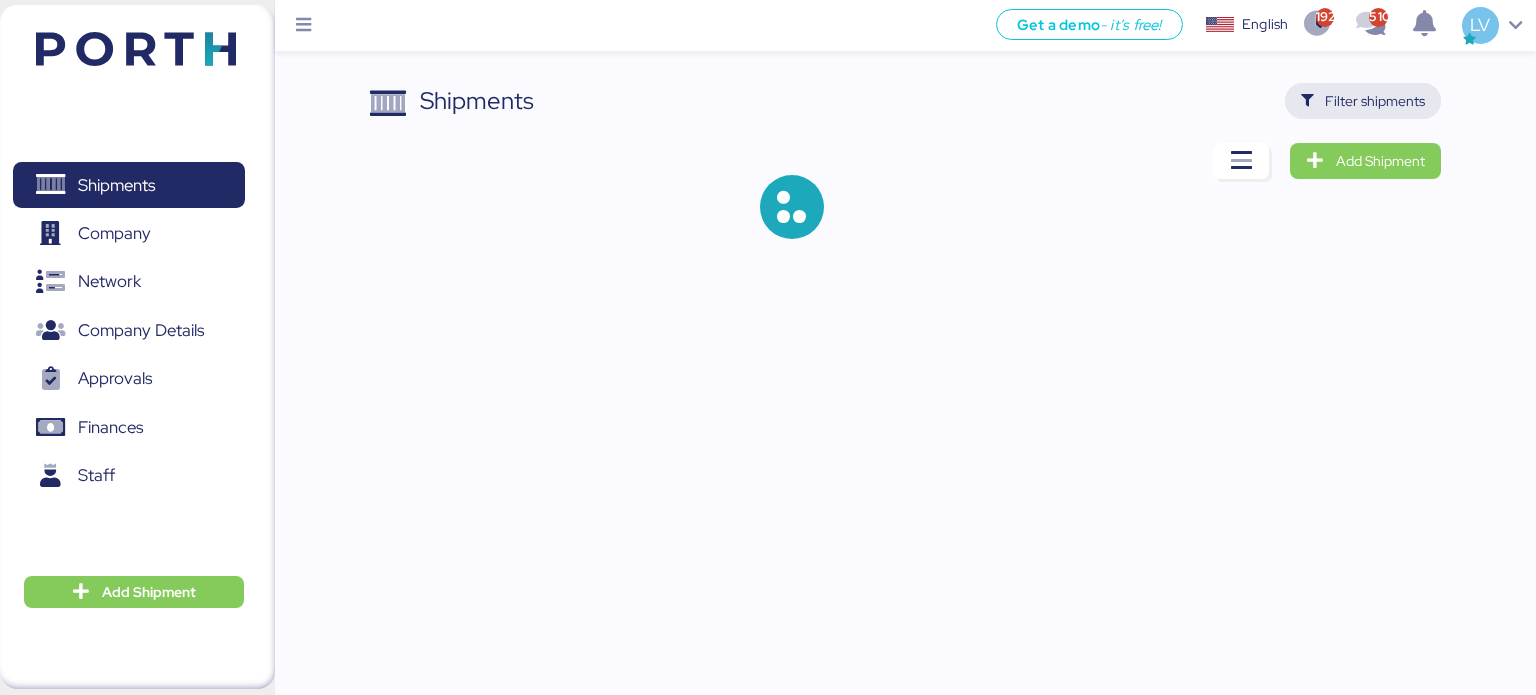 click on "Filter shipments" at bounding box center [1375, 101] 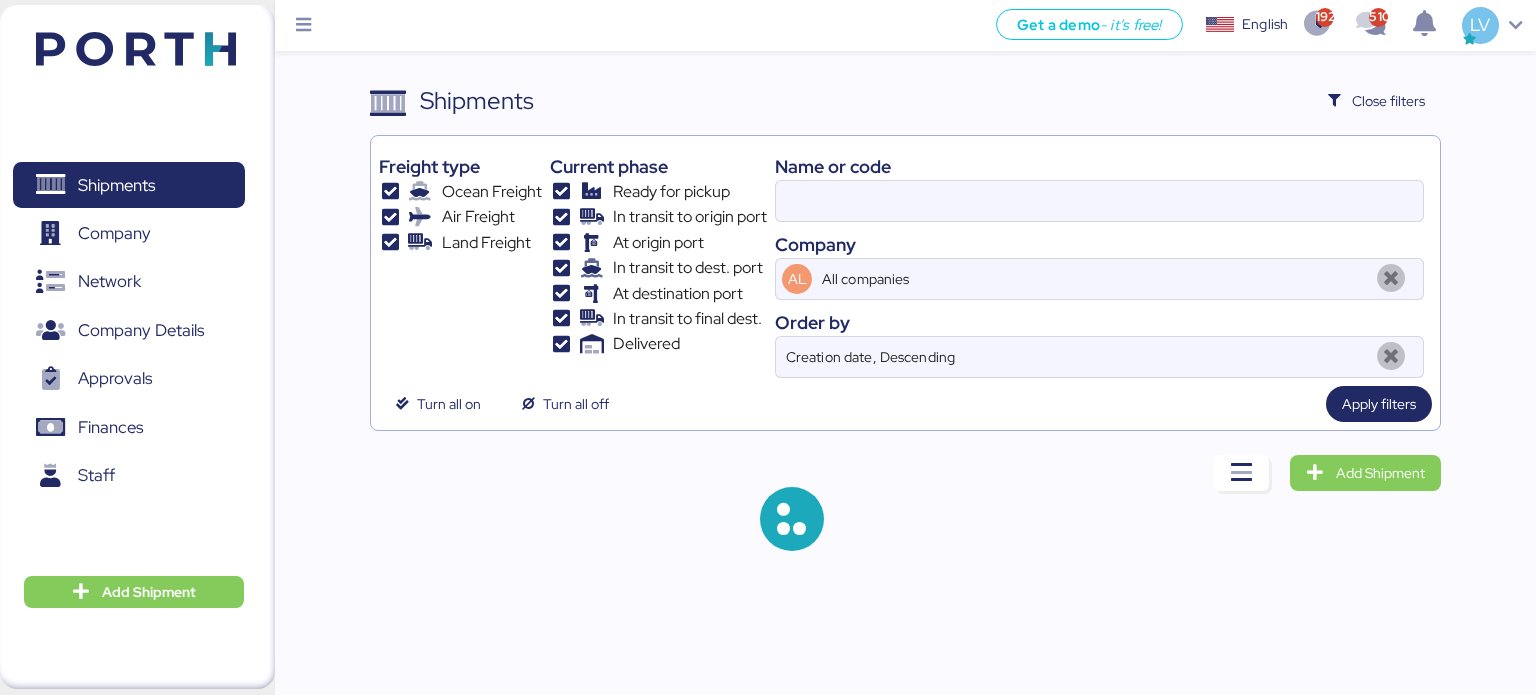 click on "Name or code" at bounding box center (1099, 166) 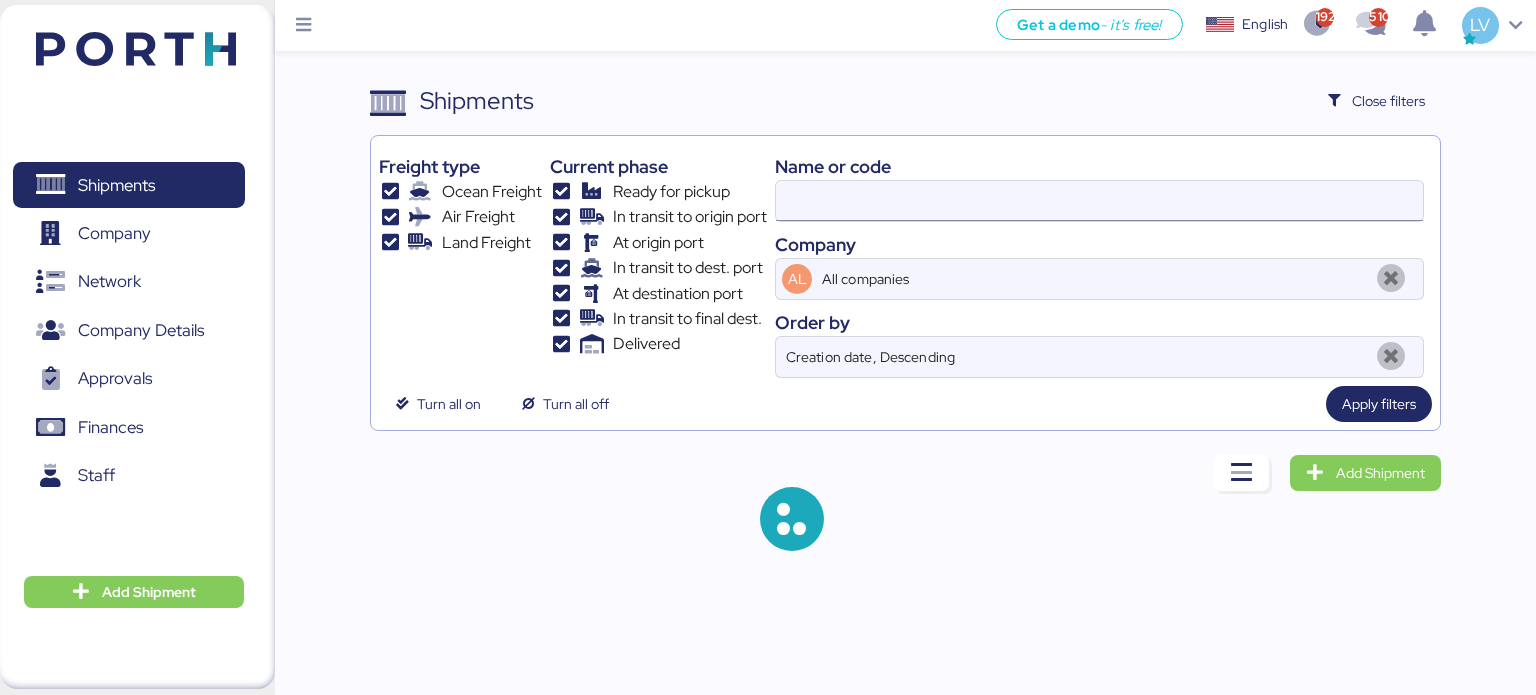 click at bounding box center [1099, 201] 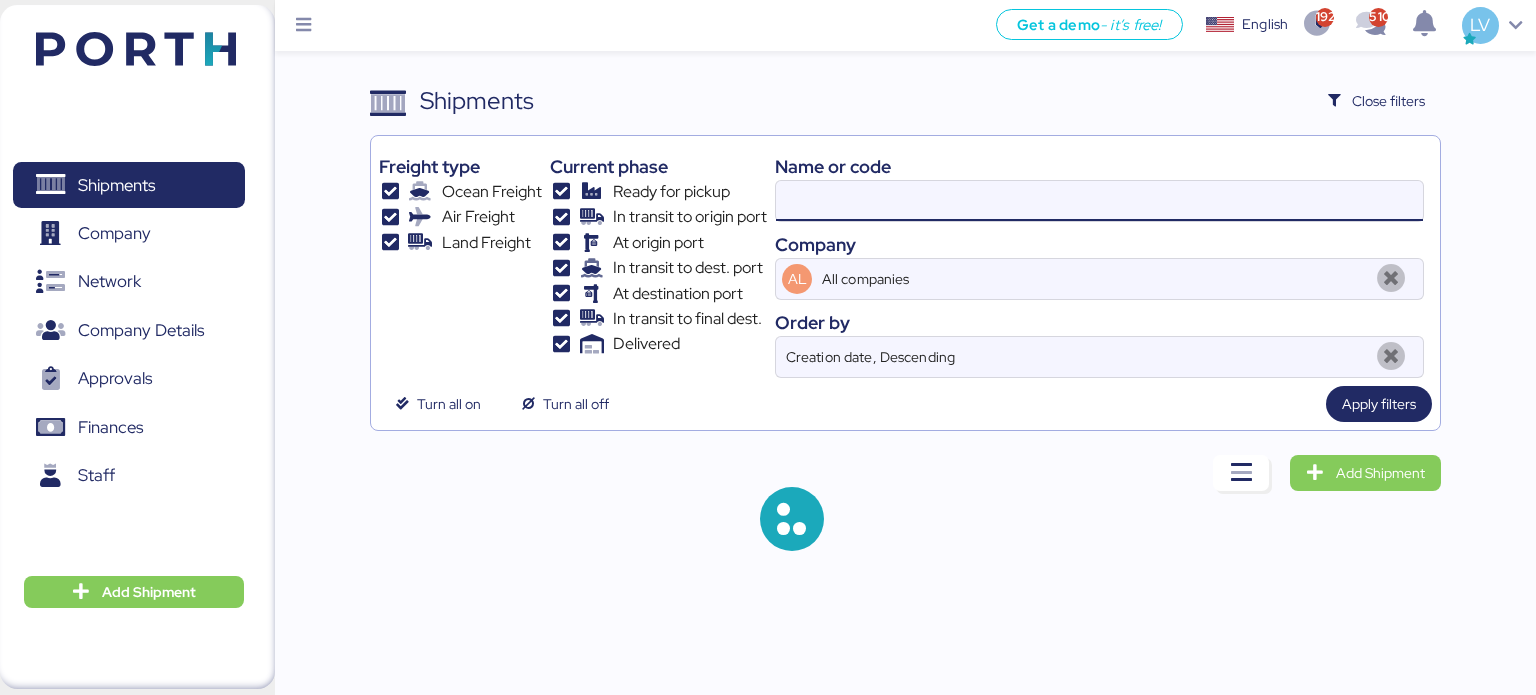 click at bounding box center (1099, 201) 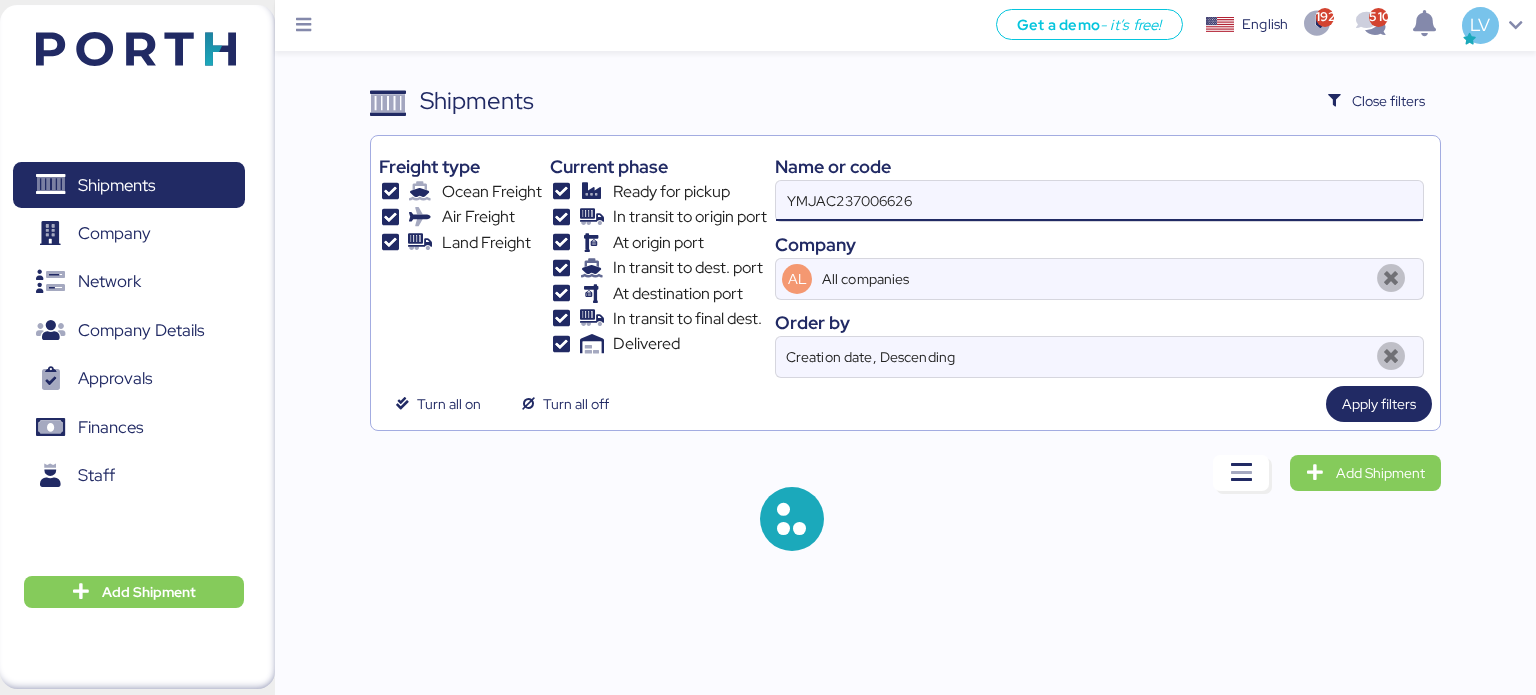 type on "YMJAC237006626" 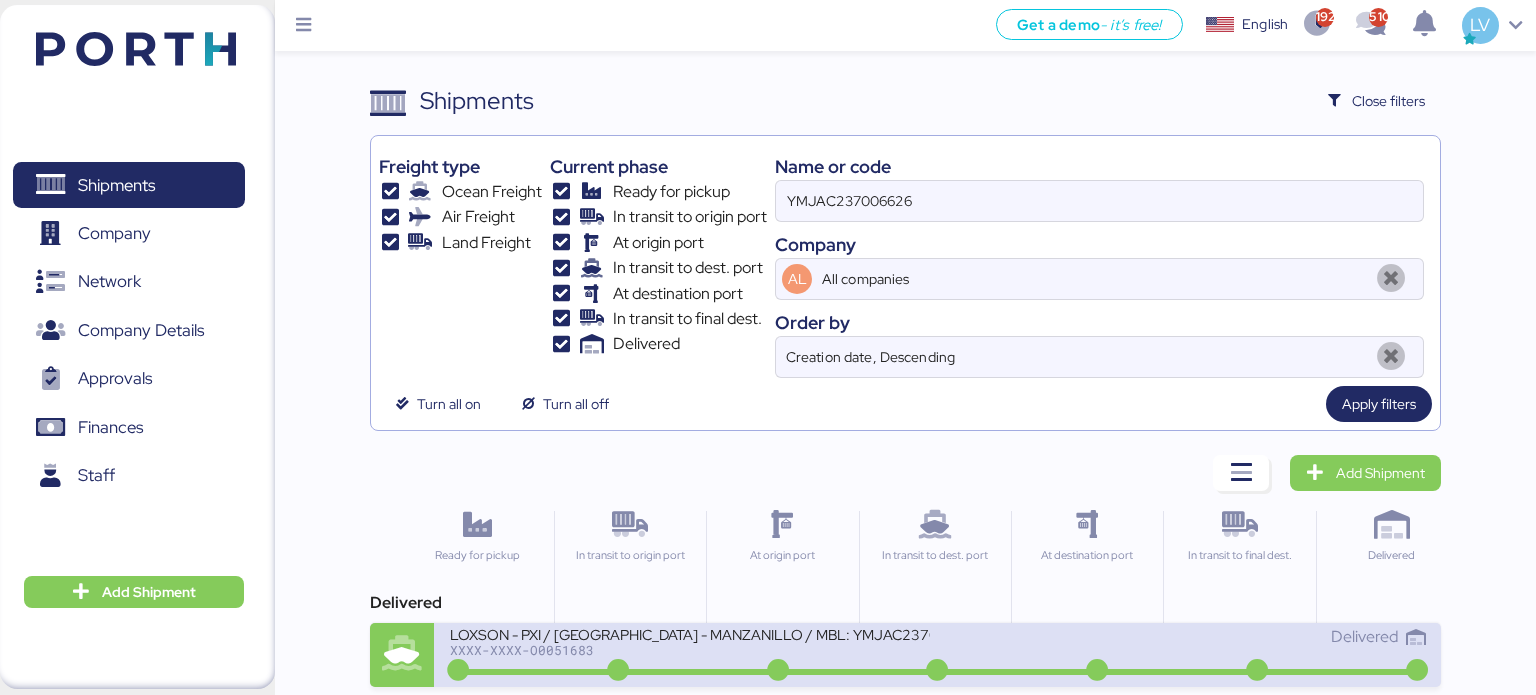 click on "LOXSON - PXI / [GEOGRAPHIC_DATA] - MANZANILLO / MBL: YMJAC237006626 - HBL: CSSE250501126 / 1X40HQ & 1X20GP" at bounding box center (690, 633) 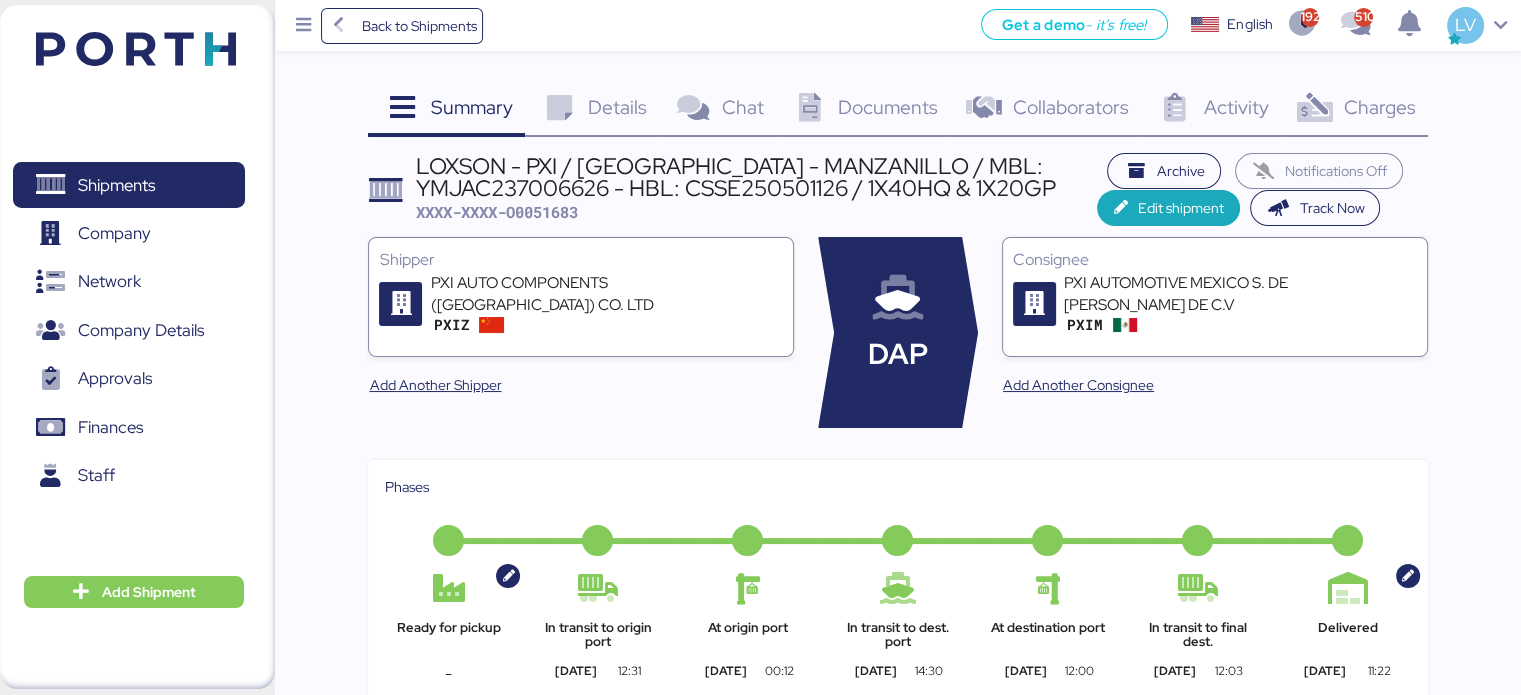 click on "Charges 0" at bounding box center (1354, 110) 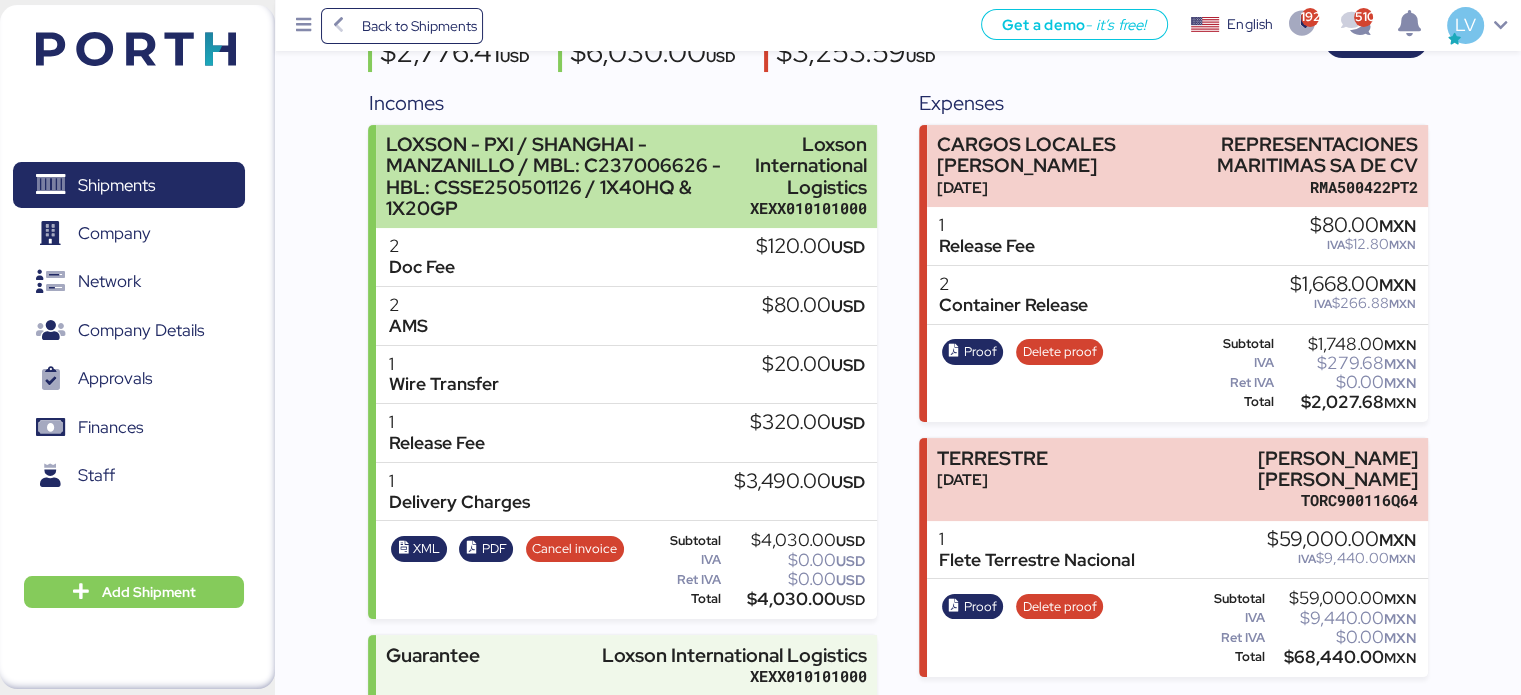 scroll, scrollTop: 0, scrollLeft: 0, axis: both 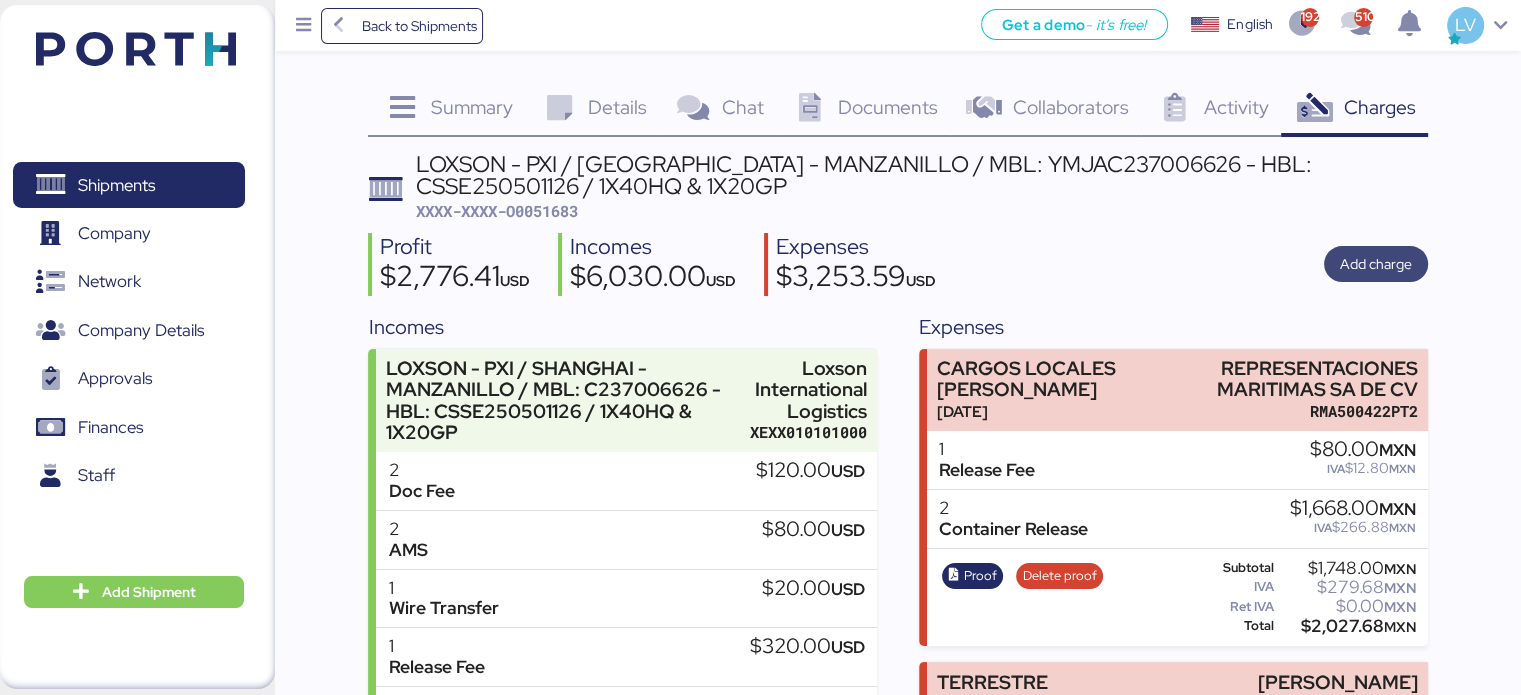 click on "Add charge" at bounding box center (1376, 264) 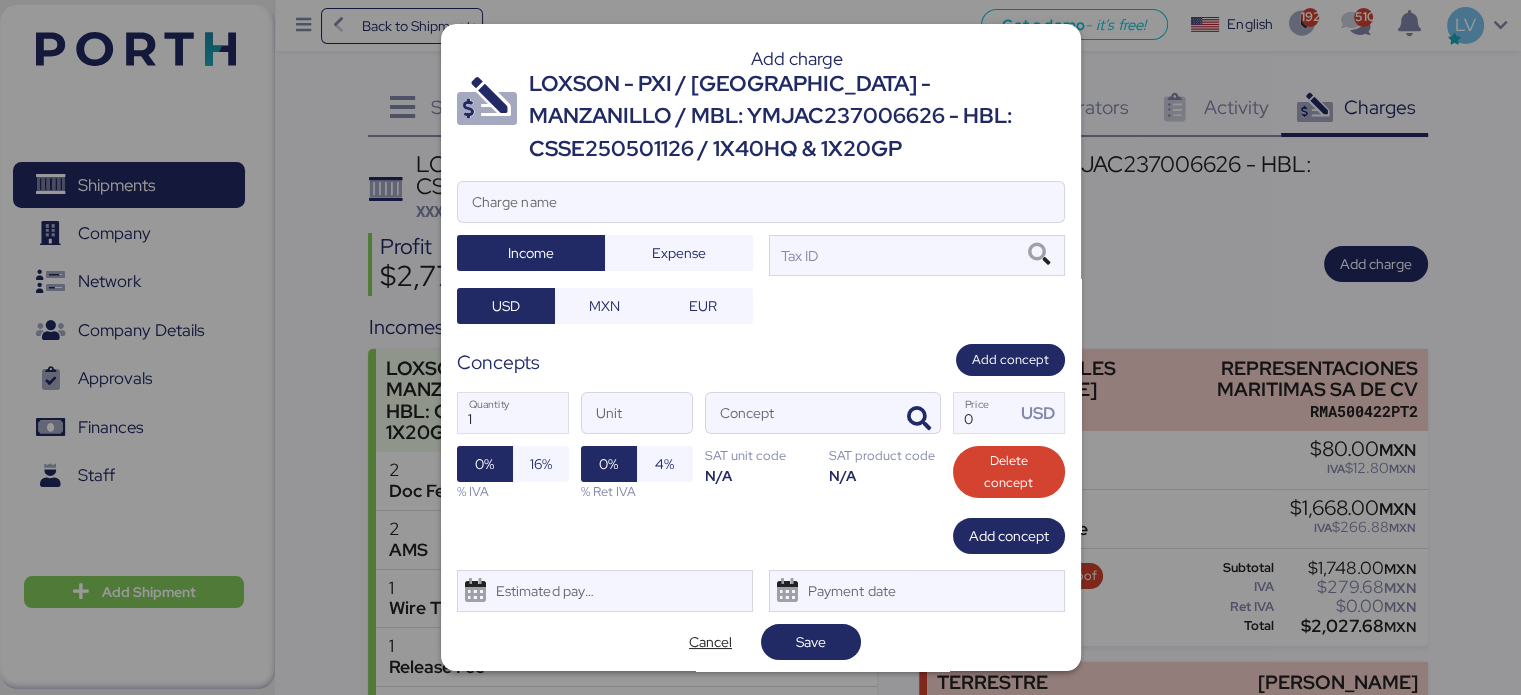 click on "LOXSON - PXI / [GEOGRAPHIC_DATA] - MANZANILLO / MBL: YMJAC237006626 - HBL: CSSE250501126 / 1X40HQ & 1X20GP" at bounding box center (797, 116) 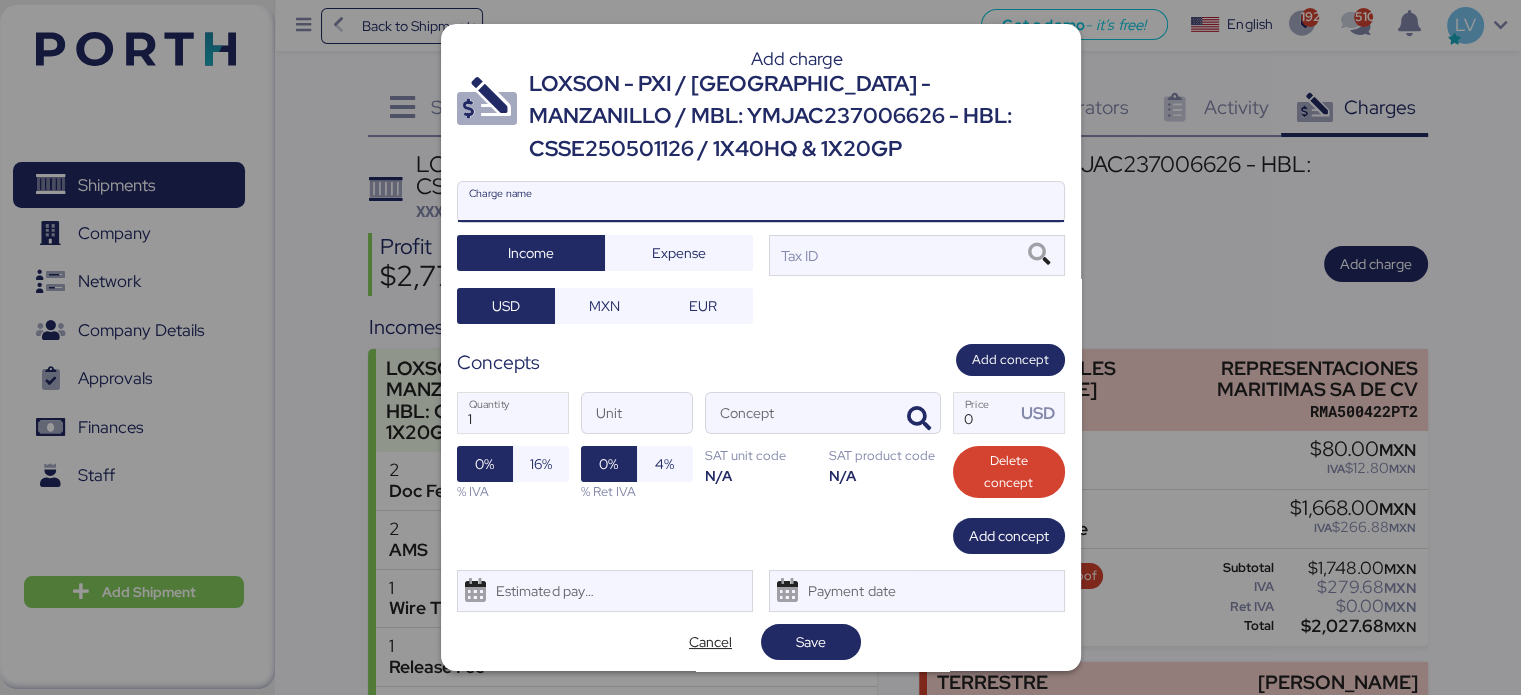 click on "Charge name" at bounding box center [761, 202] 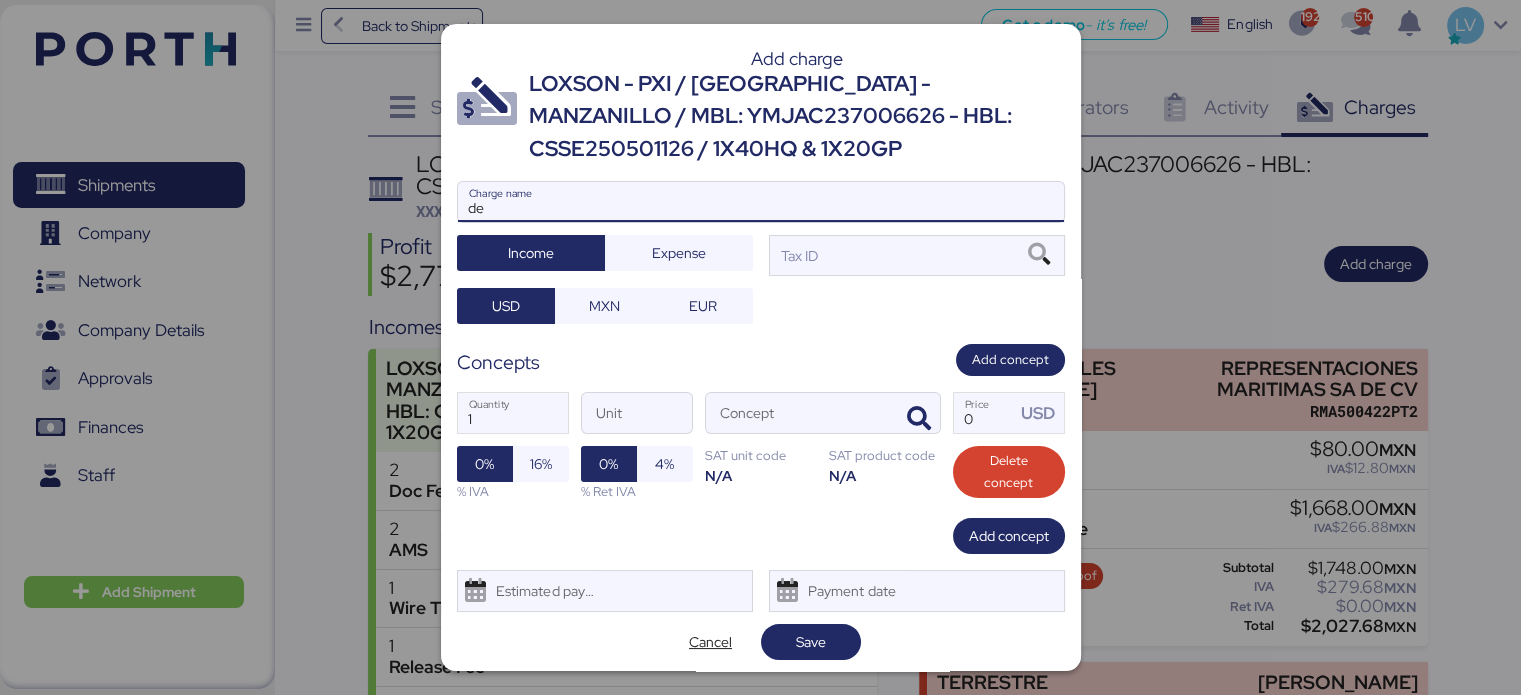 type on "d" 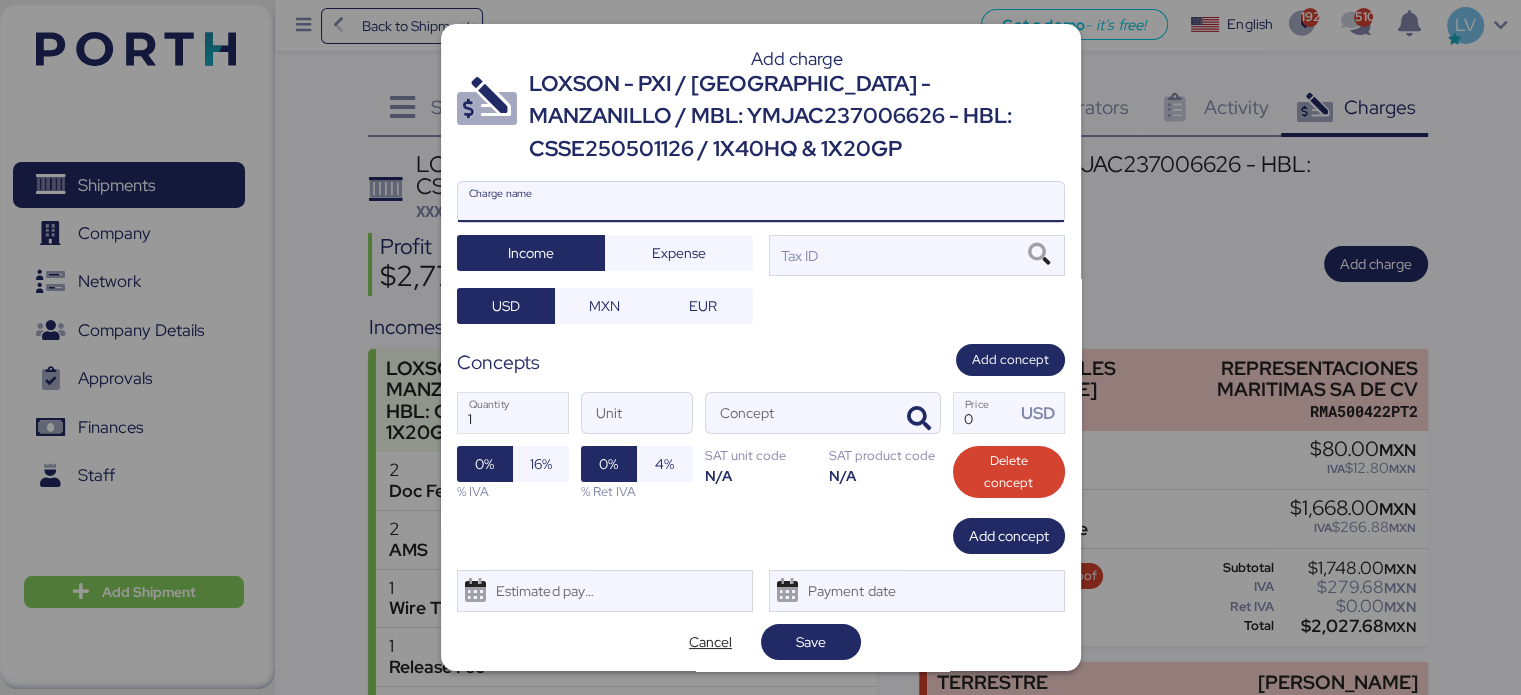 type on "D" 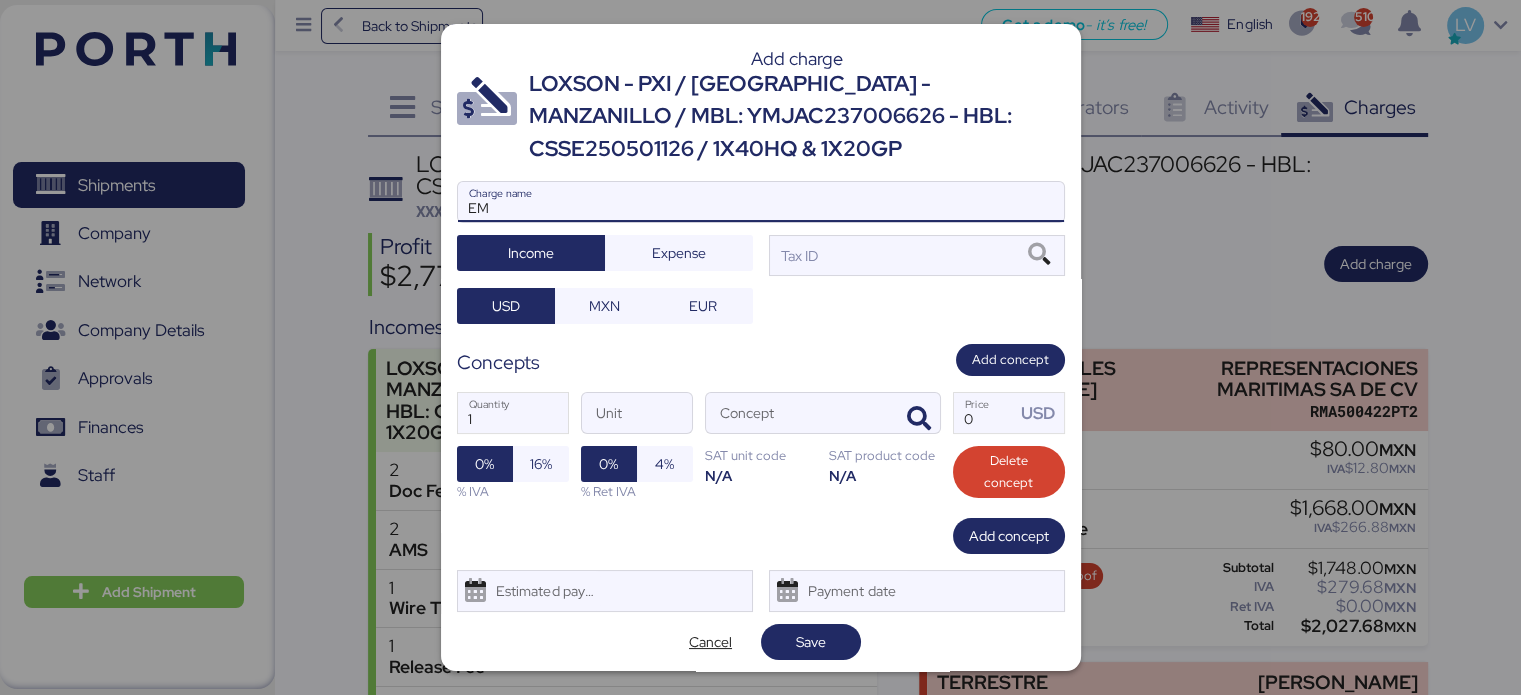 type on "E" 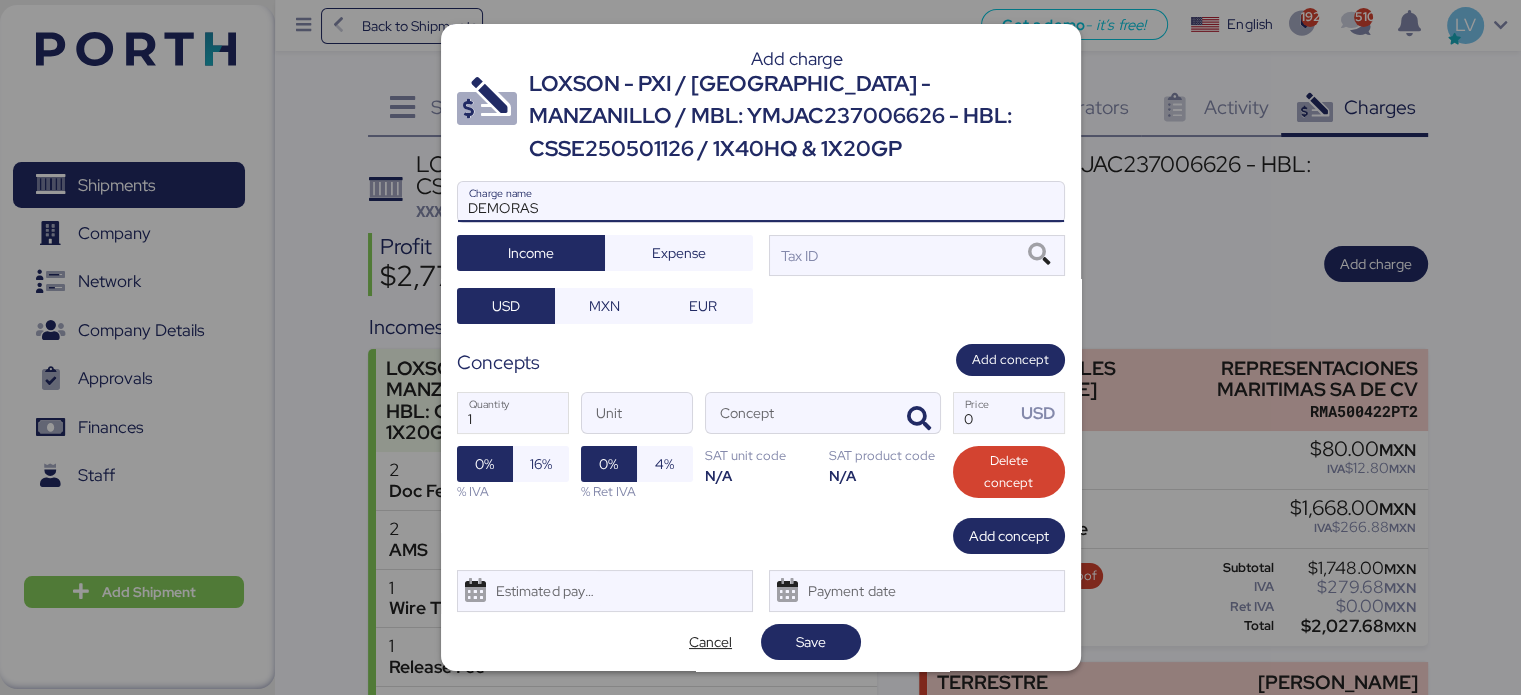 type on "DEMORAS" 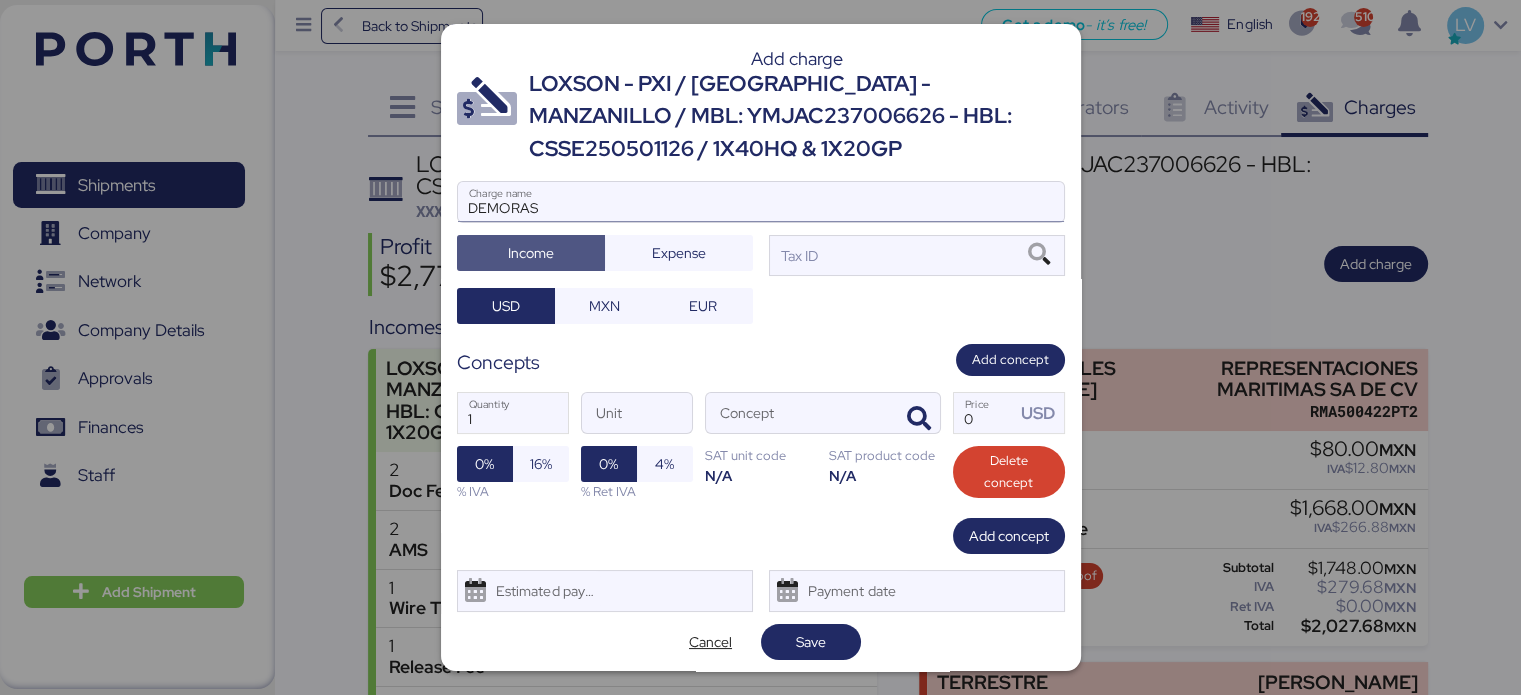 type 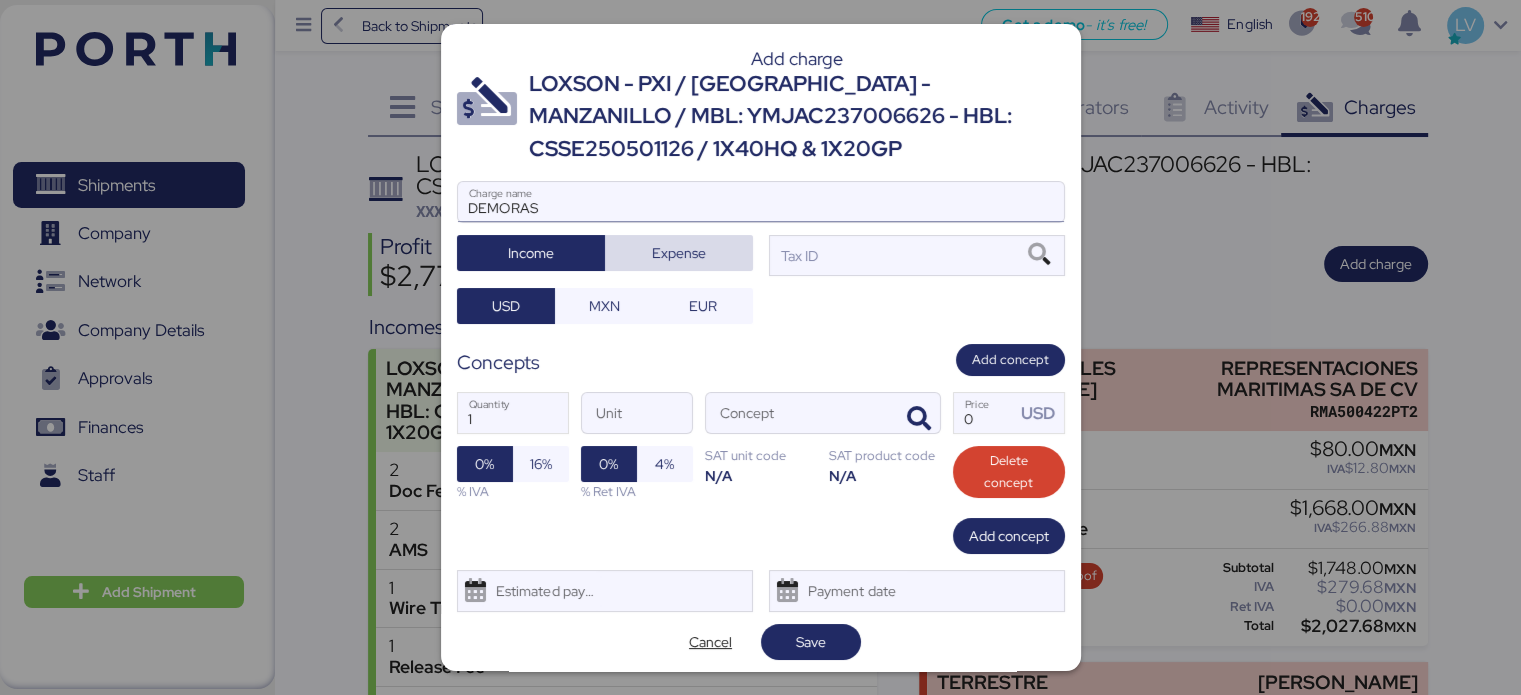 type 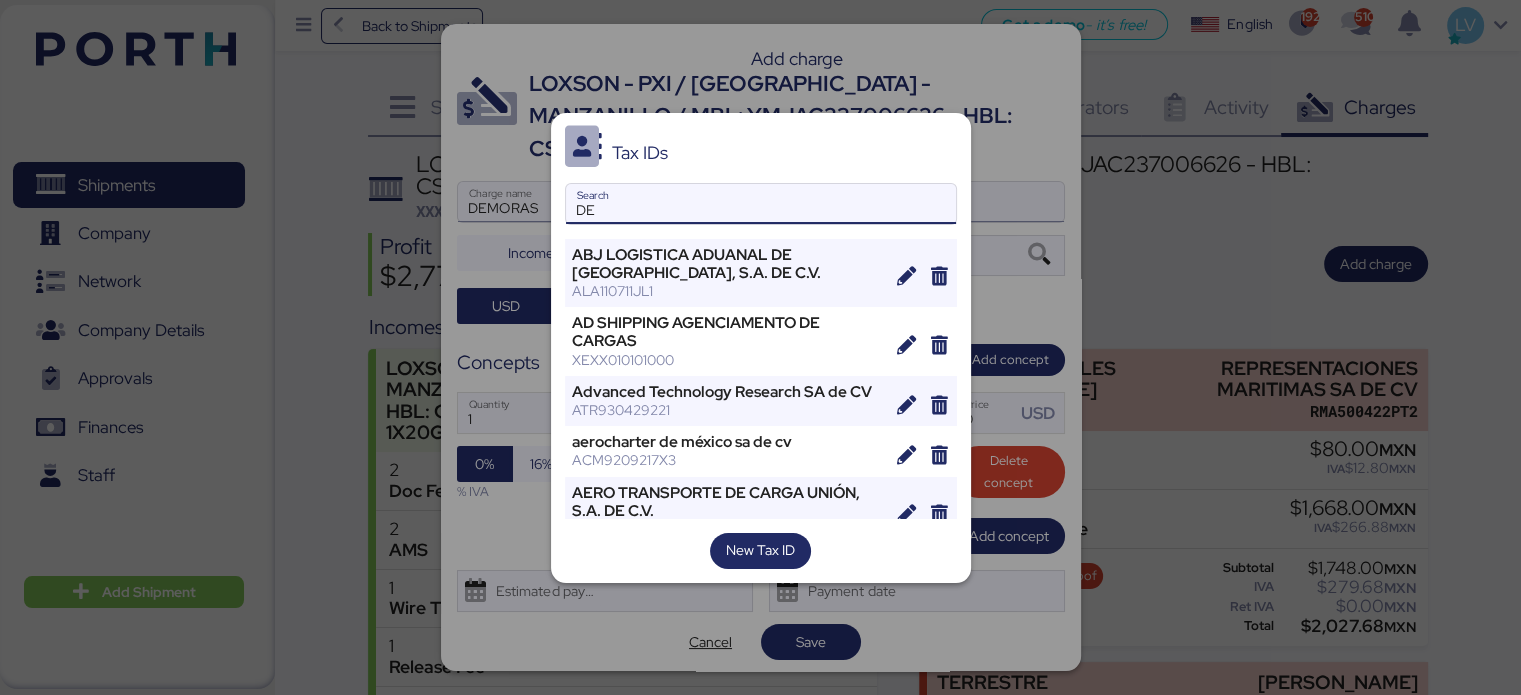 type on "D" 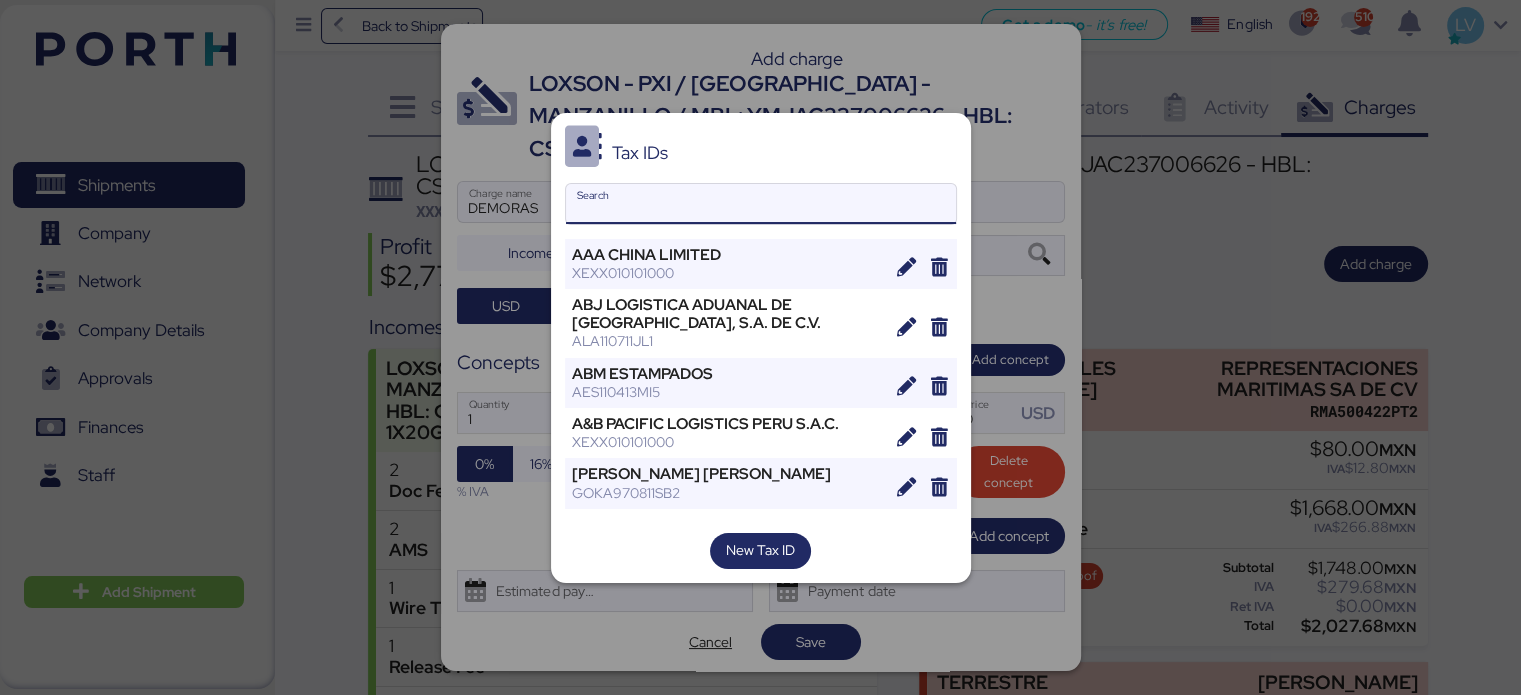 drag, startPoint x: 668, startPoint y: 203, endPoint x: 621, endPoint y: 222, distance: 50.695168 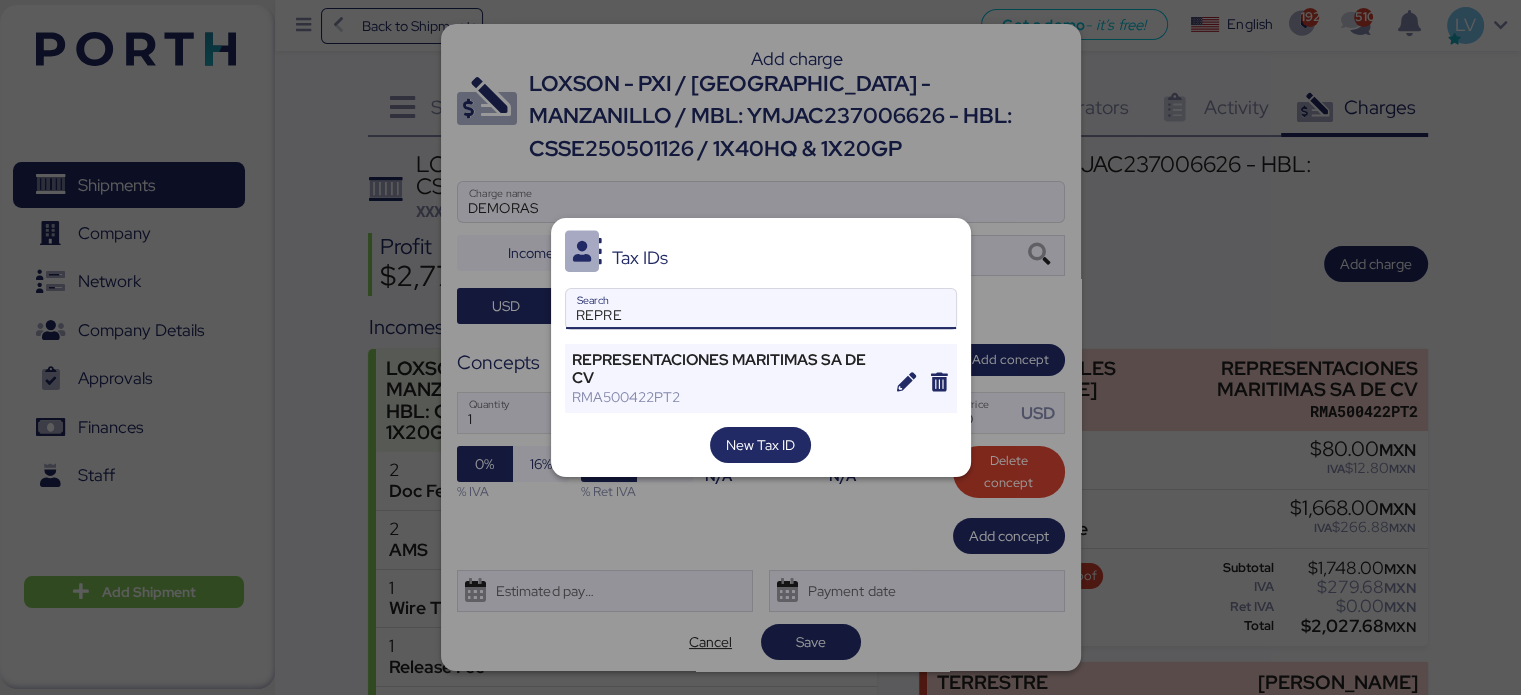 type on "REPRE" 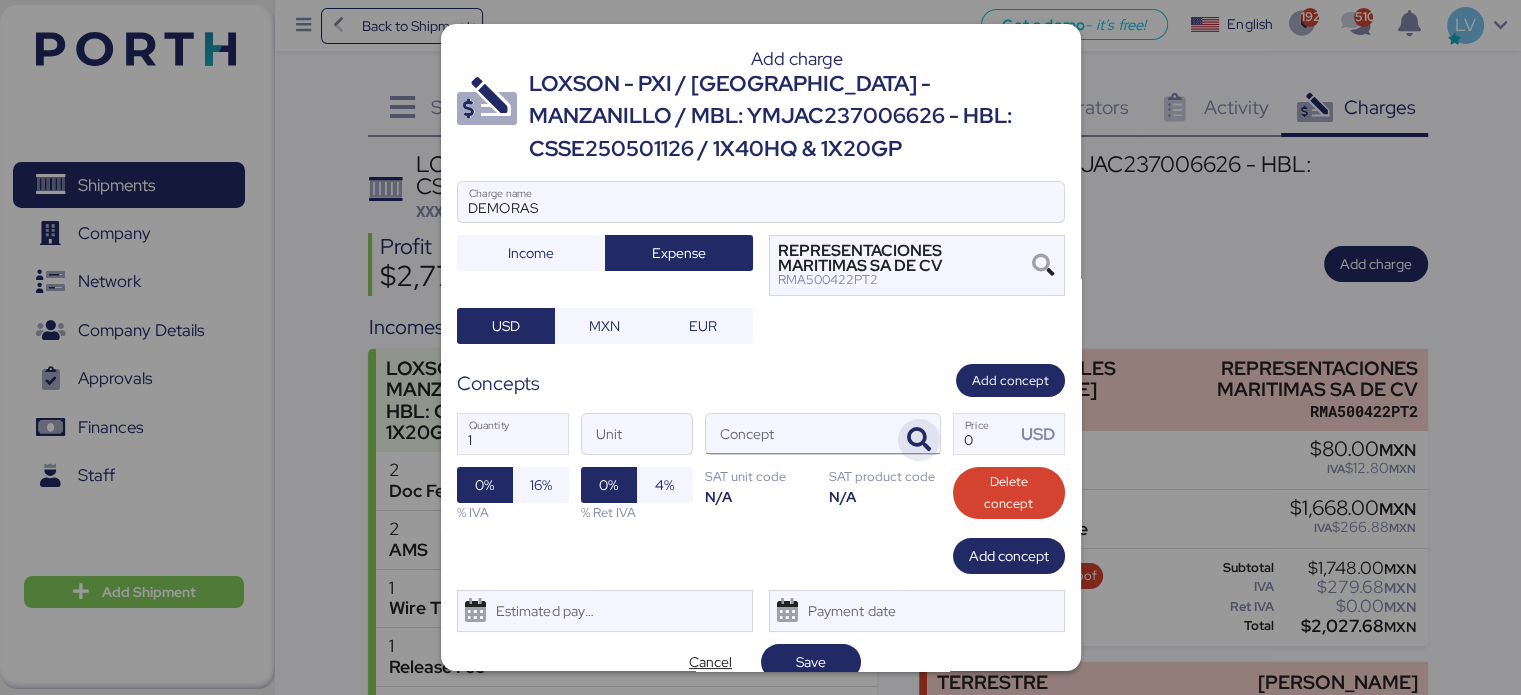 click at bounding box center (919, 440) 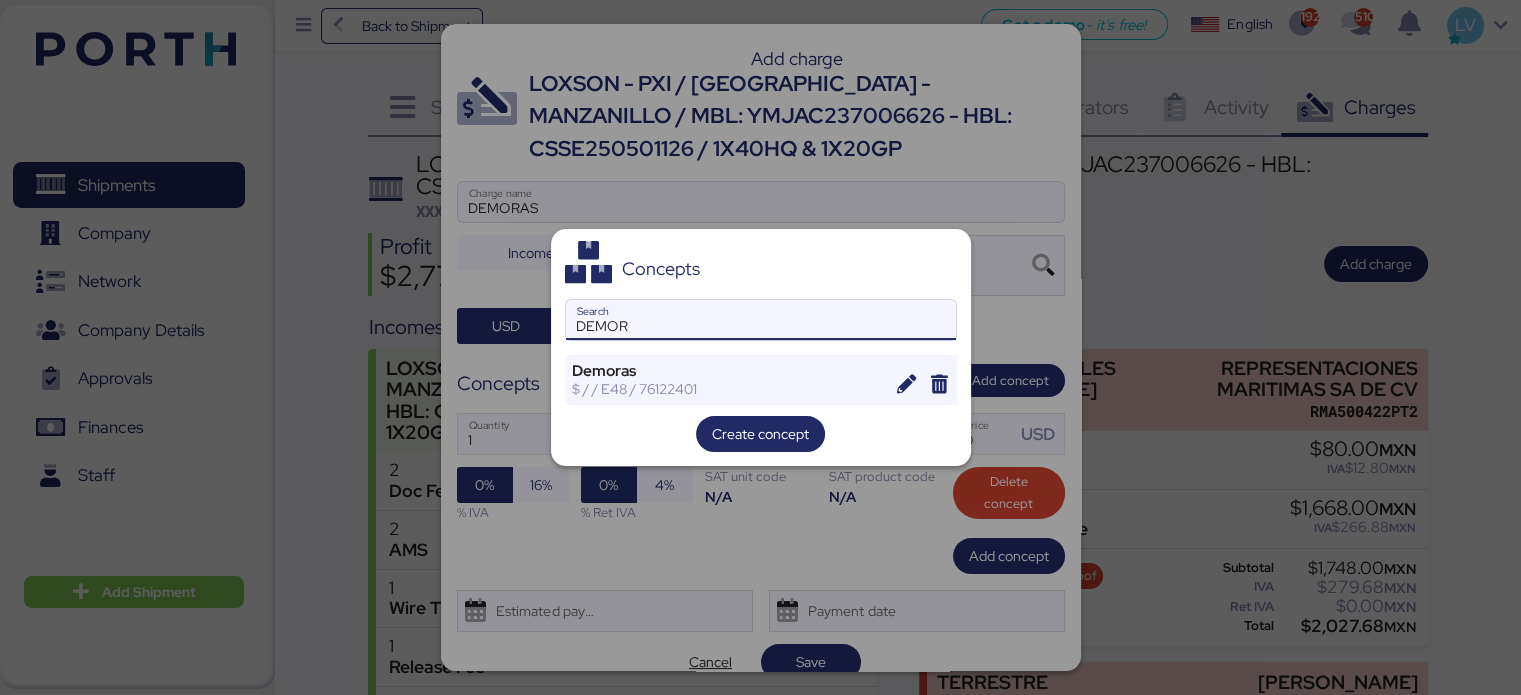 type on "DEMOR" 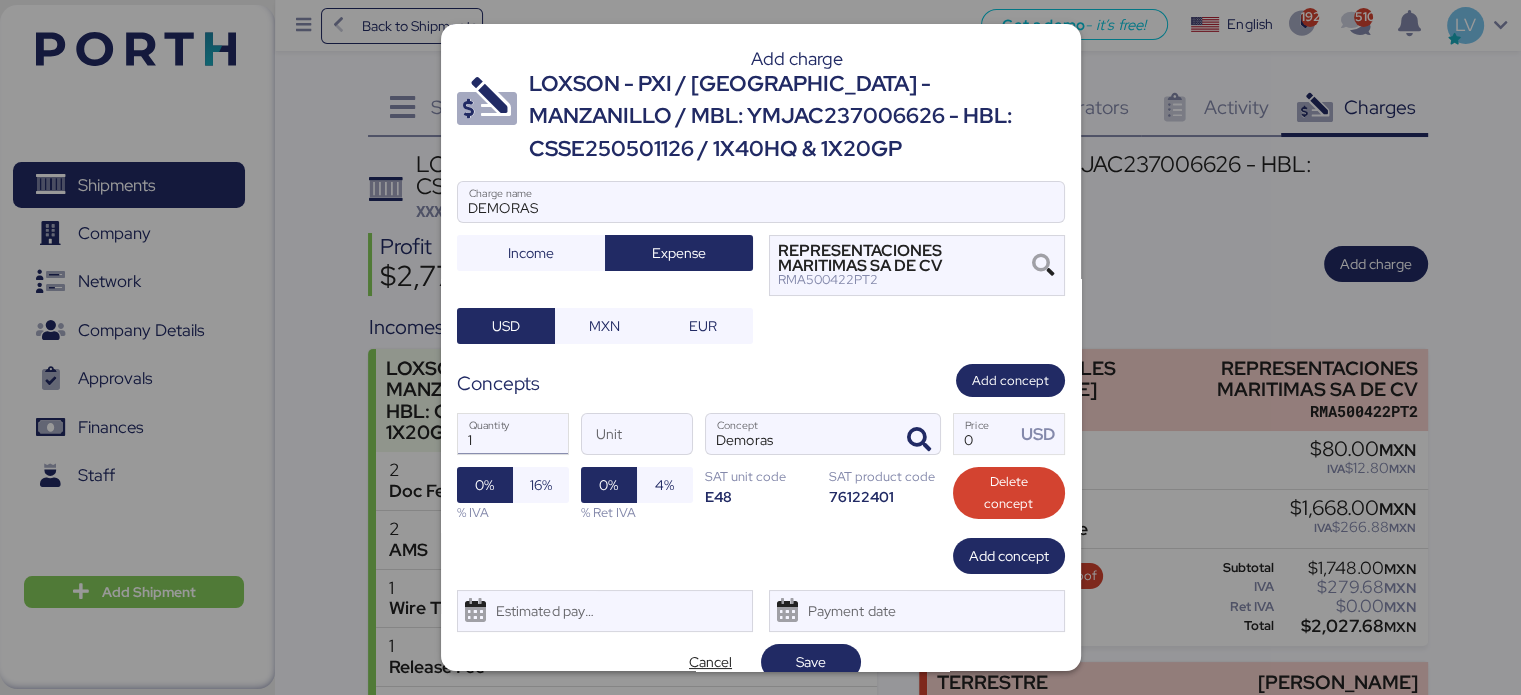 click on "1" at bounding box center (513, 434) 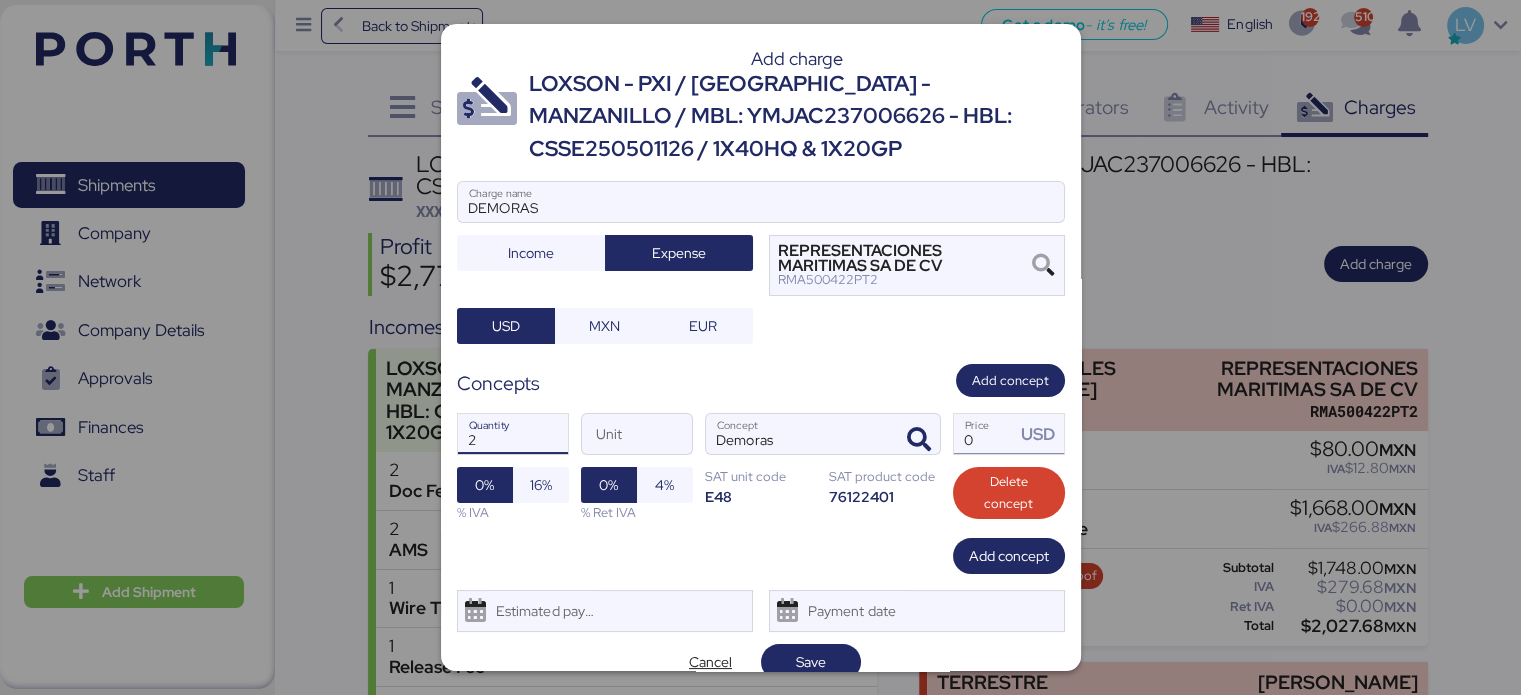 type on "2" 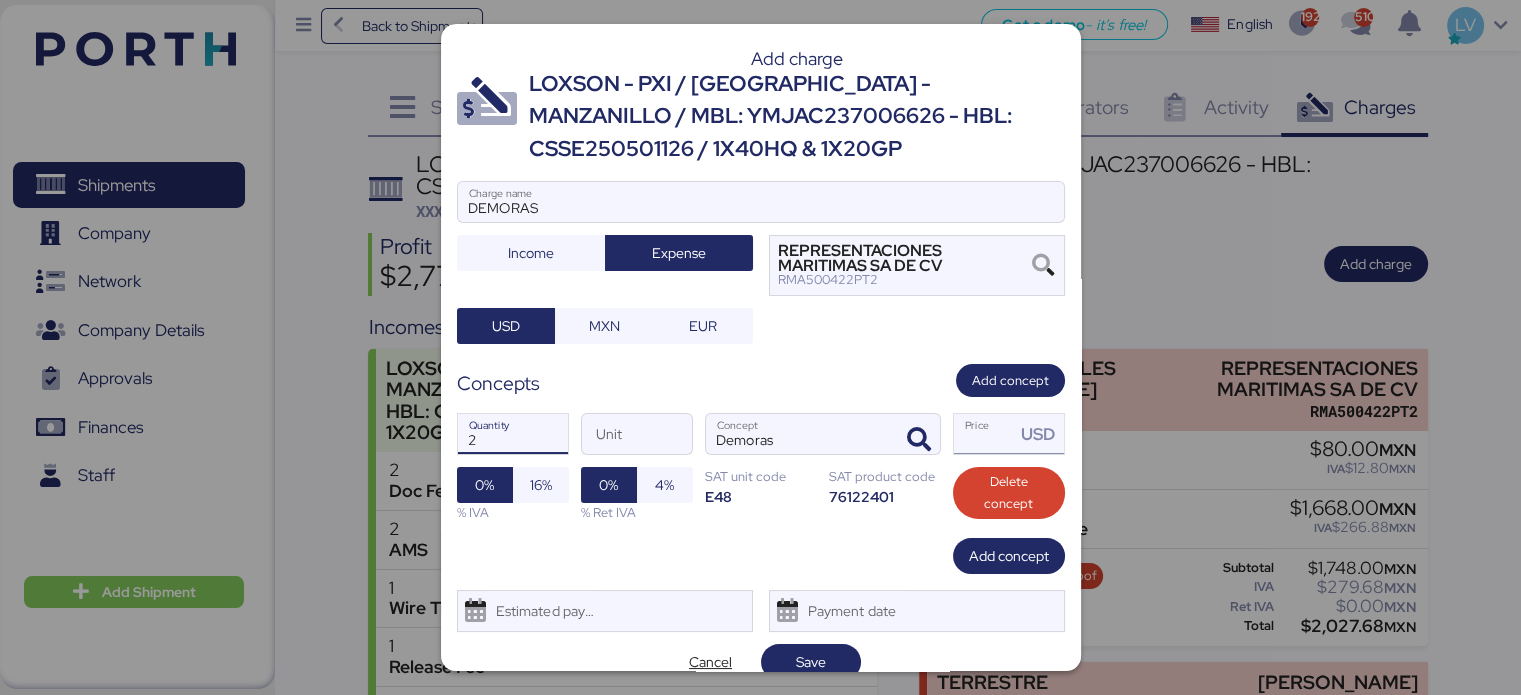 click on "Price USD" at bounding box center [985, 434] 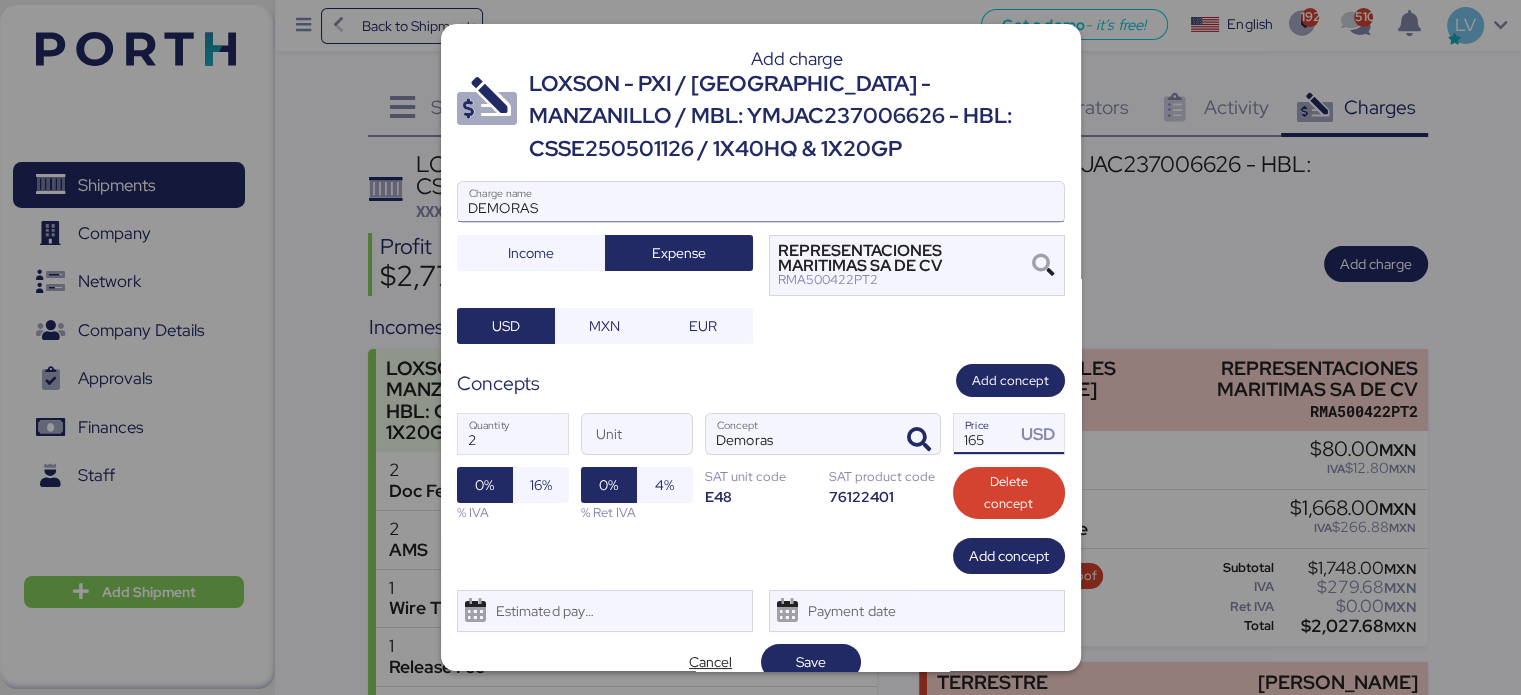 type on "165" 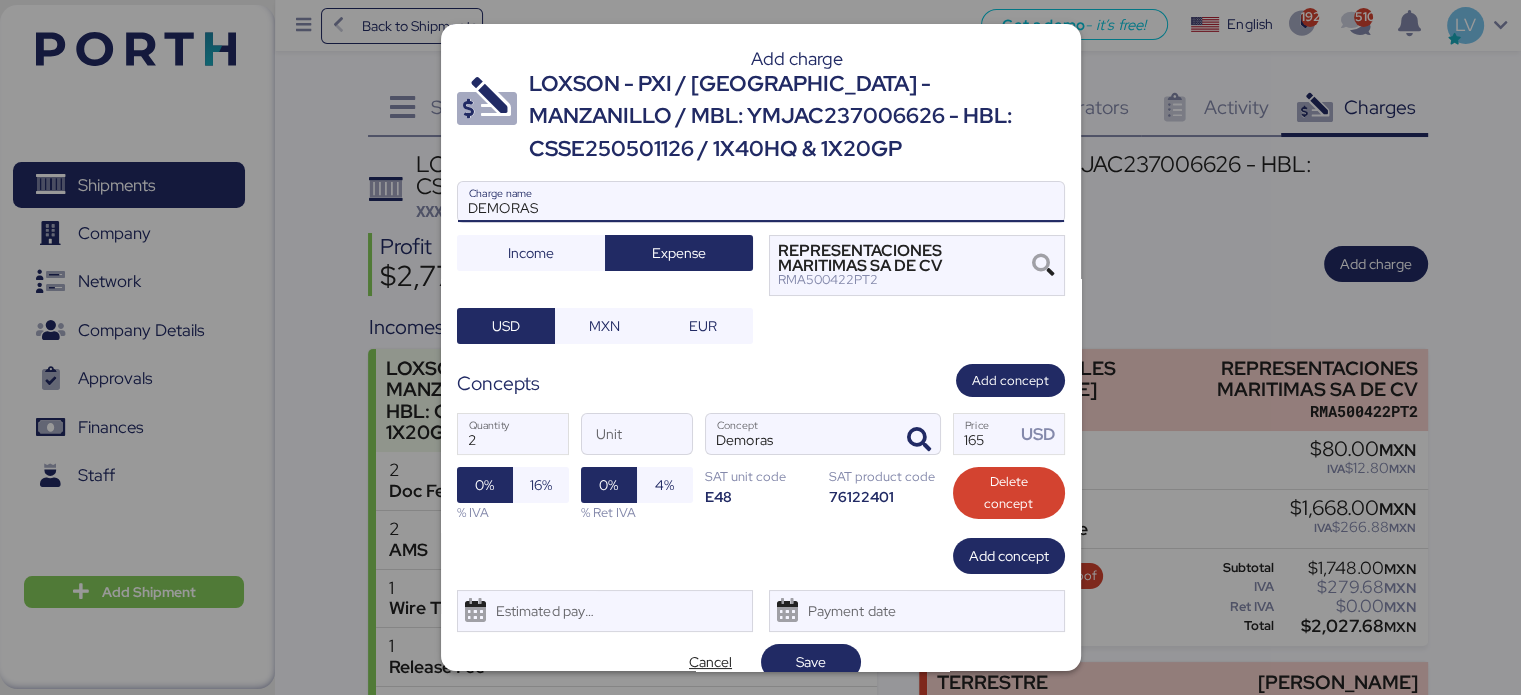 click on "DEMORAS" at bounding box center (761, 202) 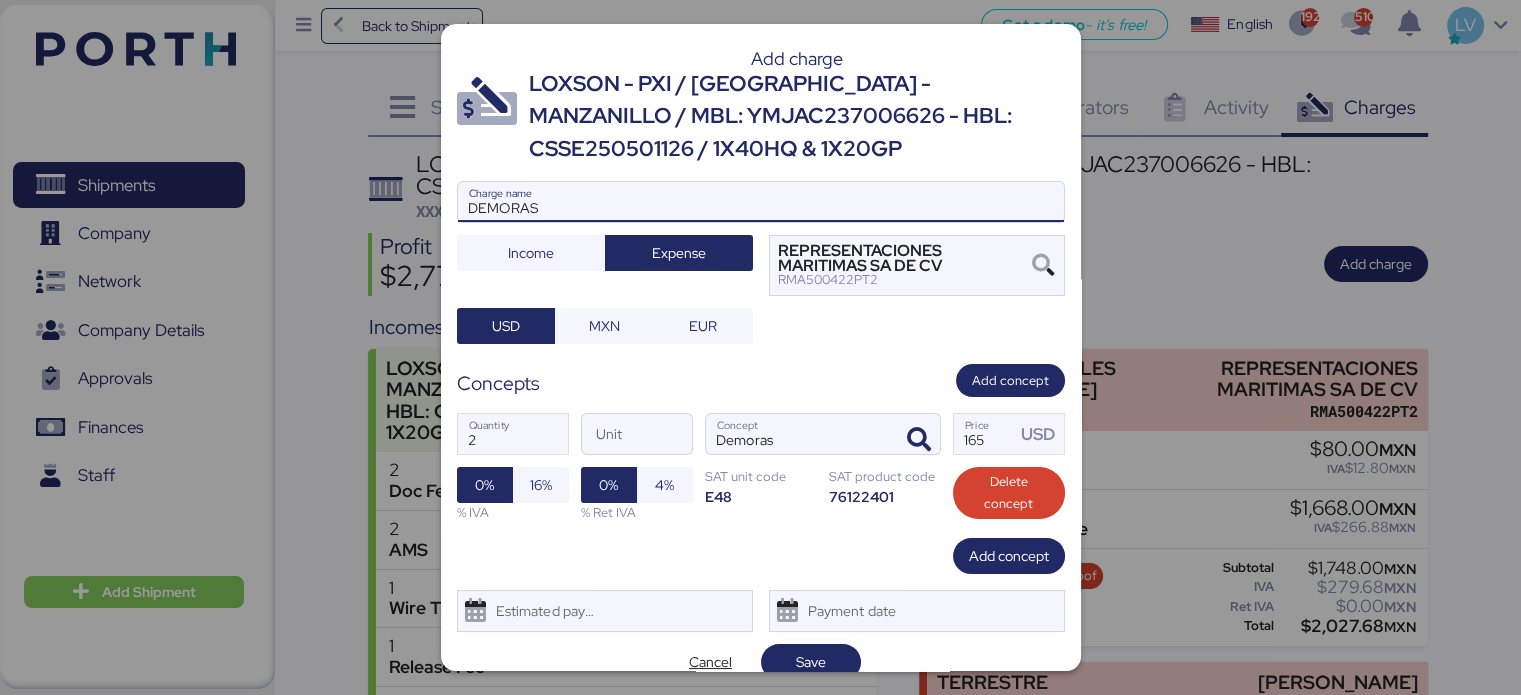 click on "DEMORAS" at bounding box center (761, 202) 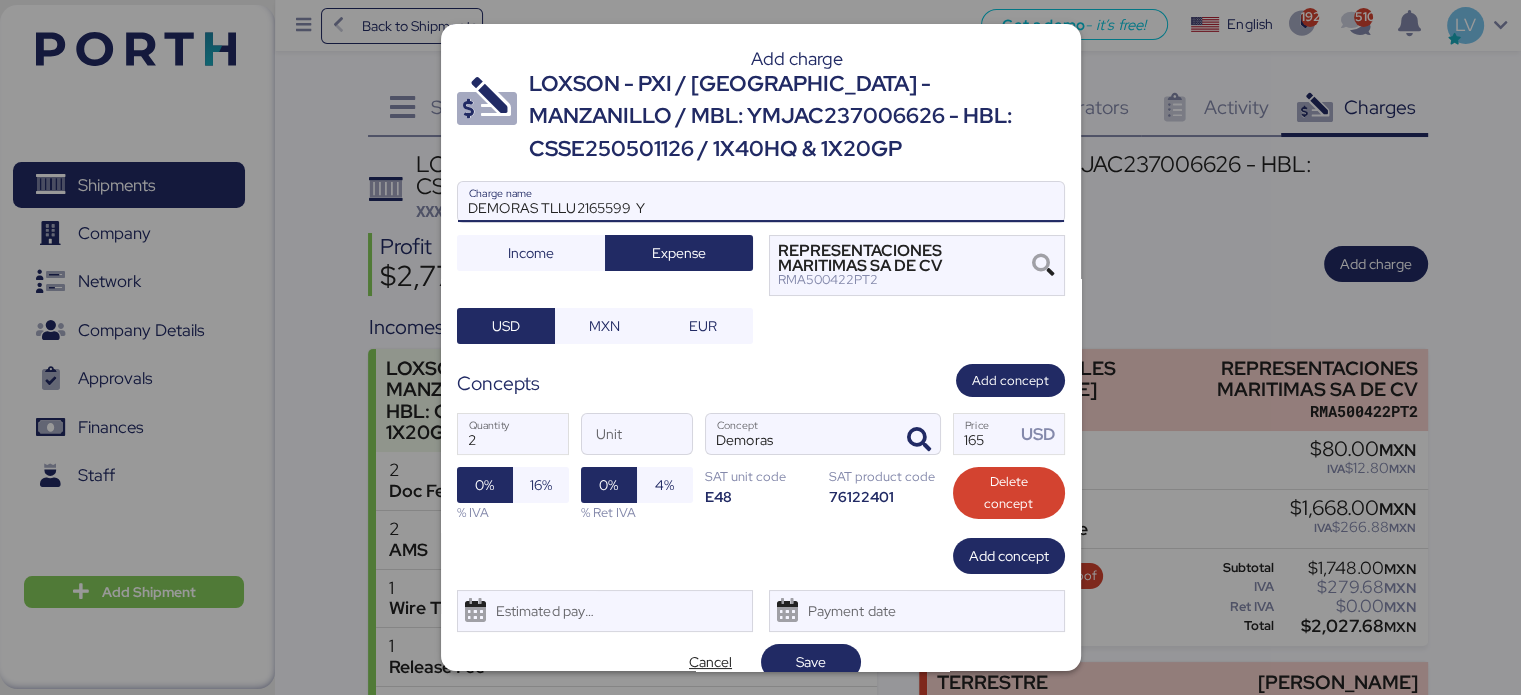 type on "DEMORAS TLLU2165599	Y" 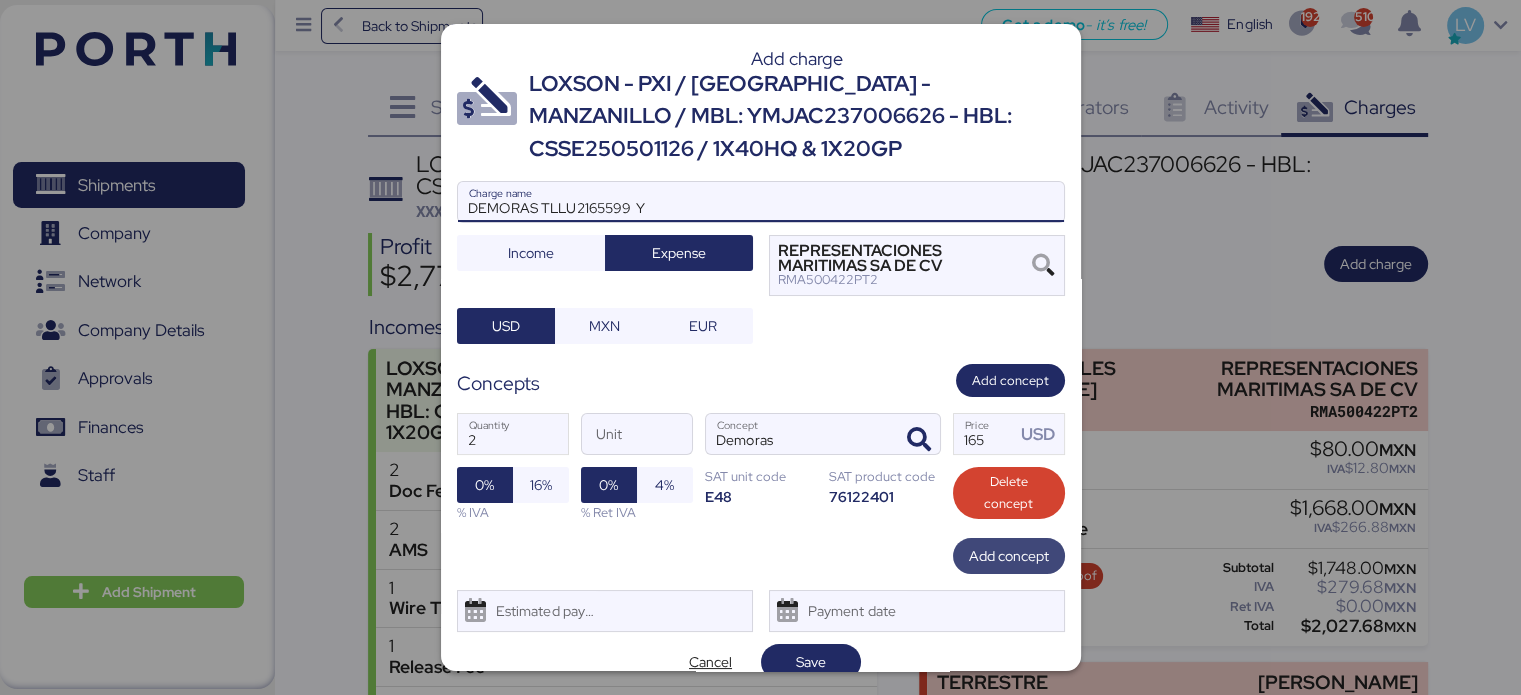 click on "Add concept" at bounding box center (1009, 556) 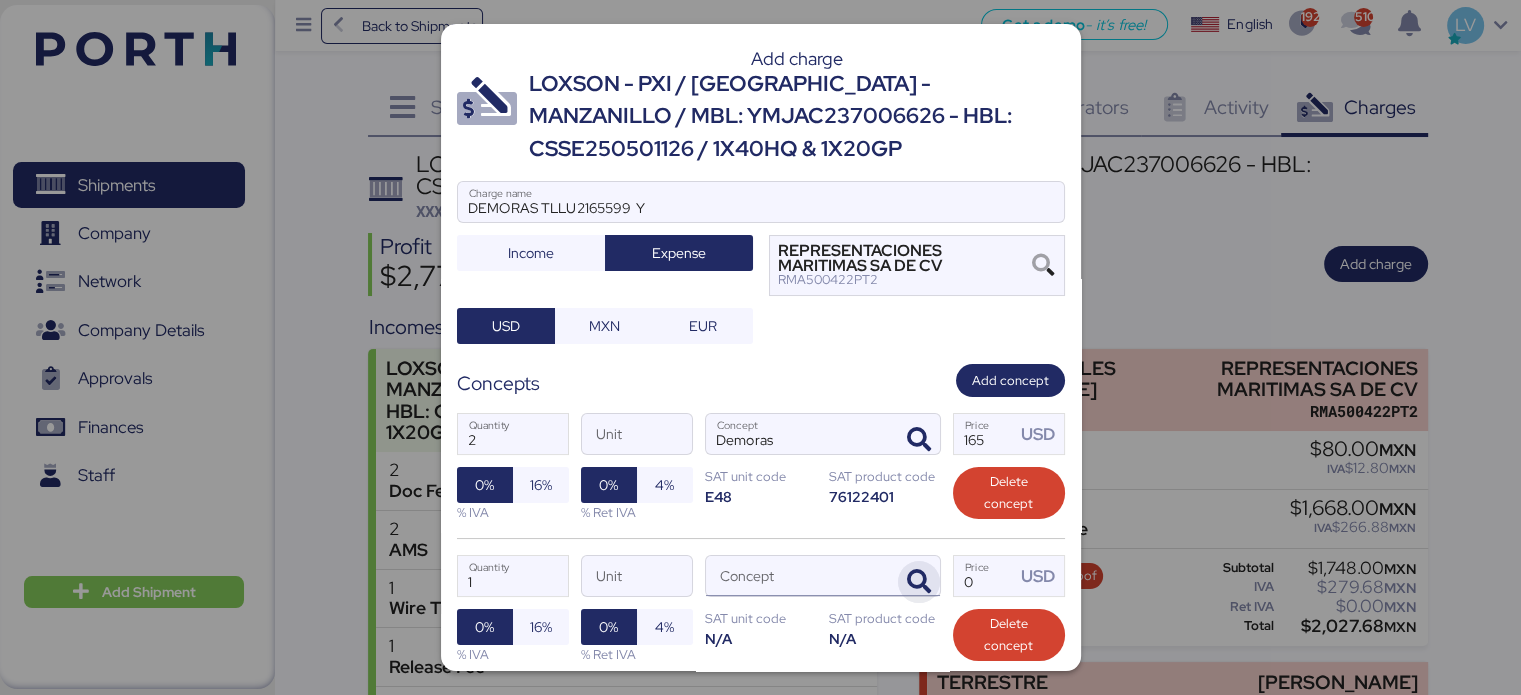 click at bounding box center [919, 582] 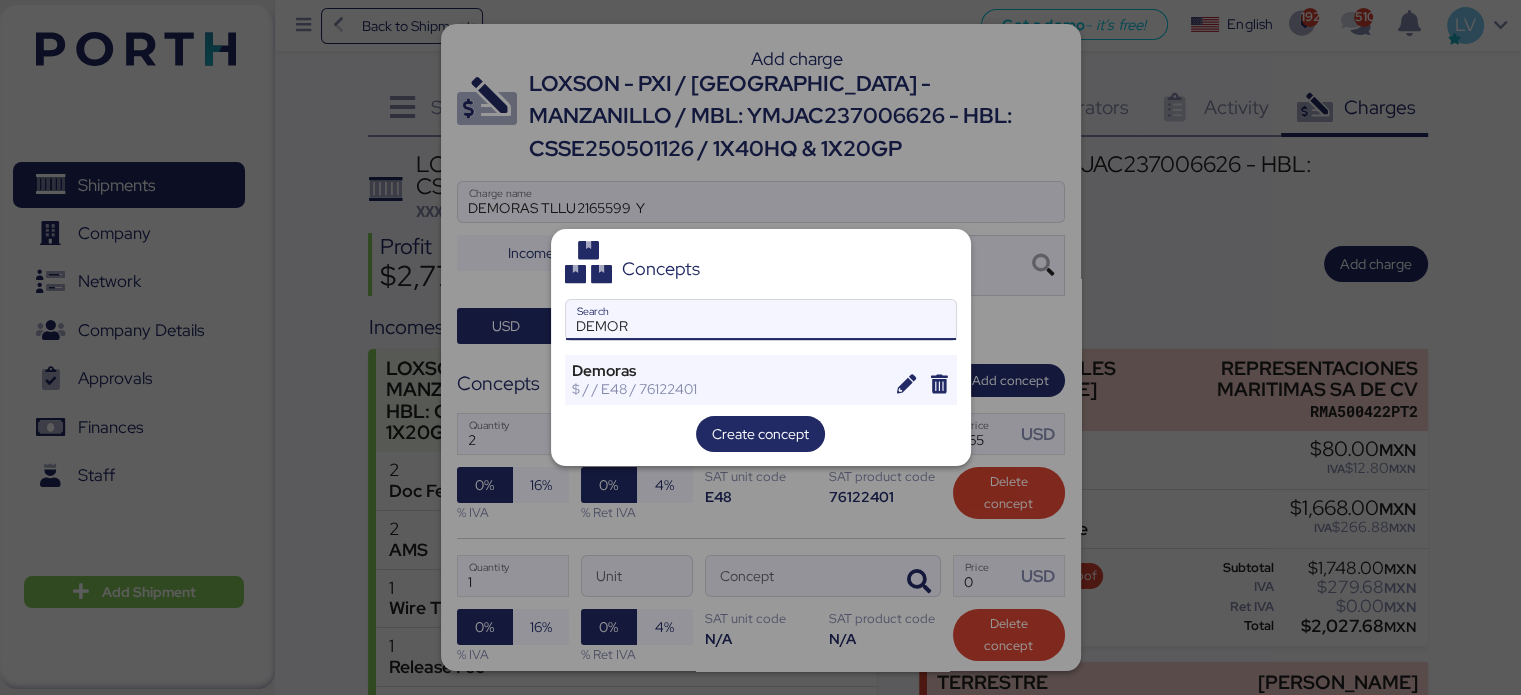 type on "DEMOR" 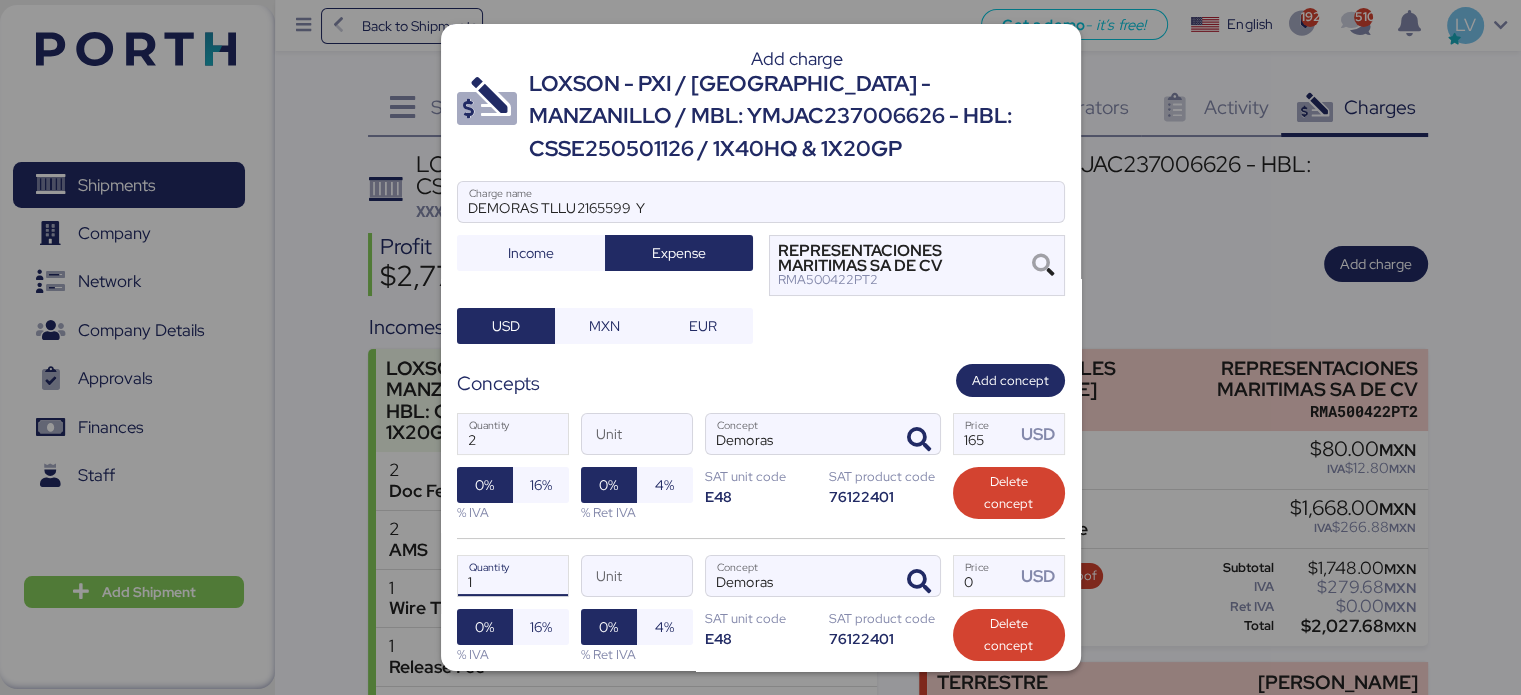 click on "1" at bounding box center (513, 576) 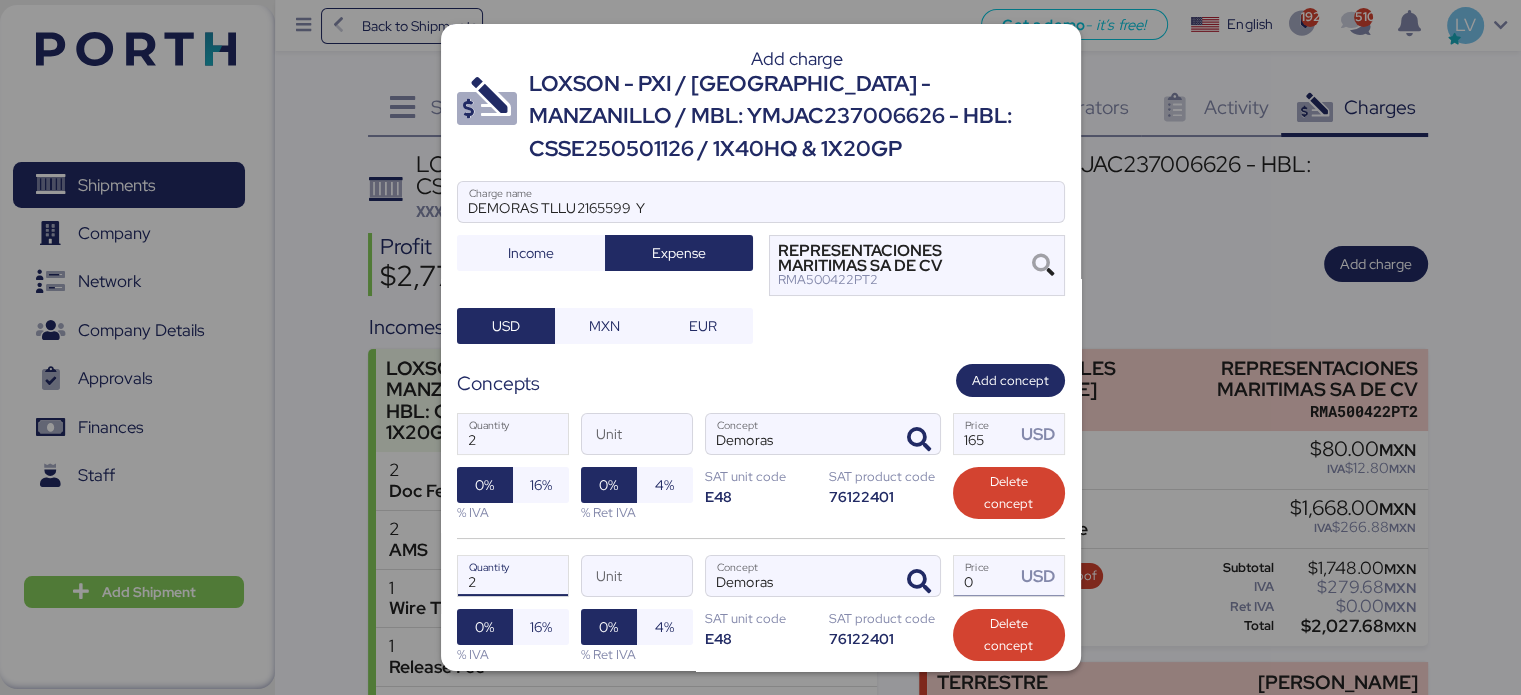 type on "2" 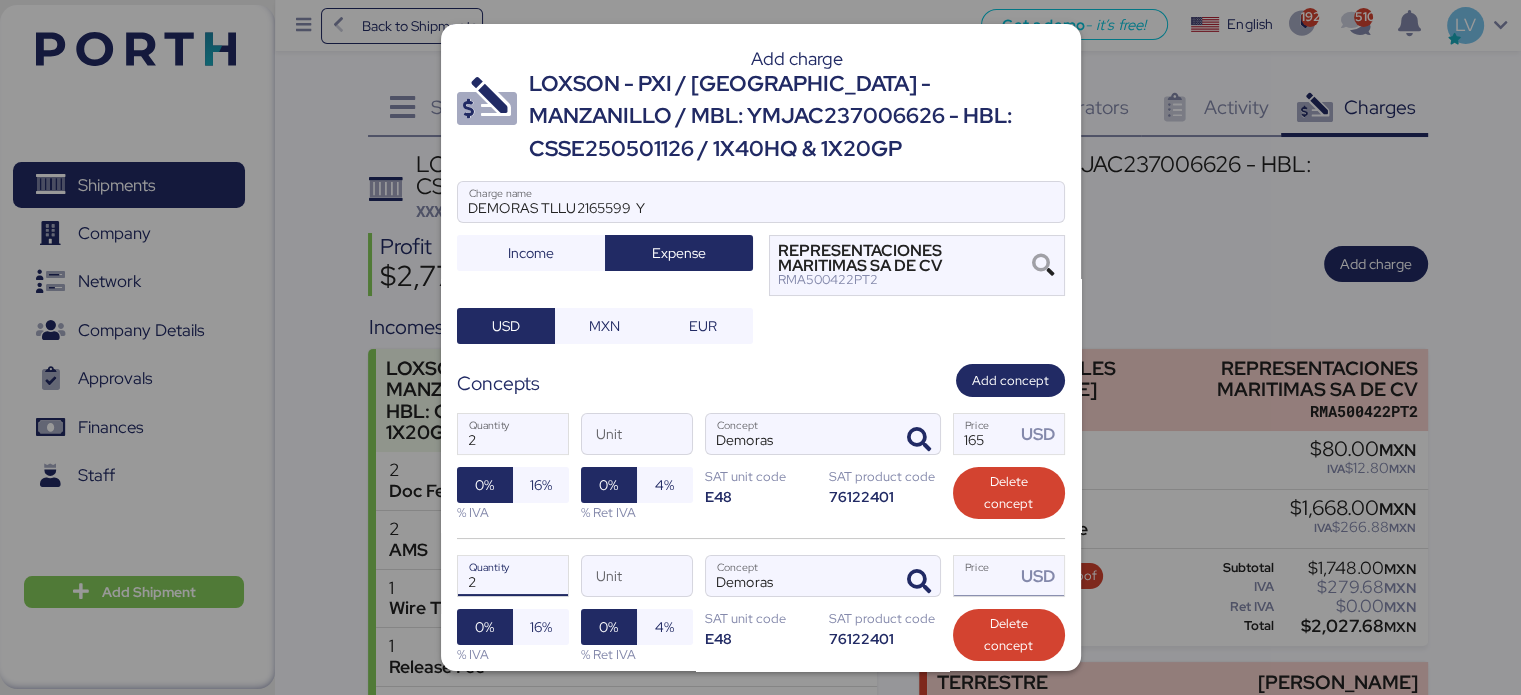 click on "Price USD" at bounding box center [985, 576] 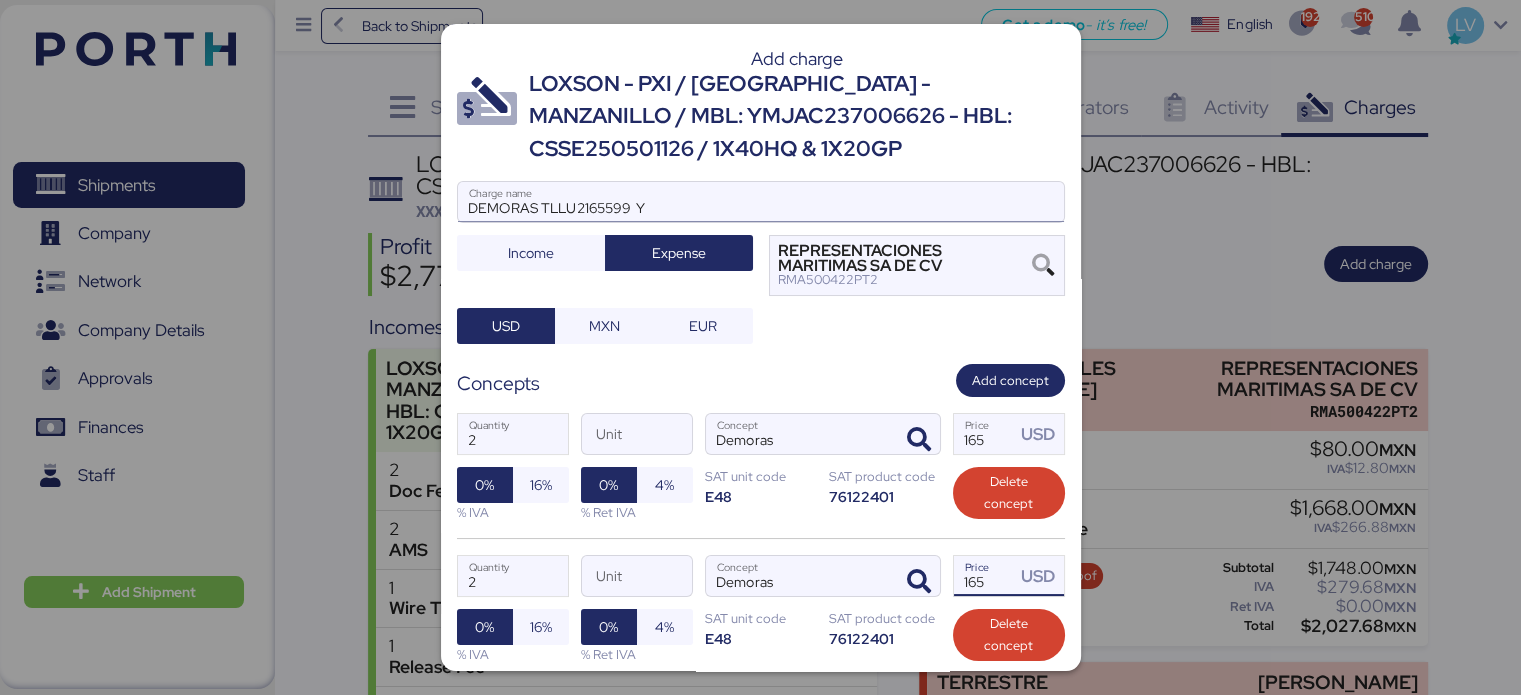 type on "165" 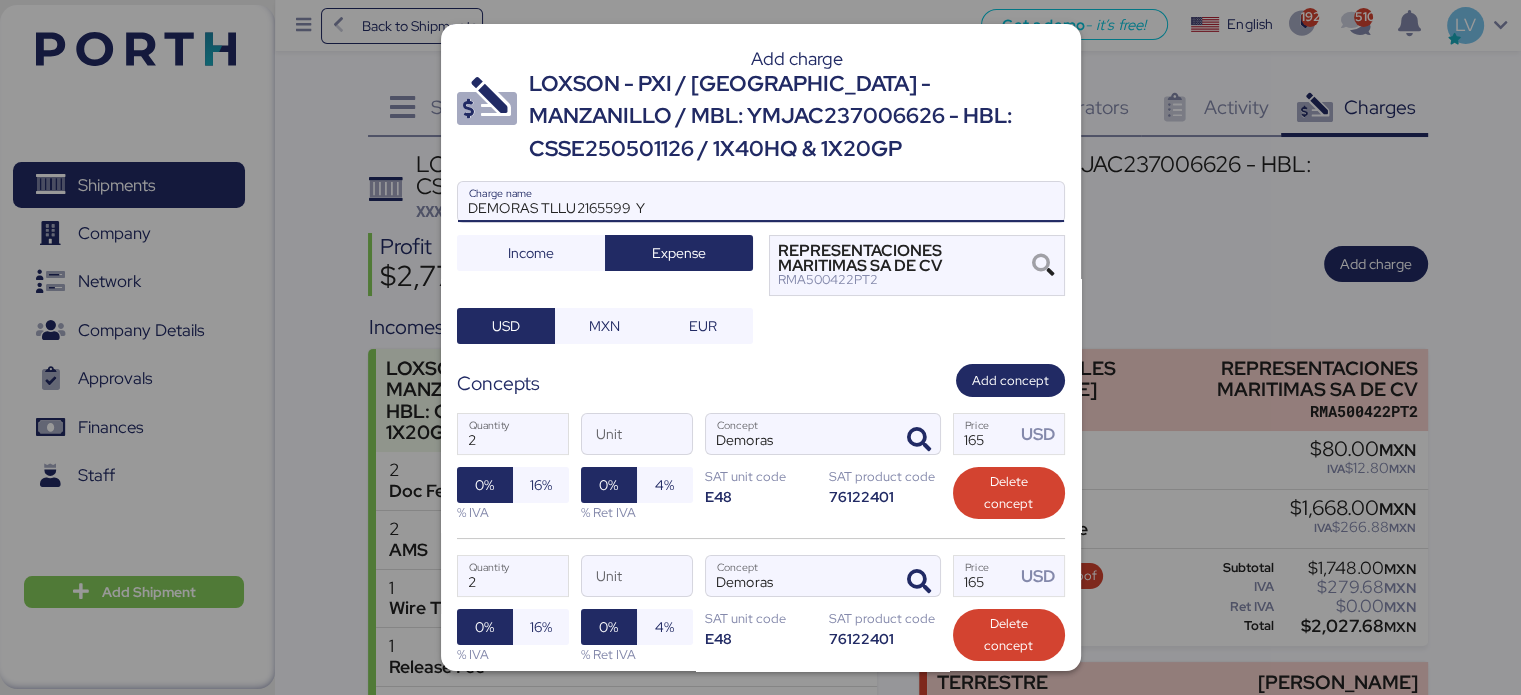 paste on "YMMU6765036" 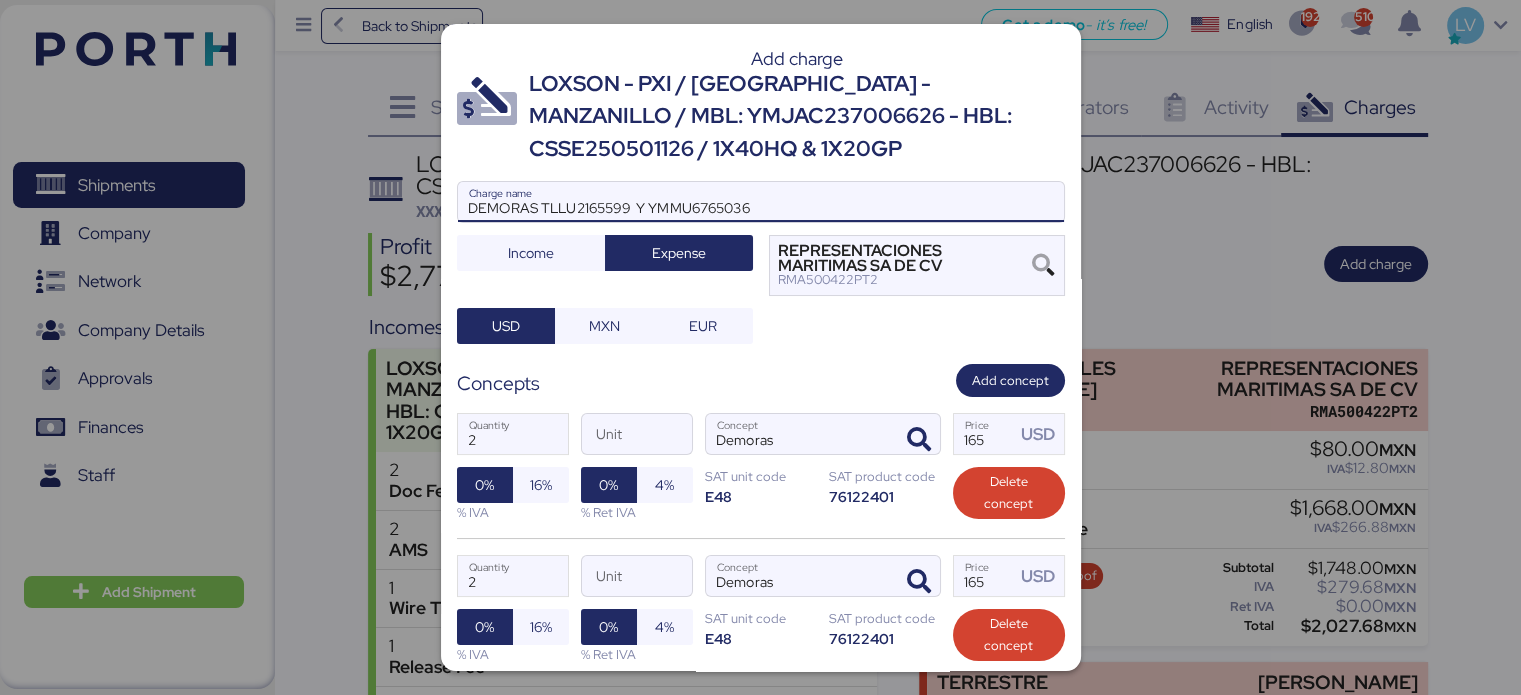 type on "DEMORAS TLLU2165599	Y YMMU6765036" 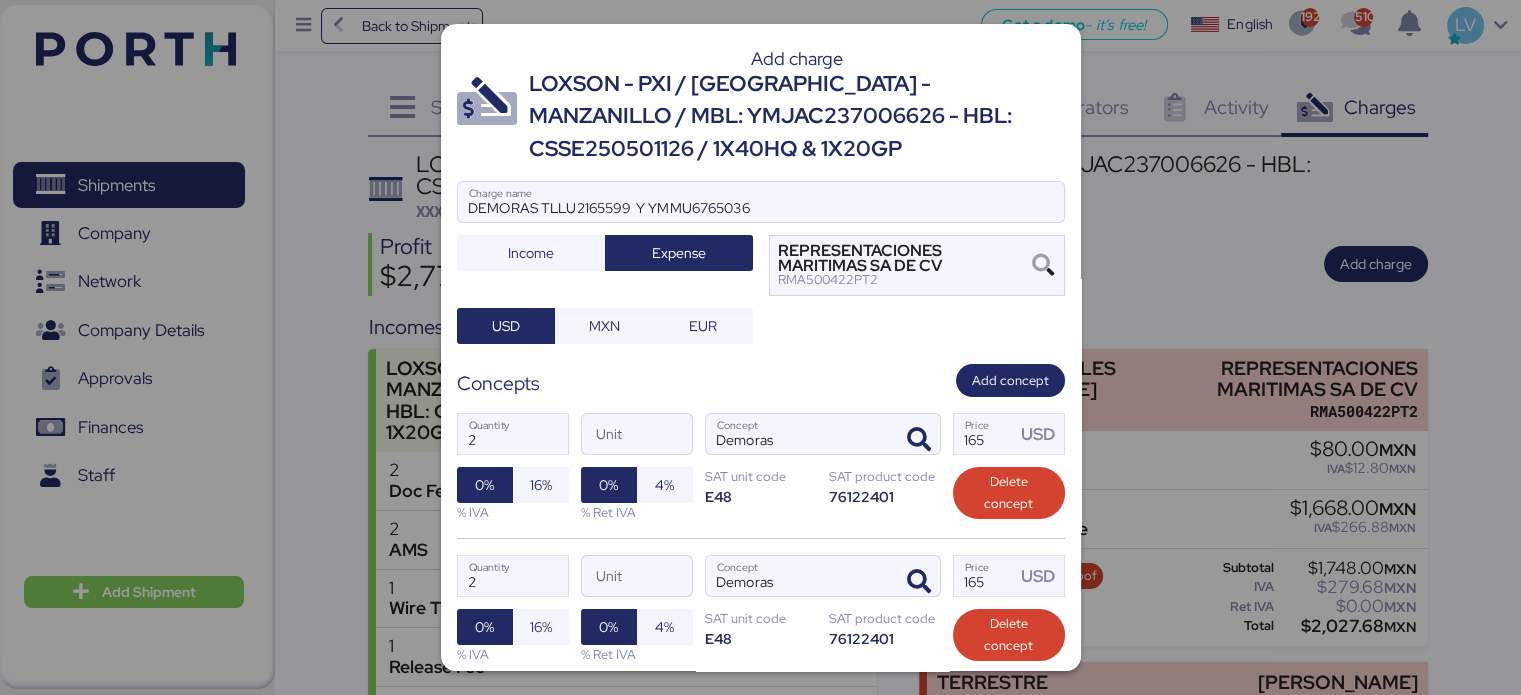 scroll, scrollTop: 165, scrollLeft: 0, axis: vertical 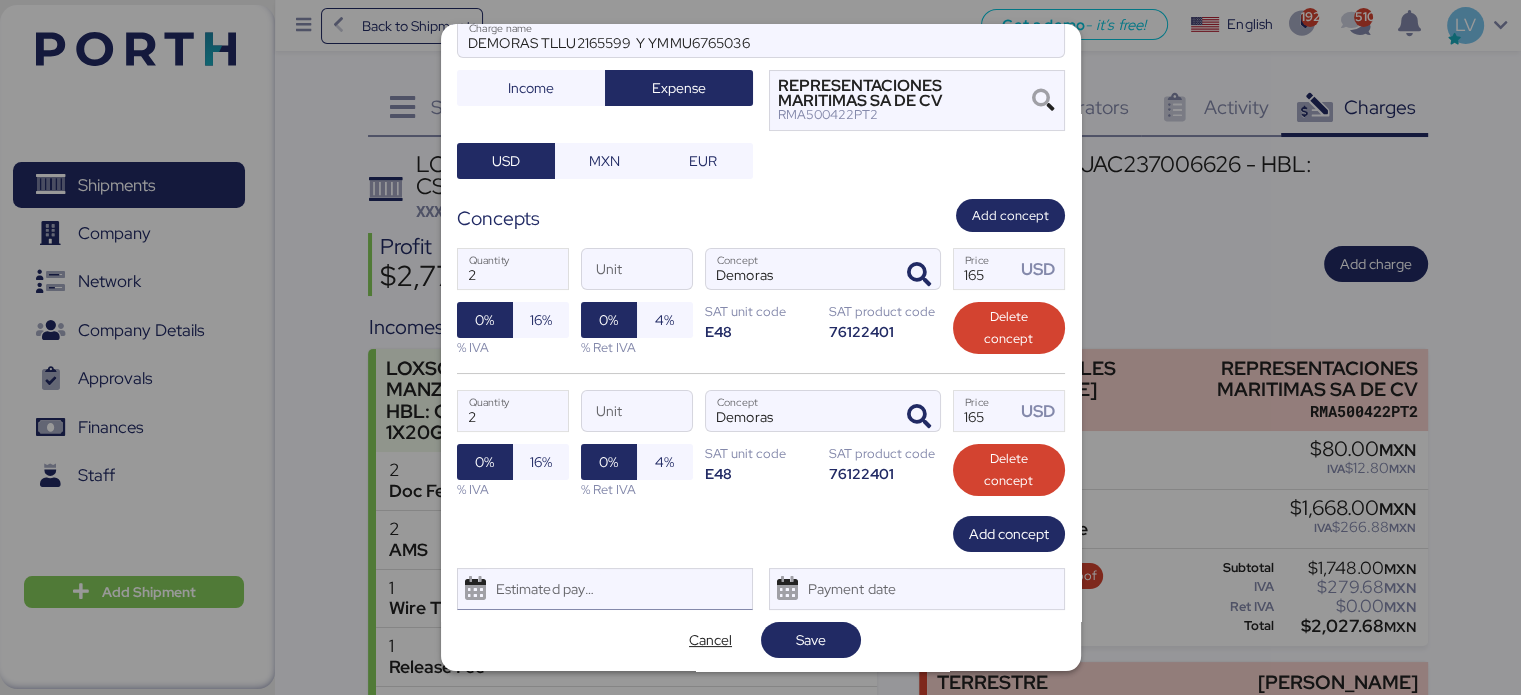 click on "Estimated payment date" at bounding box center [541, 589] 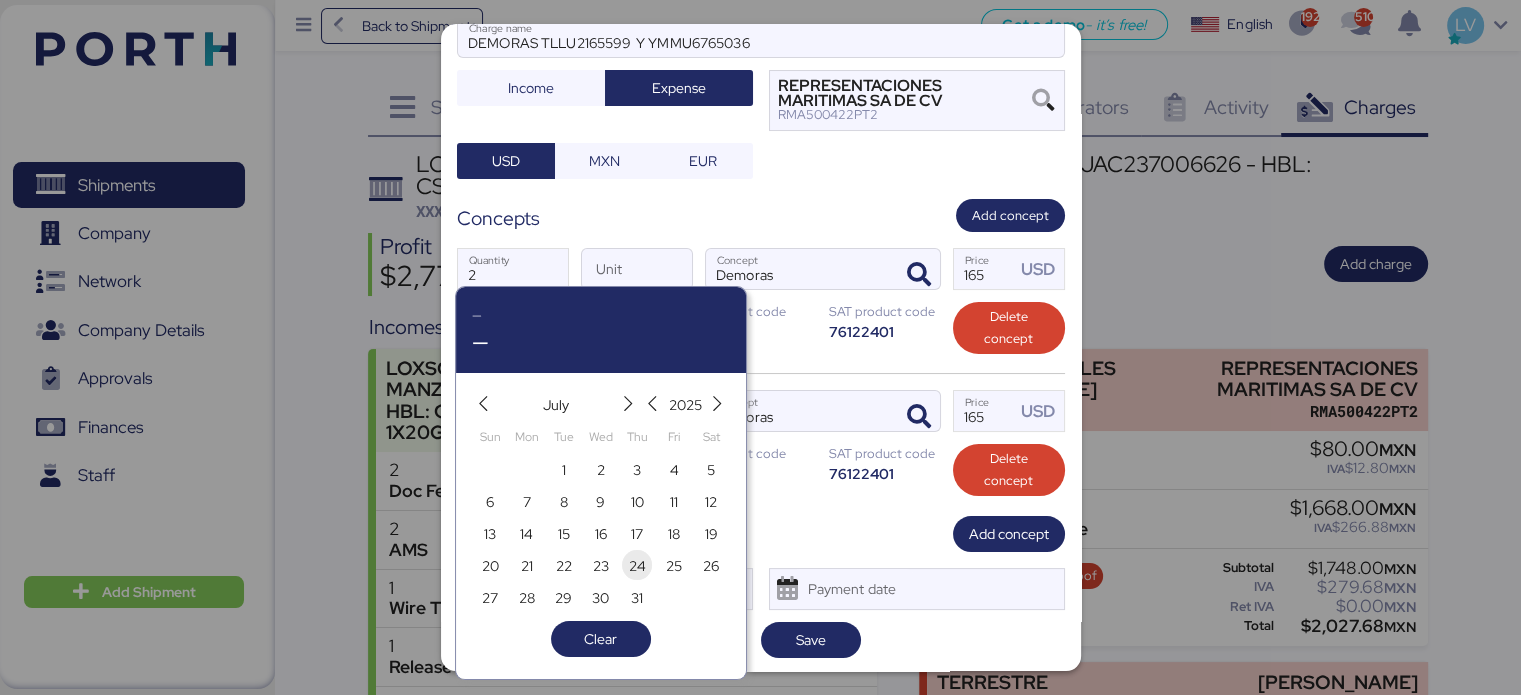 click on "24" at bounding box center (637, 565) 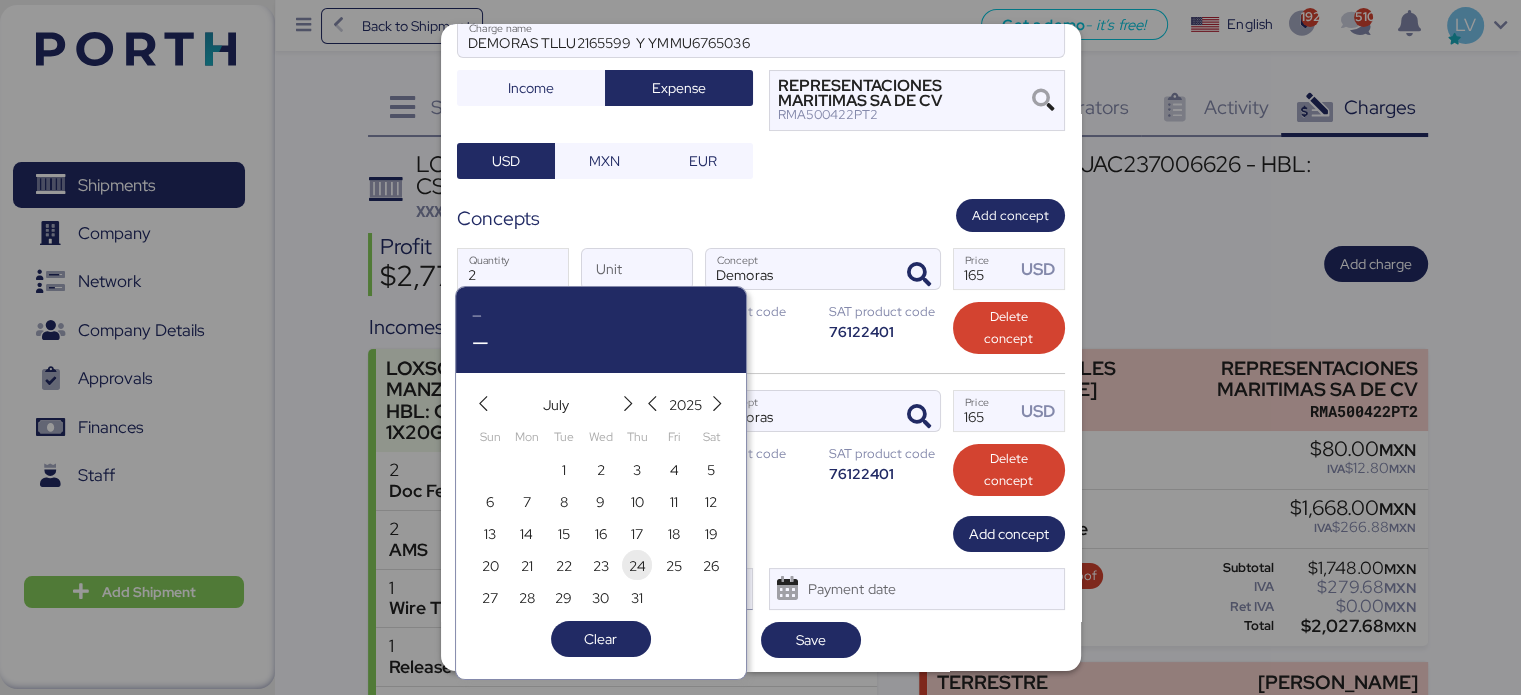 type on "[DATE]" 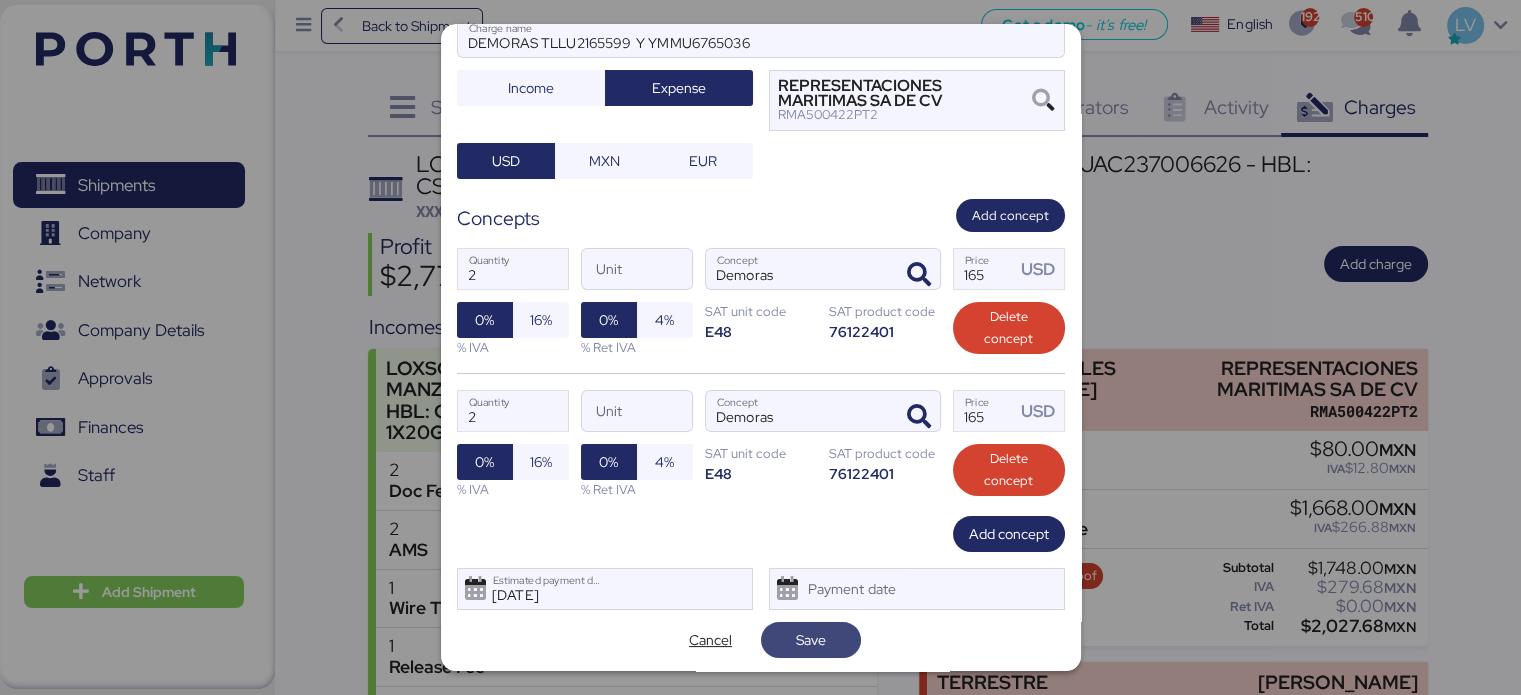 click on "Save" at bounding box center [811, 640] 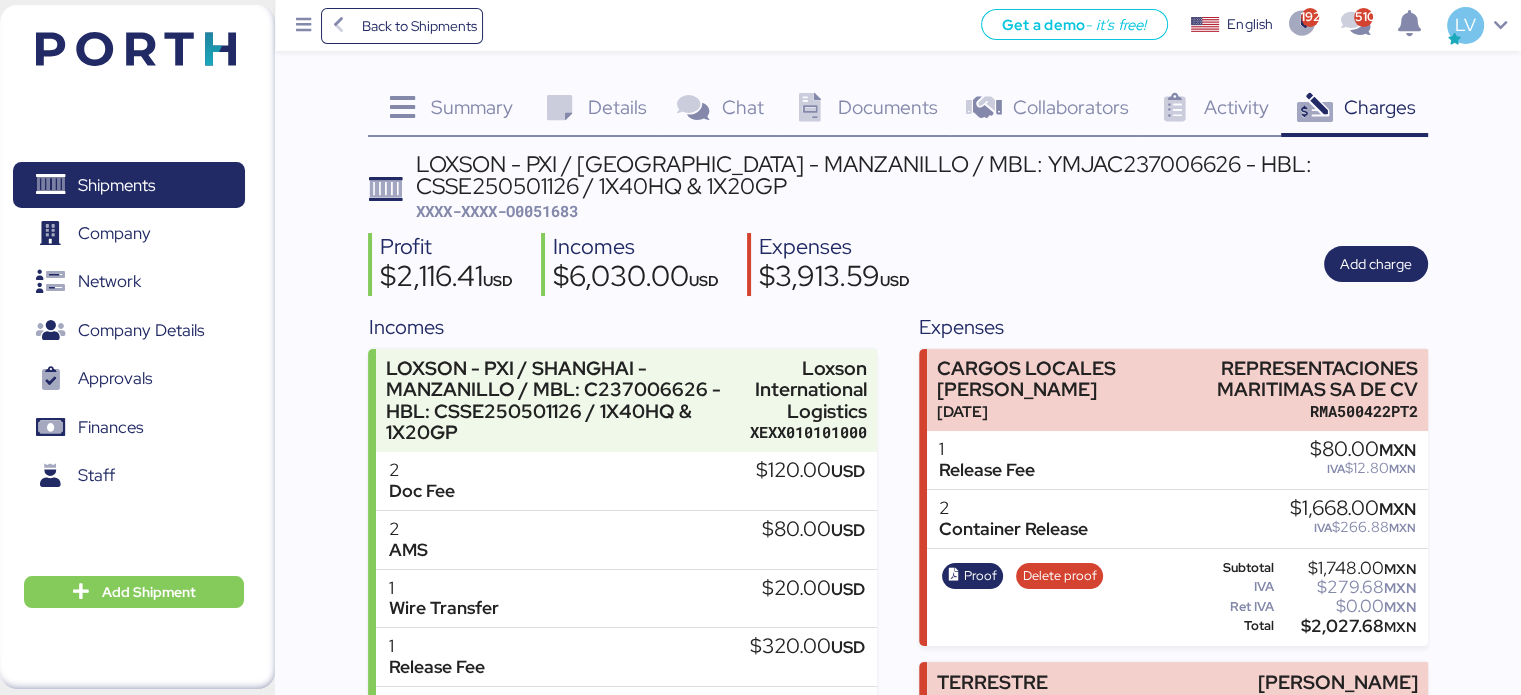 scroll, scrollTop: 627, scrollLeft: 0, axis: vertical 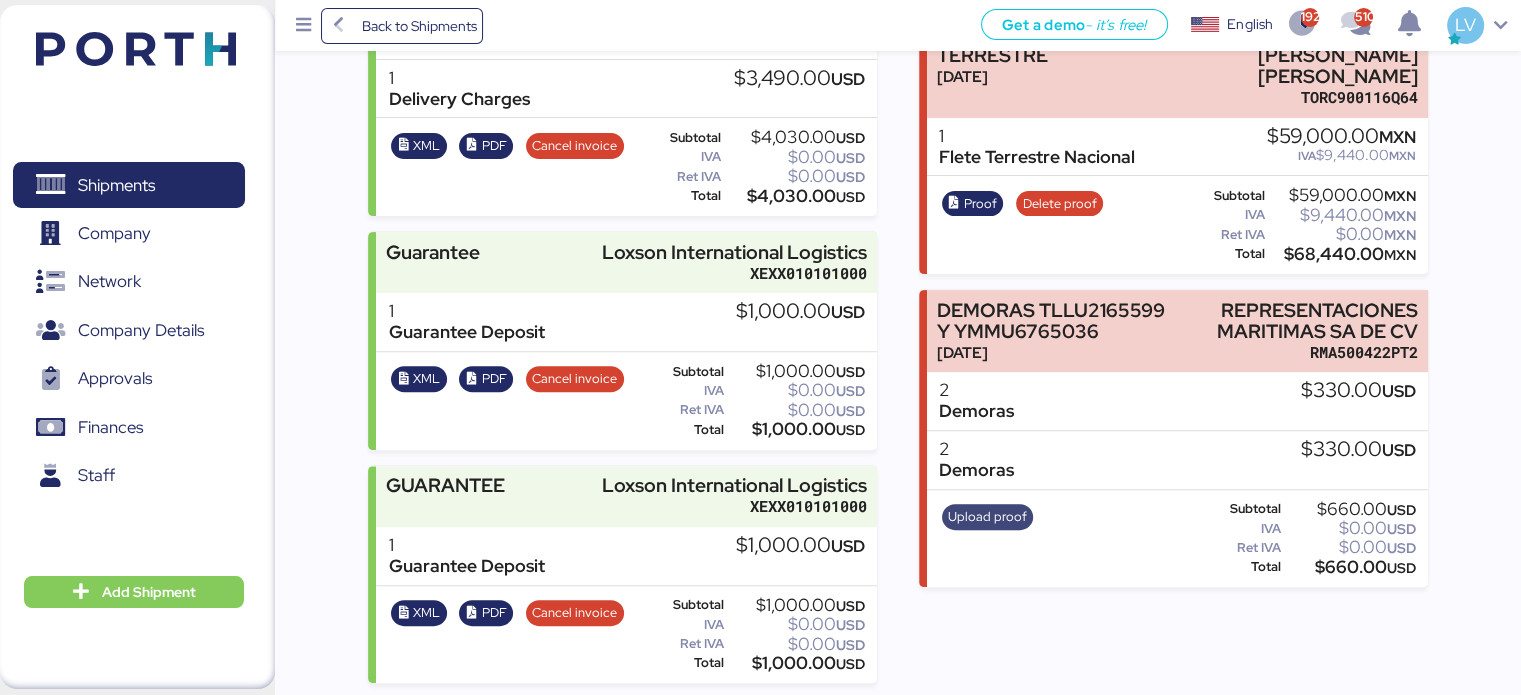 click on "Upload proof" at bounding box center (987, 517) 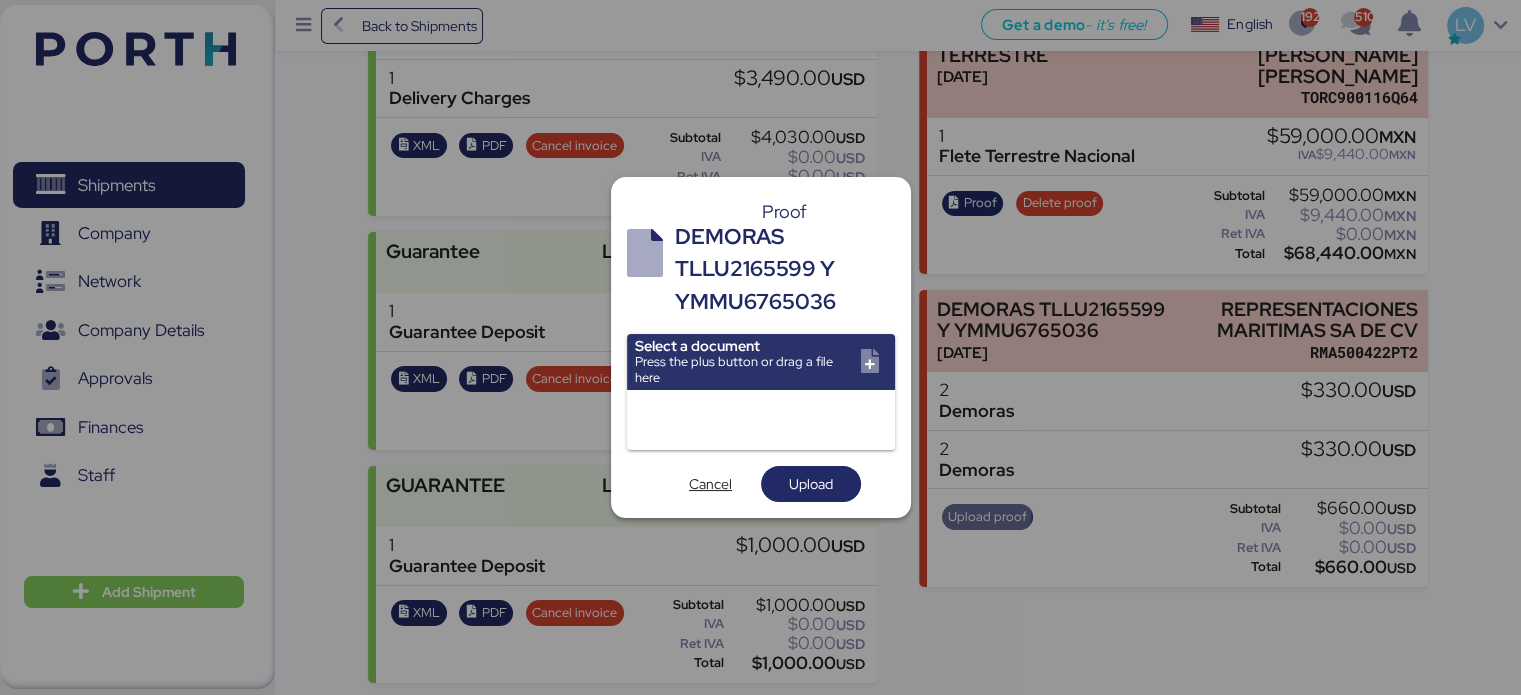 scroll, scrollTop: 0, scrollLeft: 0, axis: both 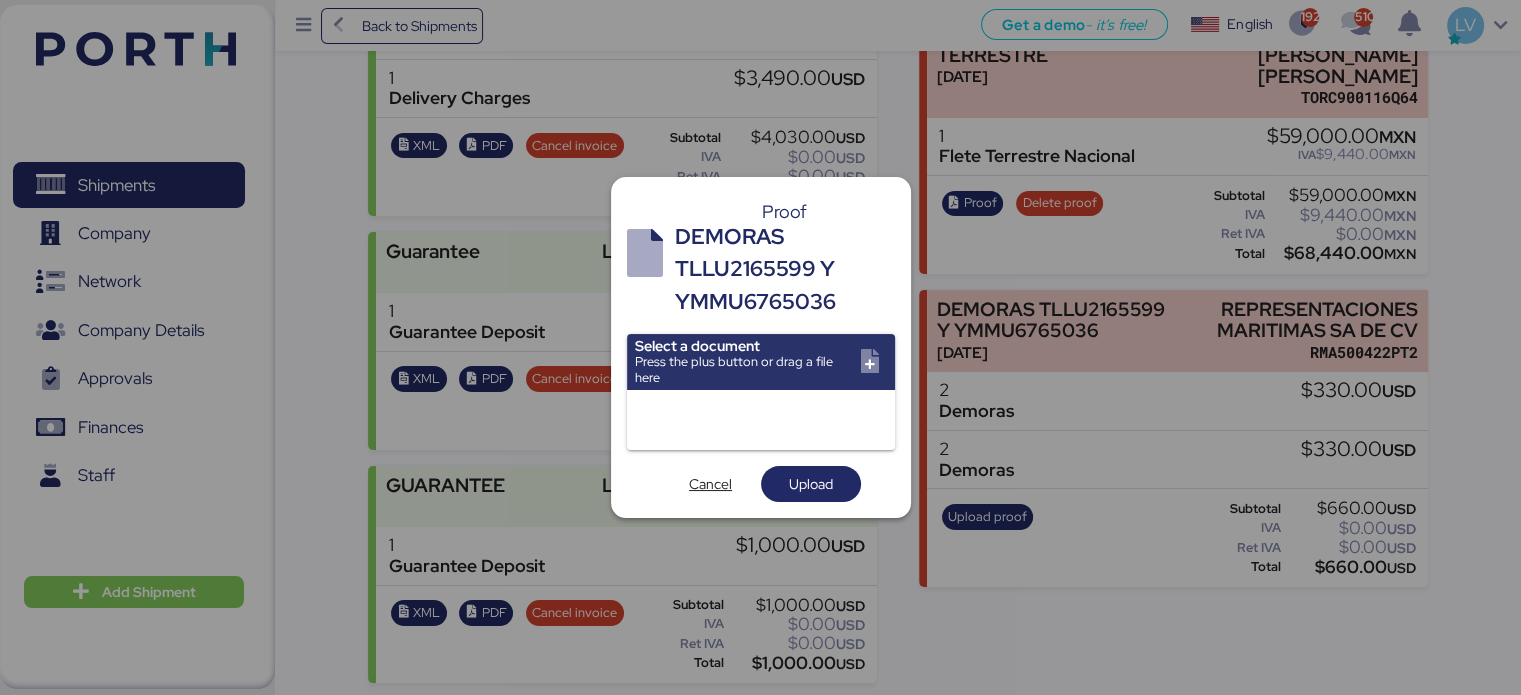 click at bounding box center (761, 362) 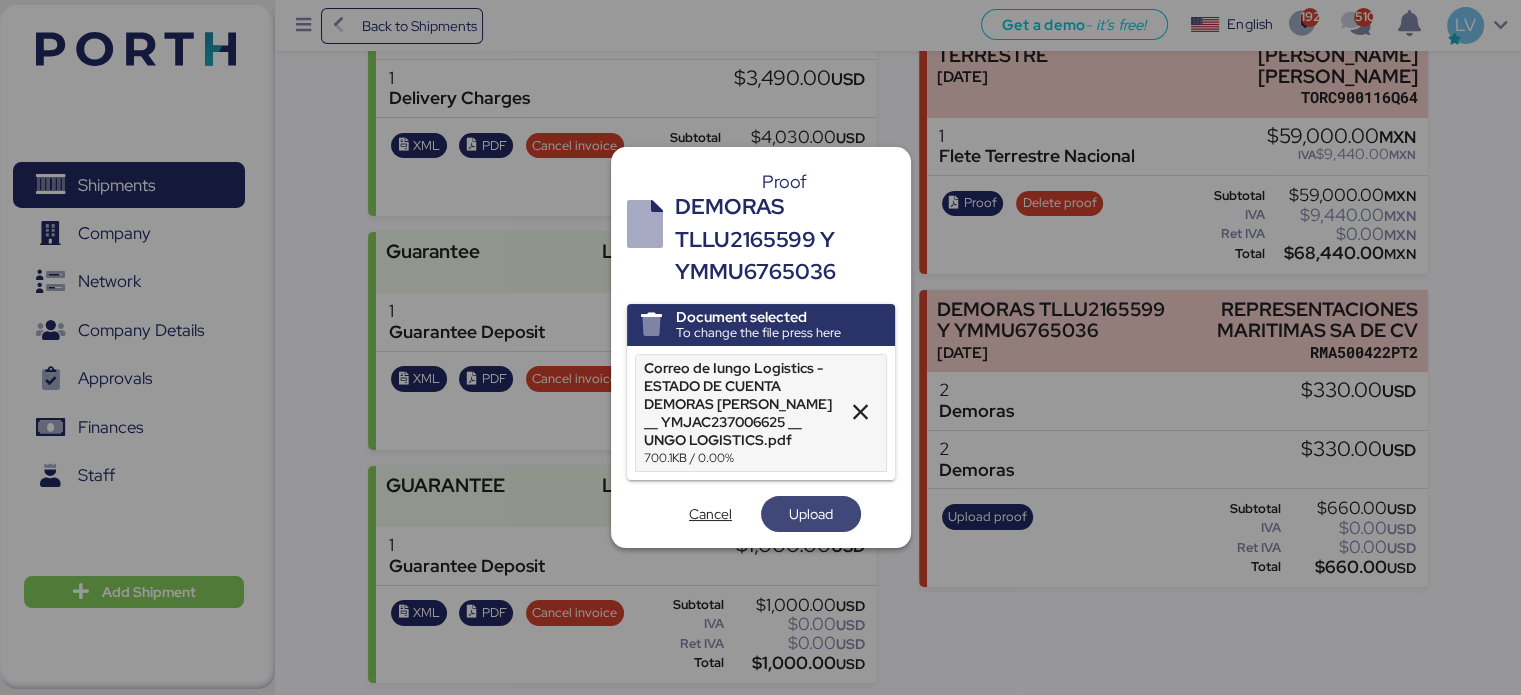 click on "Upload" at bounding box center (811, 514) 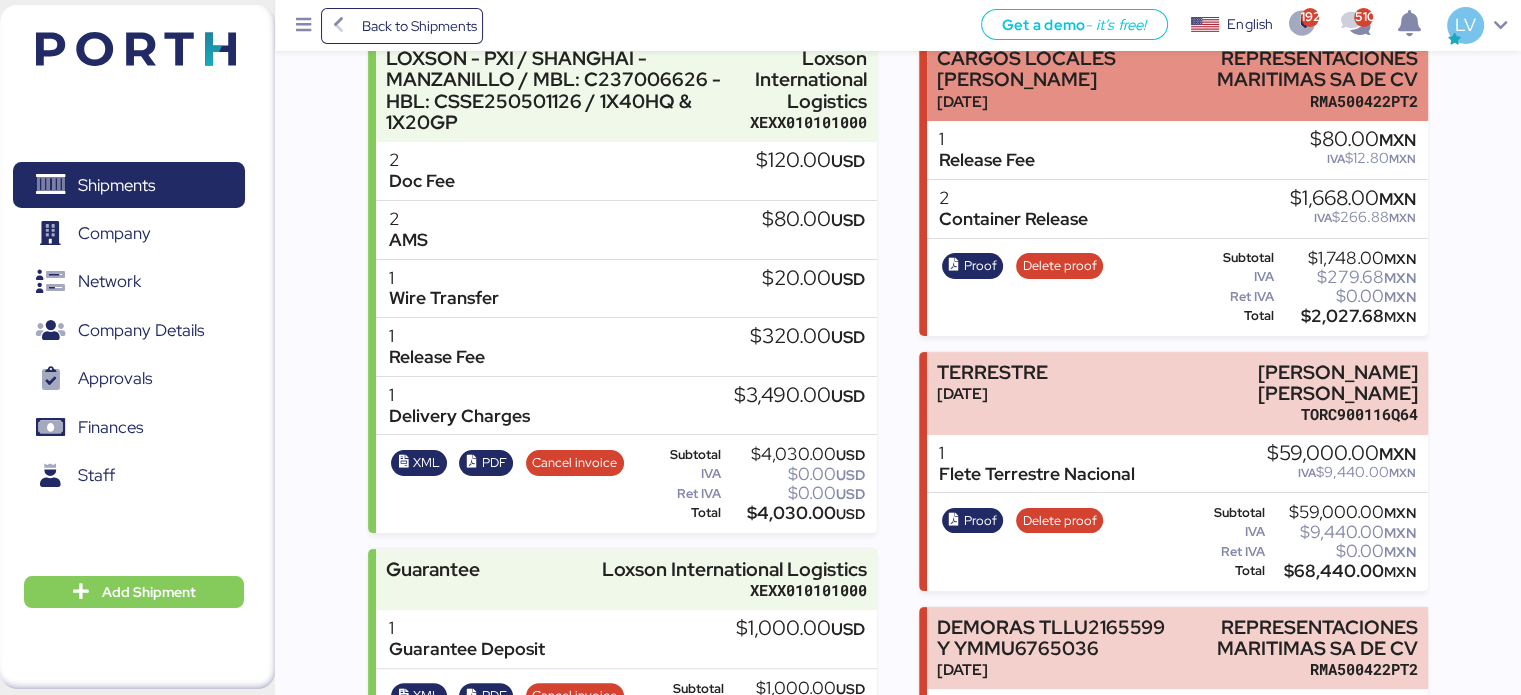 scroll, scrollTop: 0, scrollLeft: 0, axis: both 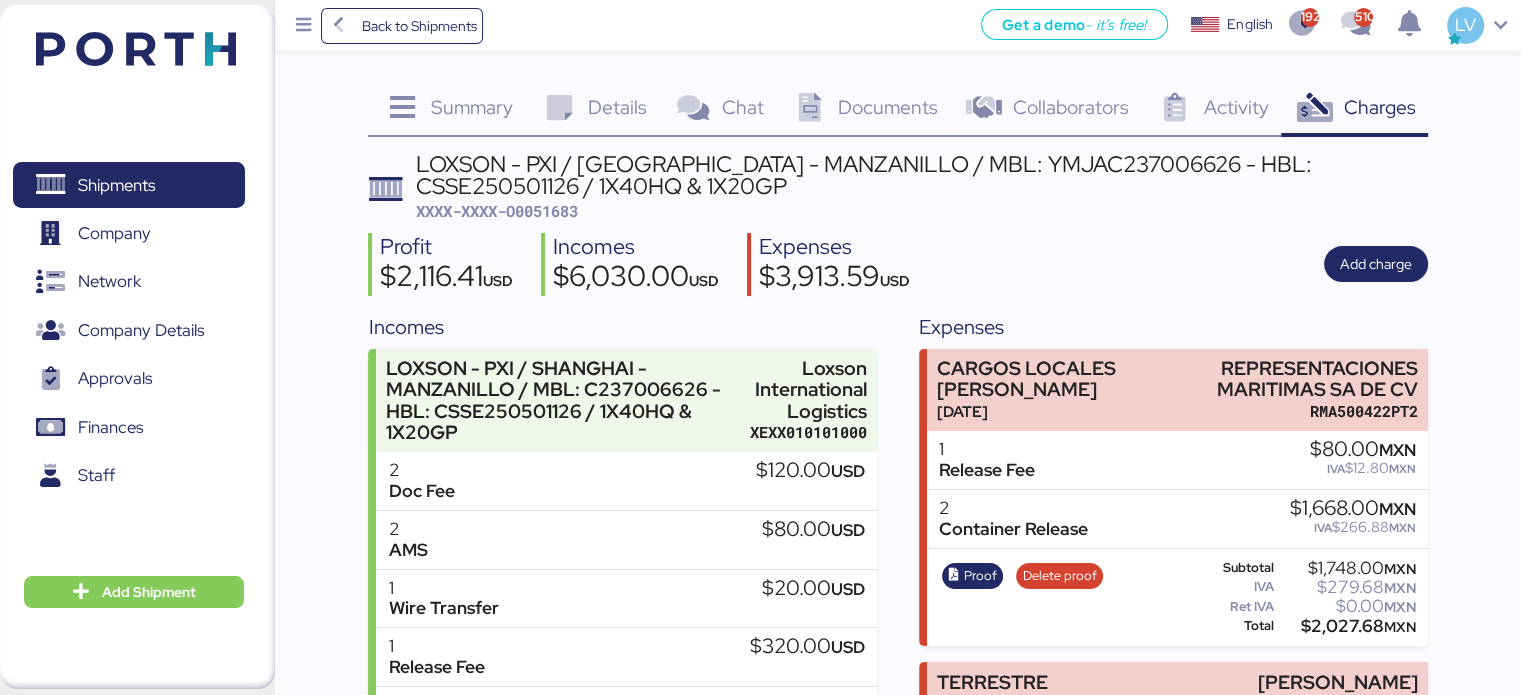 click on "XXXX-XXXX-O0051683" at bounding box center (497, 211) 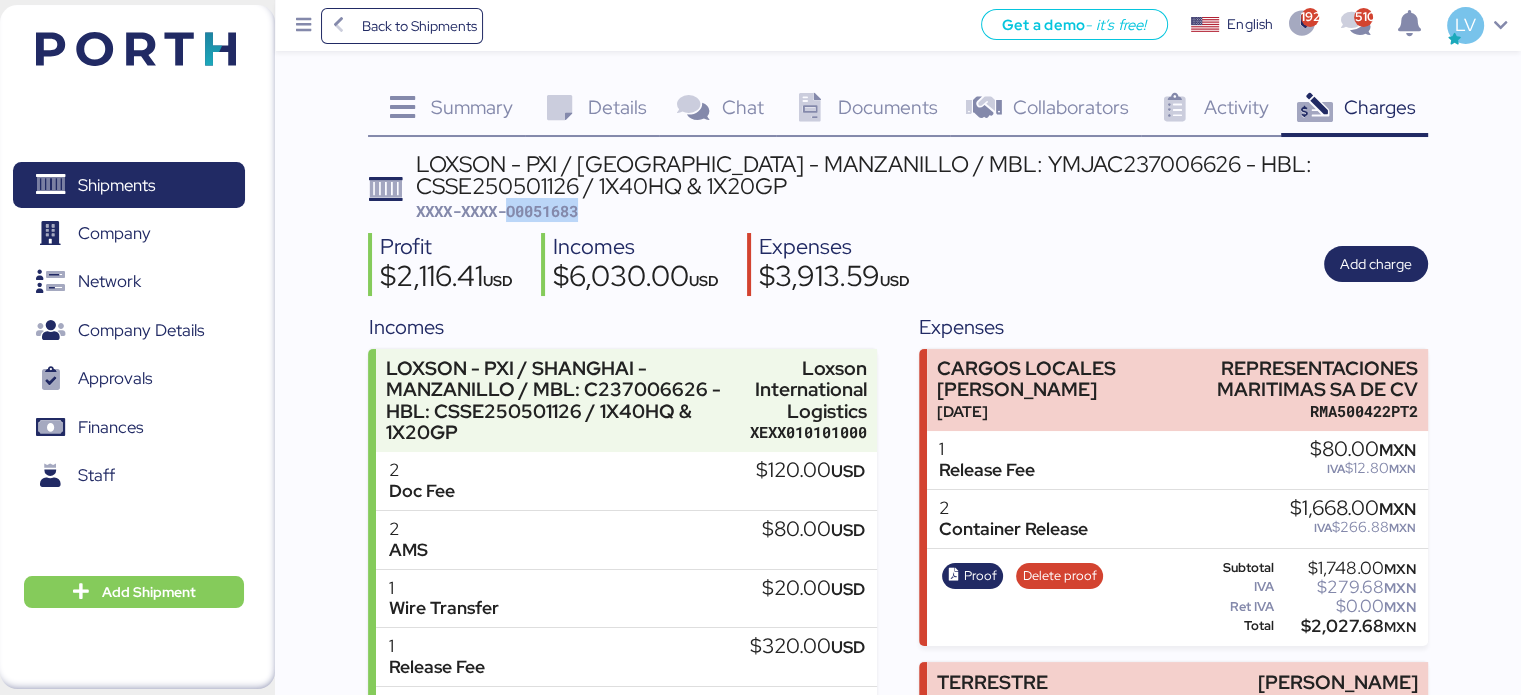 click on "XXXX-XXXX-O0051683" at bounding box center (497, 211) 